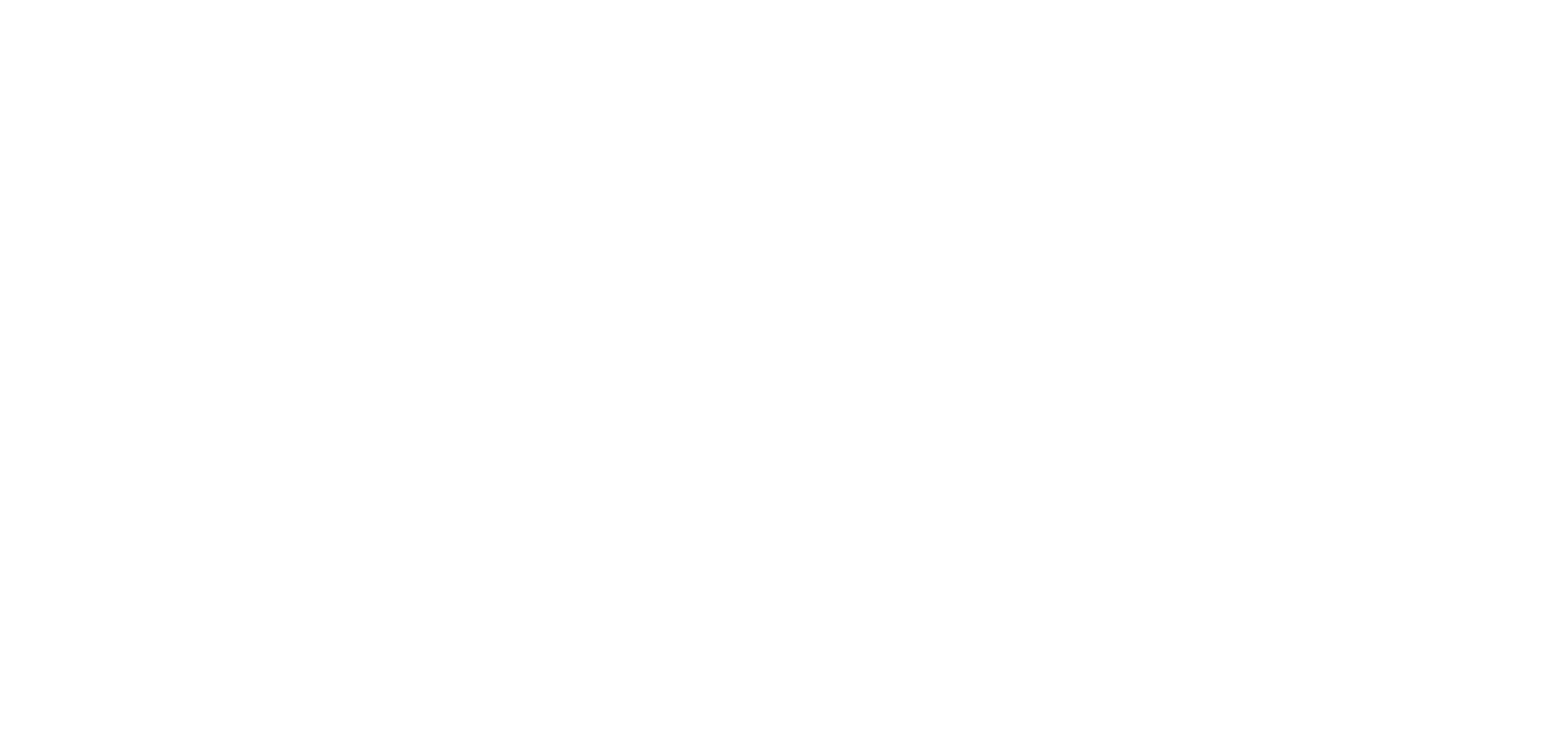 scroll, scrollTop: 0, scrollLeft: 0, axis: both 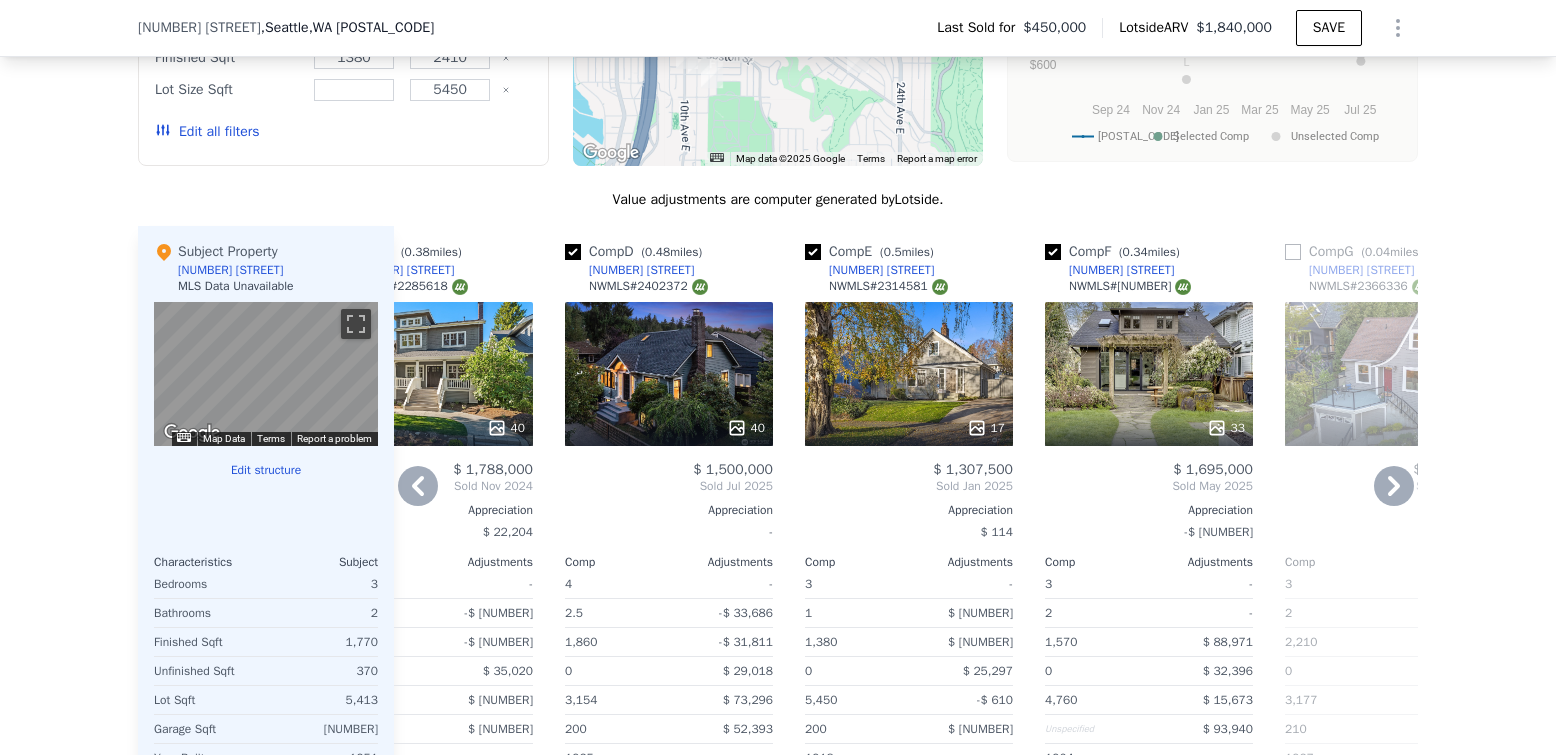 click on "33" at bounding box center [1149, 374] 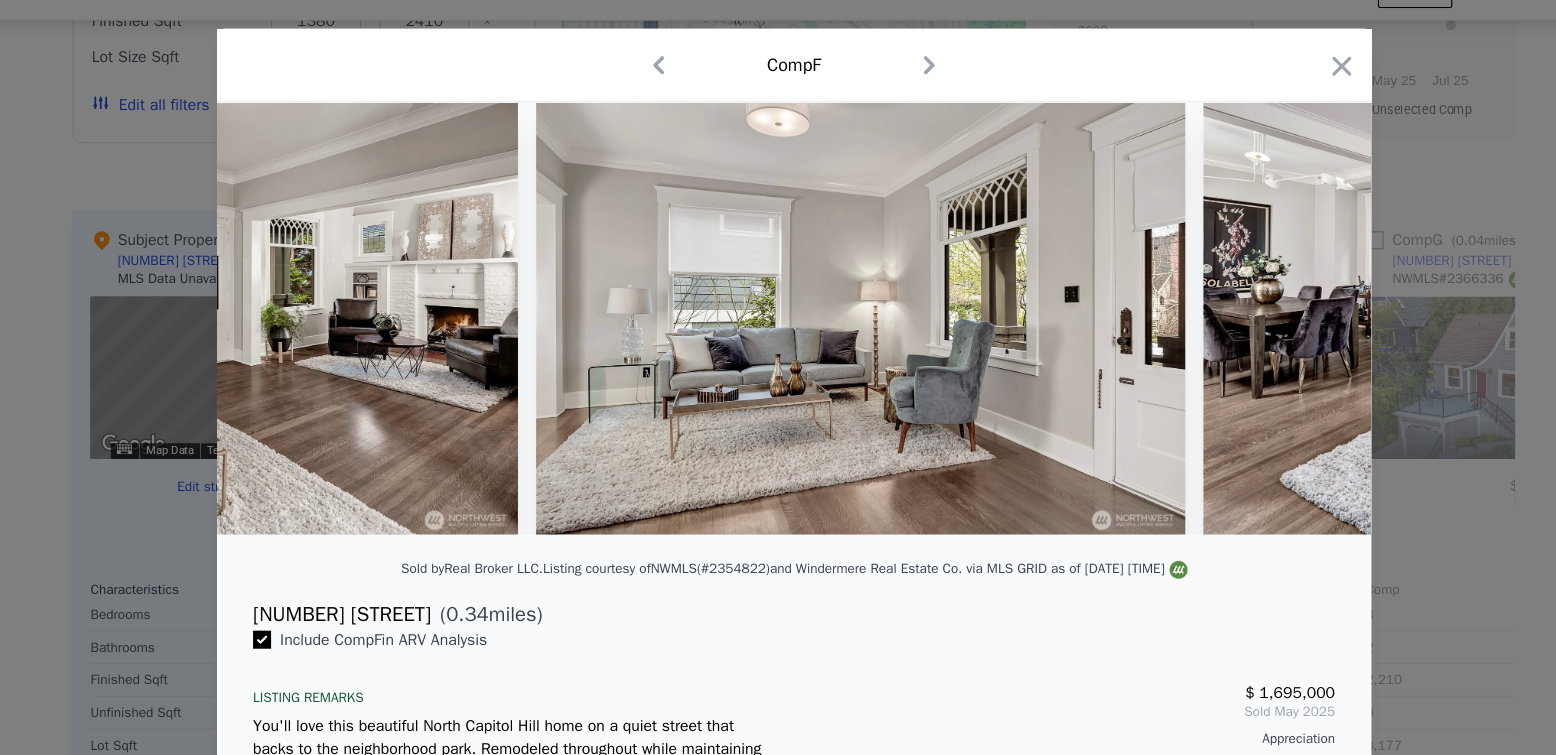 scroll, scrollTop: 0, scrollLeft: 3681, axis: horizontal 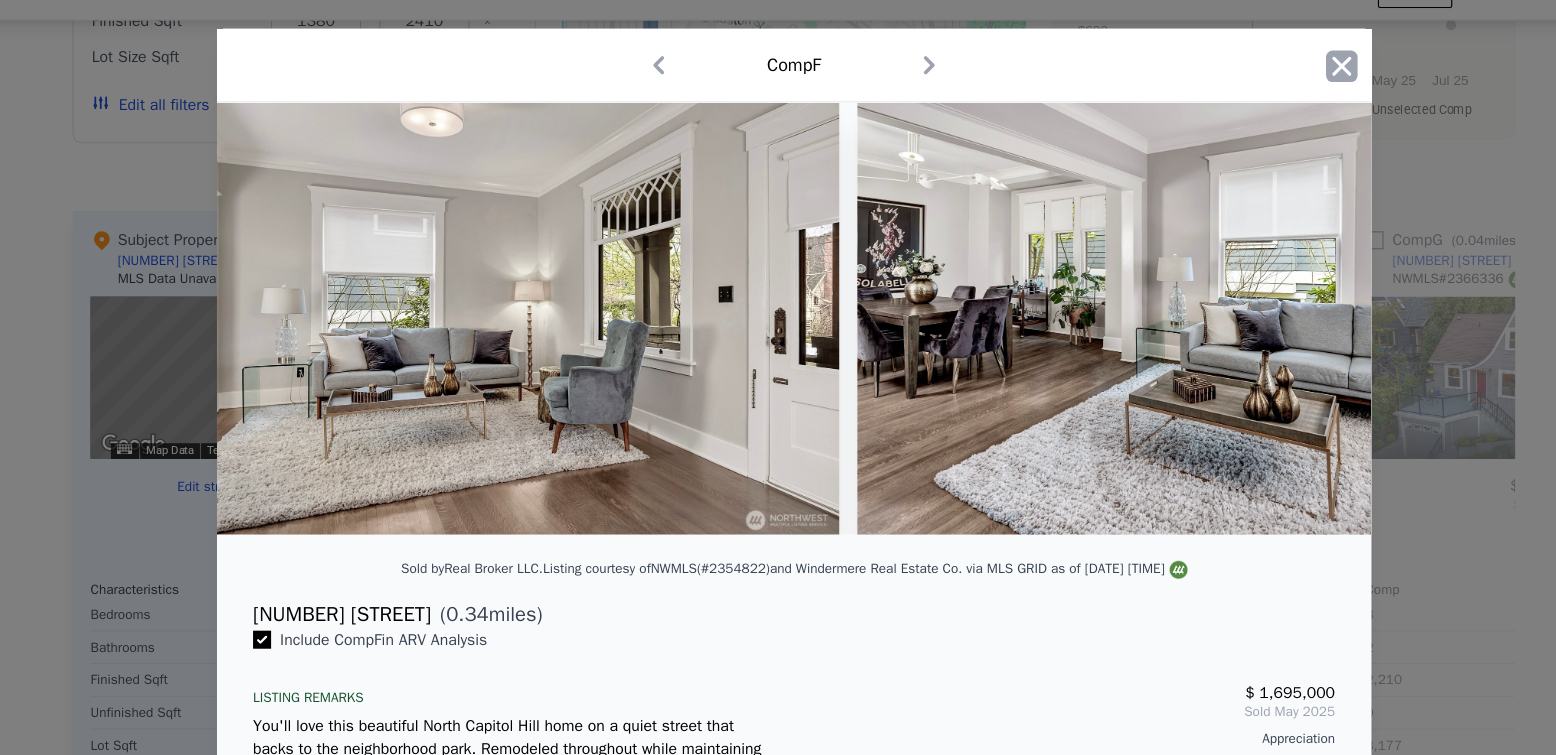 click 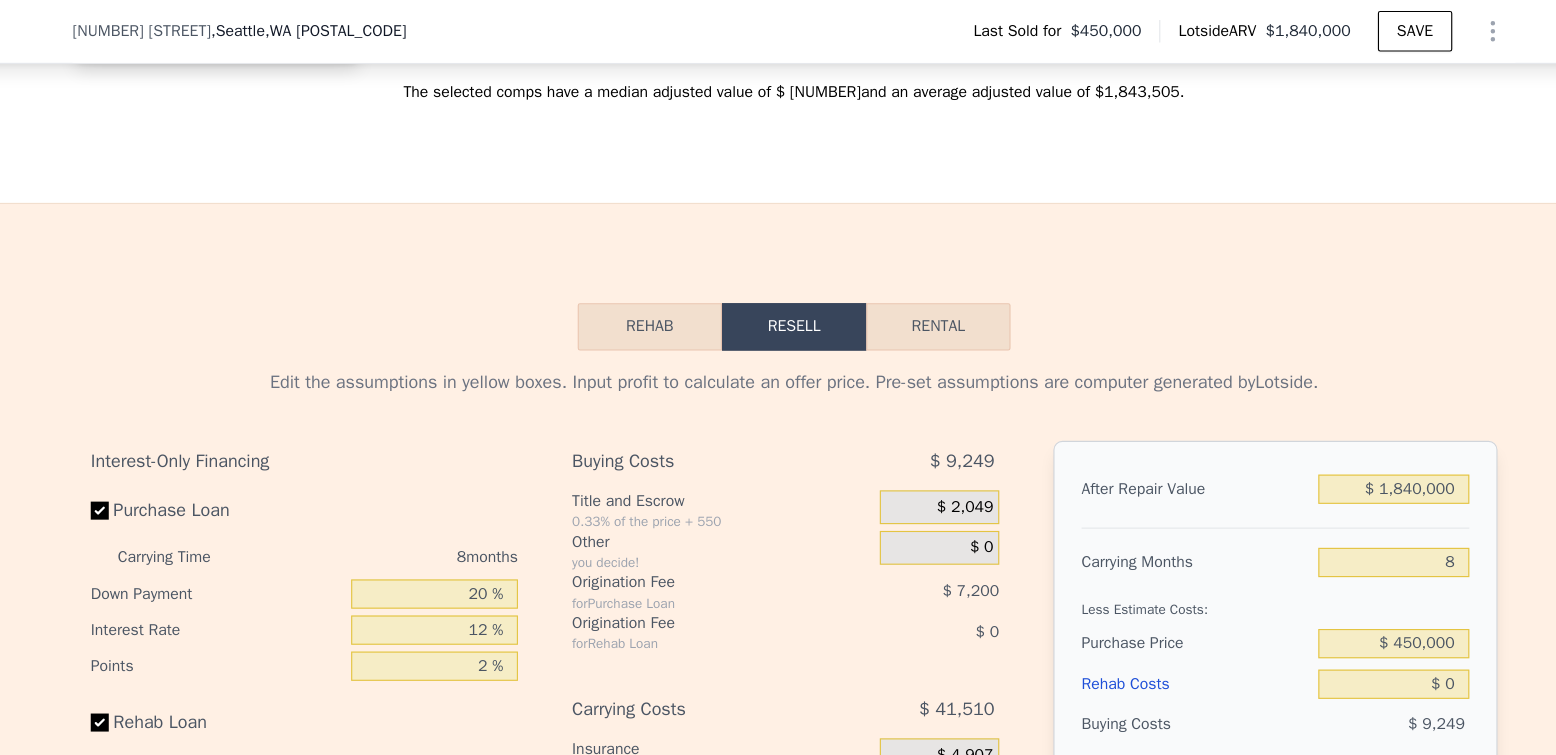 scroll, scrollTop: 2871, scrollLeft: 0, axis: vertical 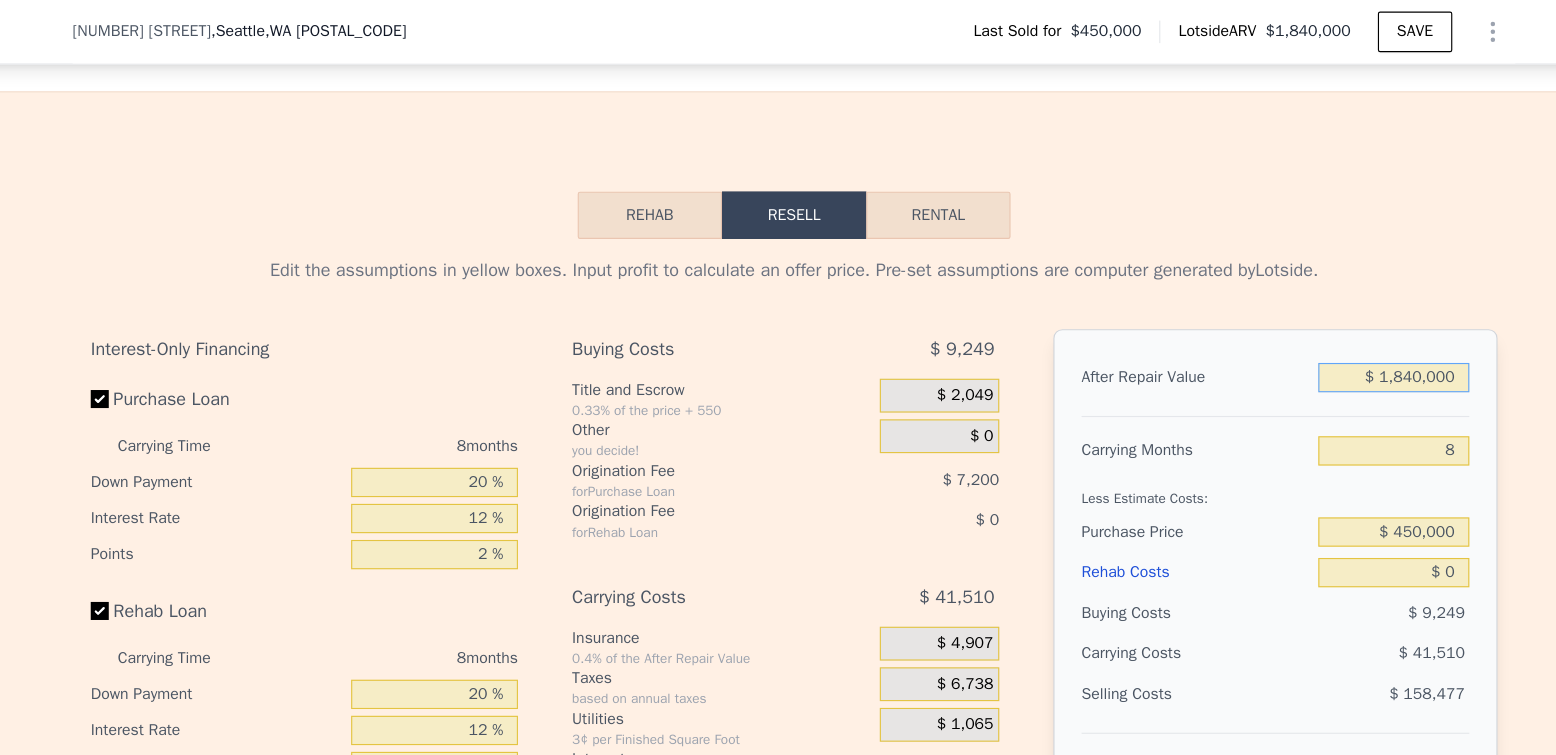 click on "$ 1,840,000" at bounding box center [1310, 335] 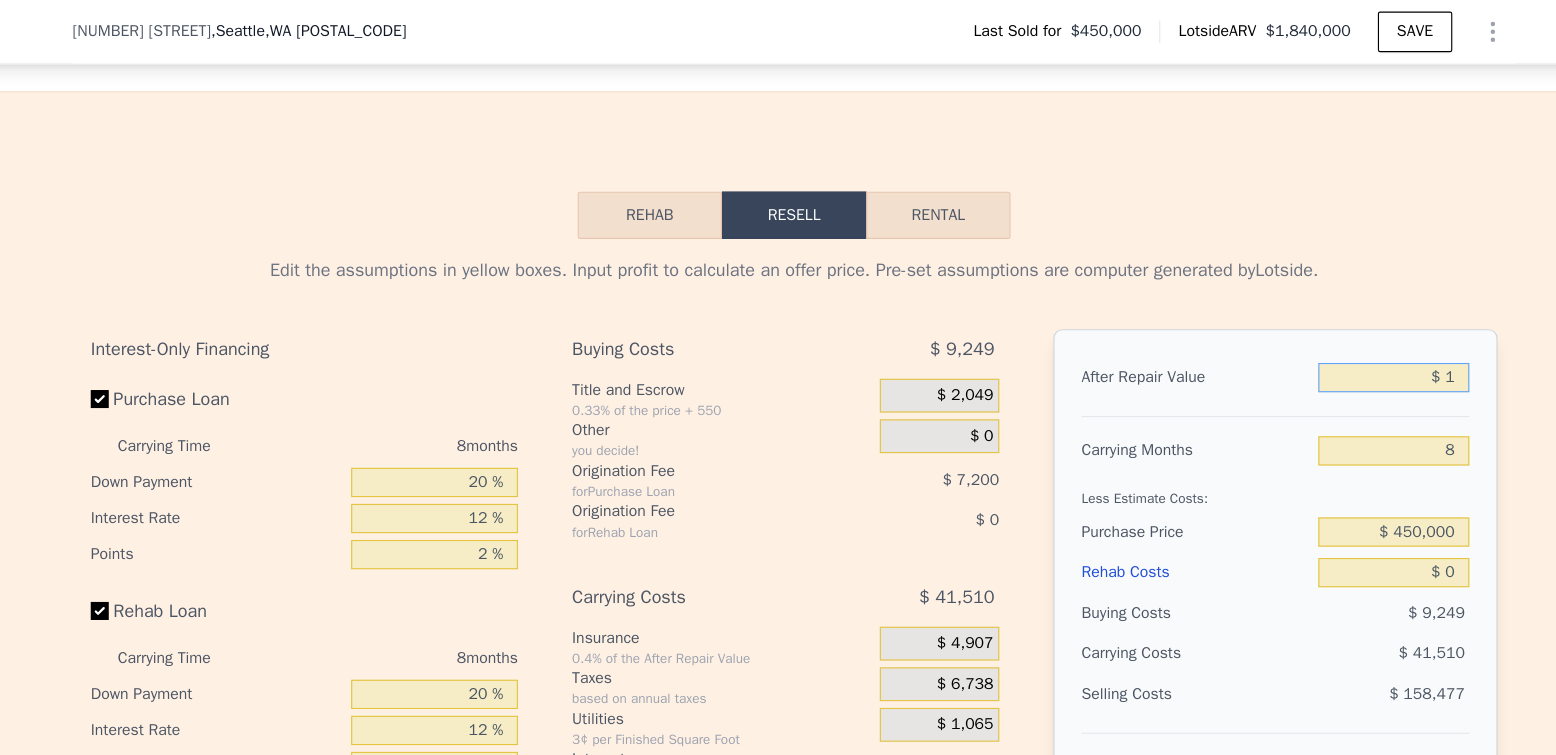 type on "-$ [NUMBER]" 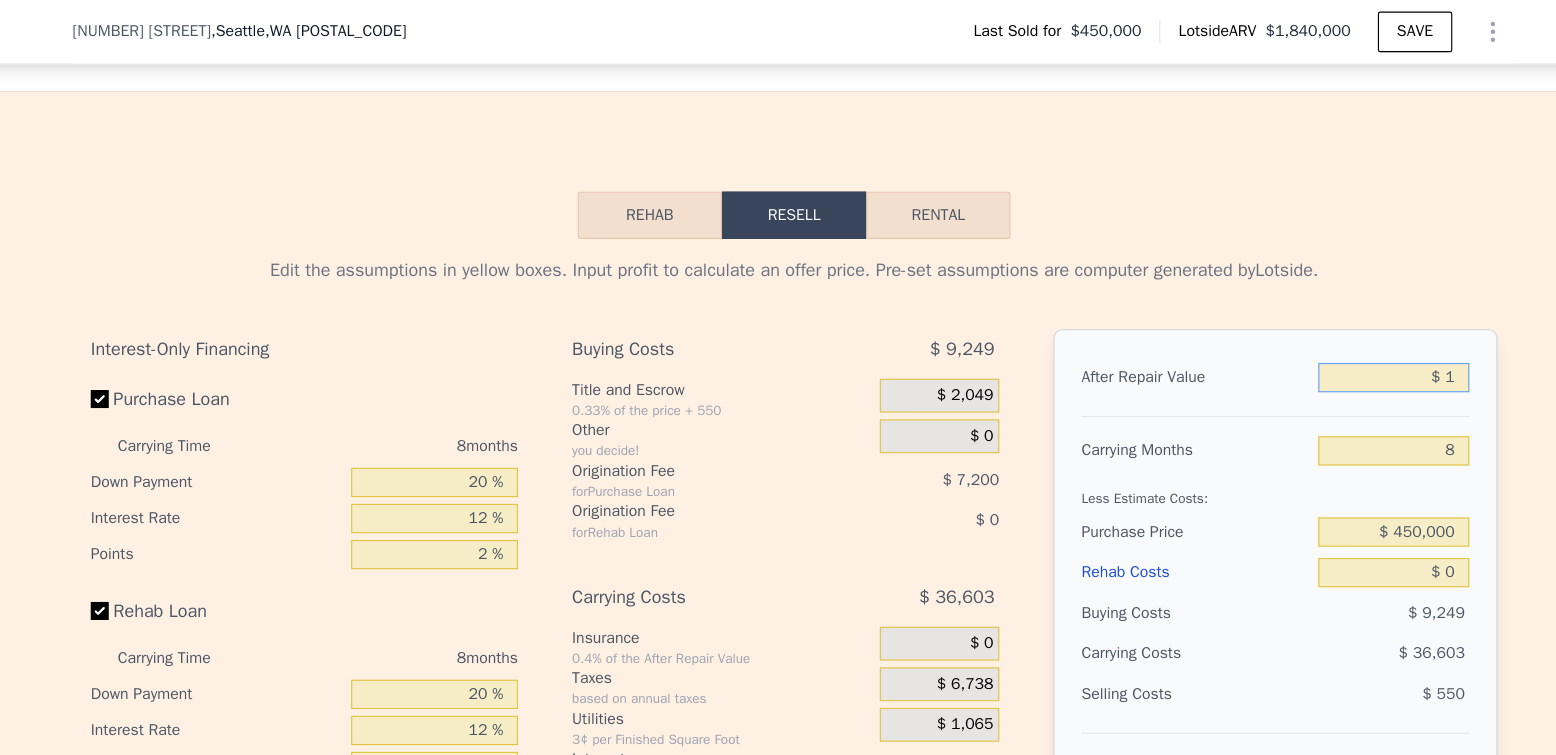 type on "$ [NUMBER]" 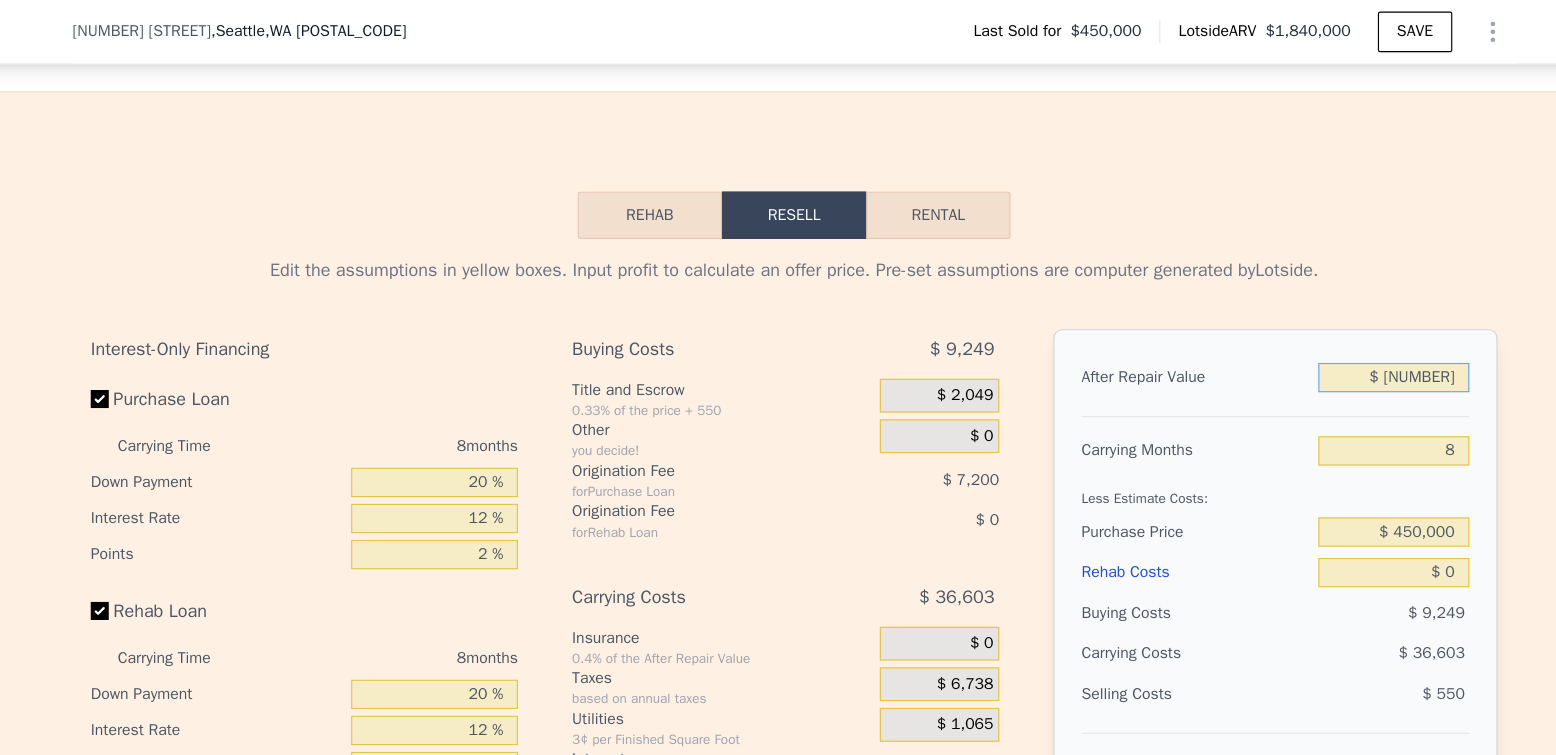type on "-$ [NUMBER]" 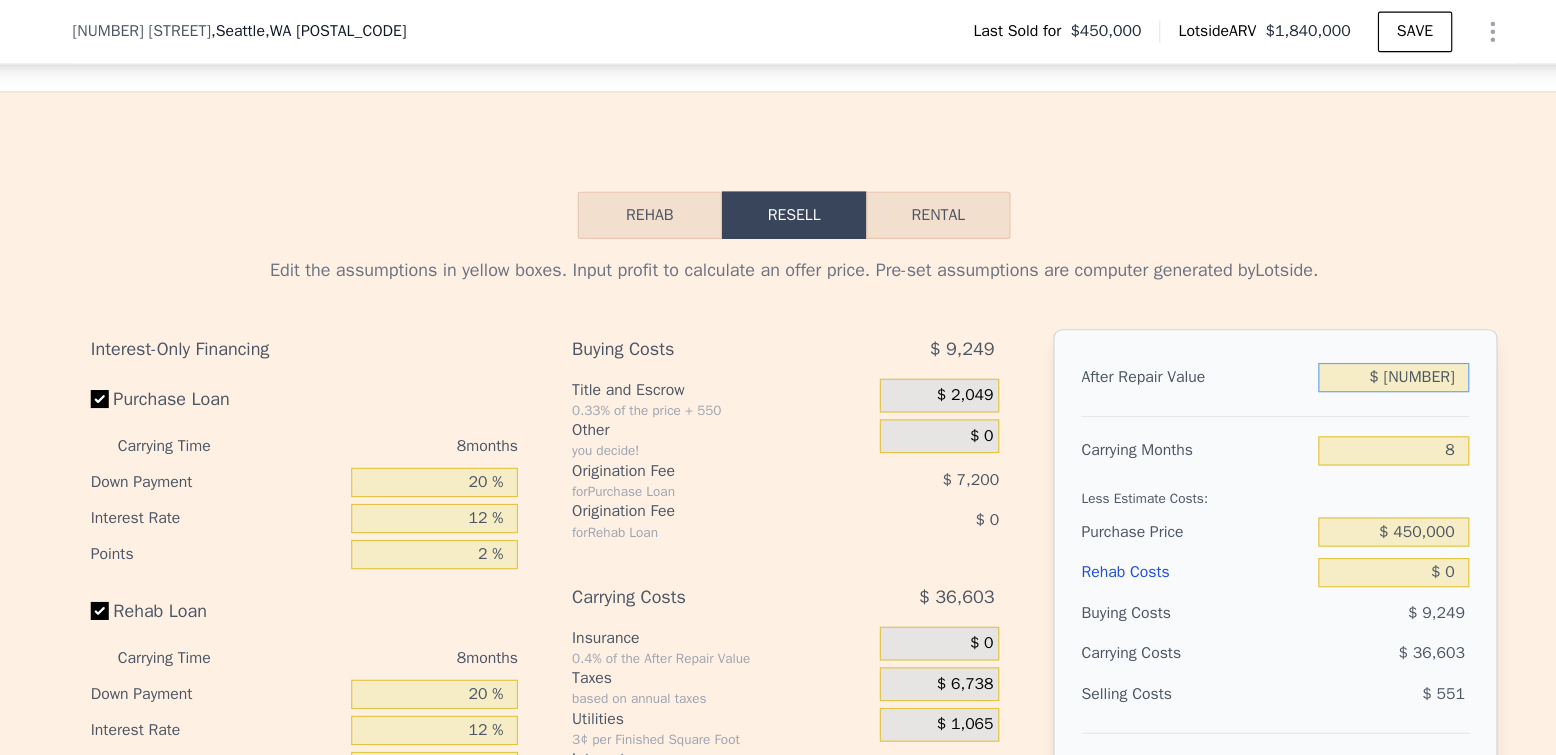 type on "$ 175" 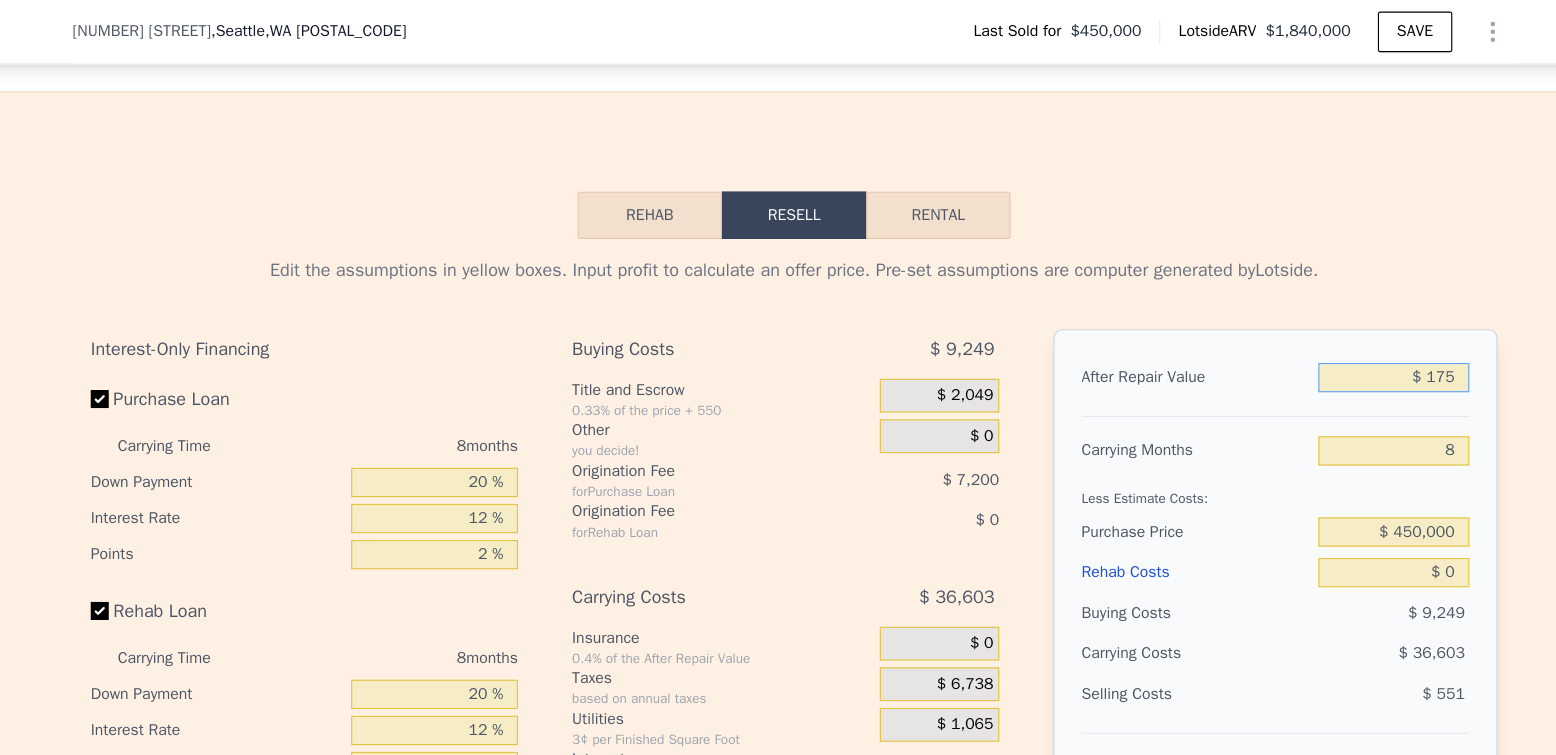 type on "-$ 496,242" 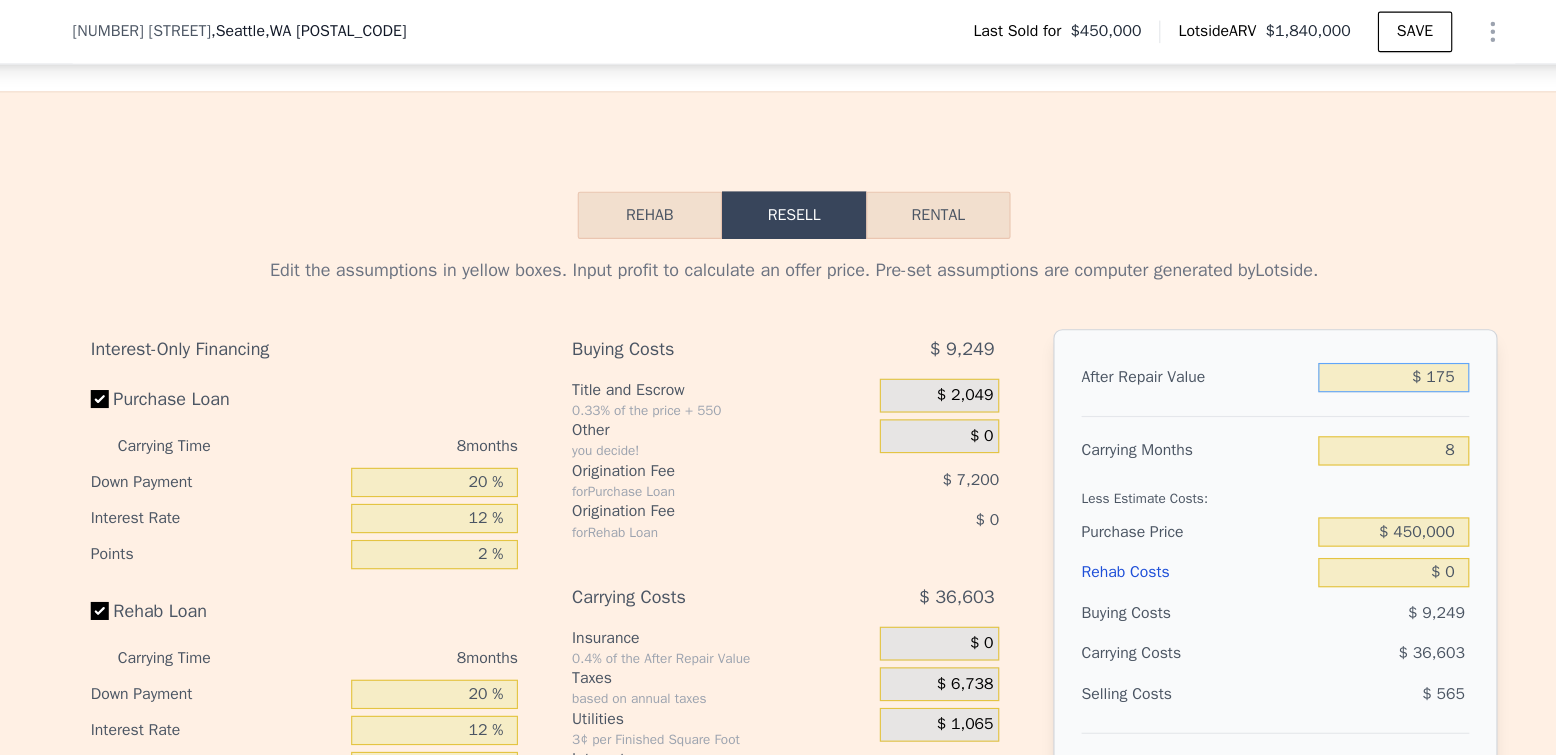 type on "$ 1,750" 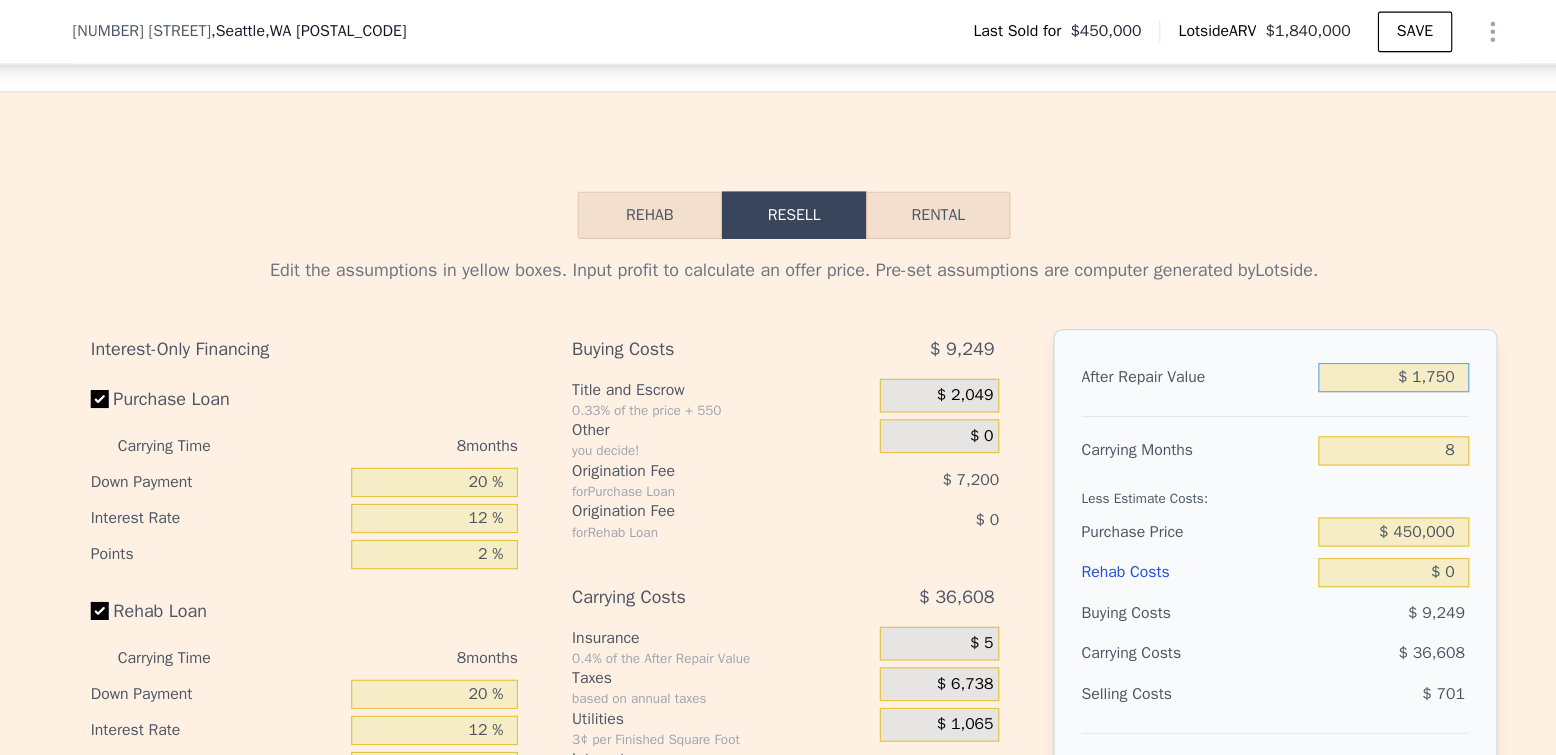 type on "-$ [NUMBER]" 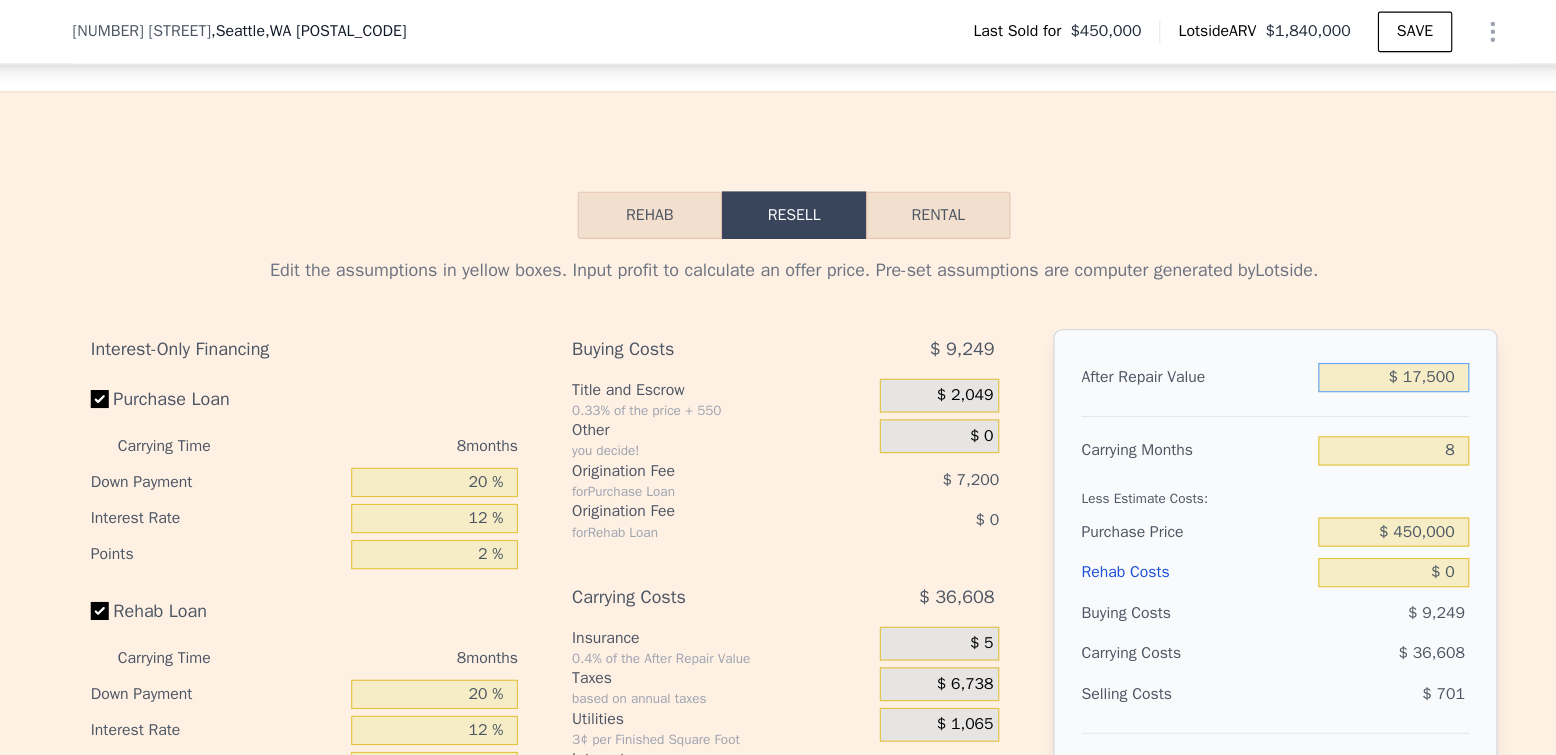 type on "-$ [NUMBER]" 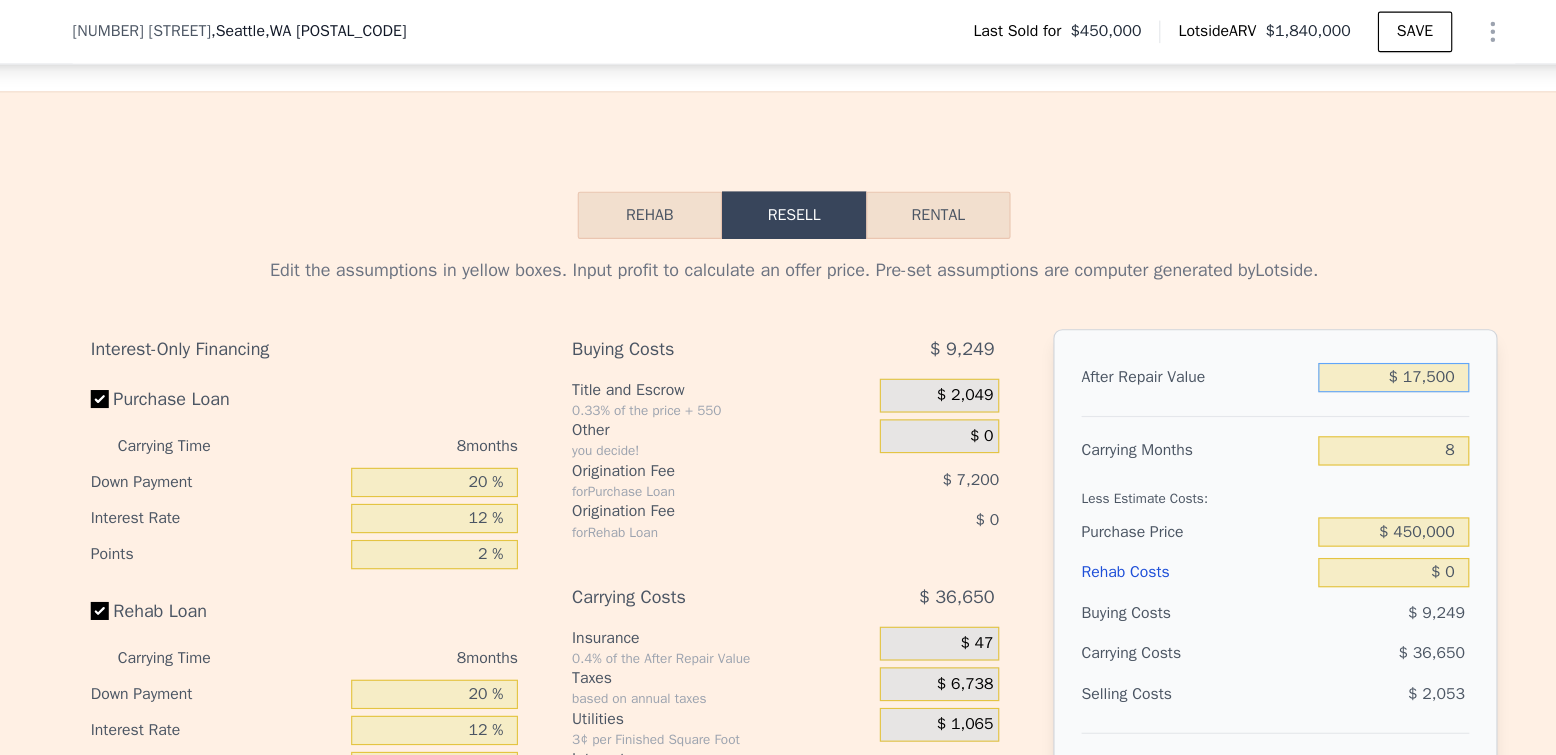 type on "$ 175,000" 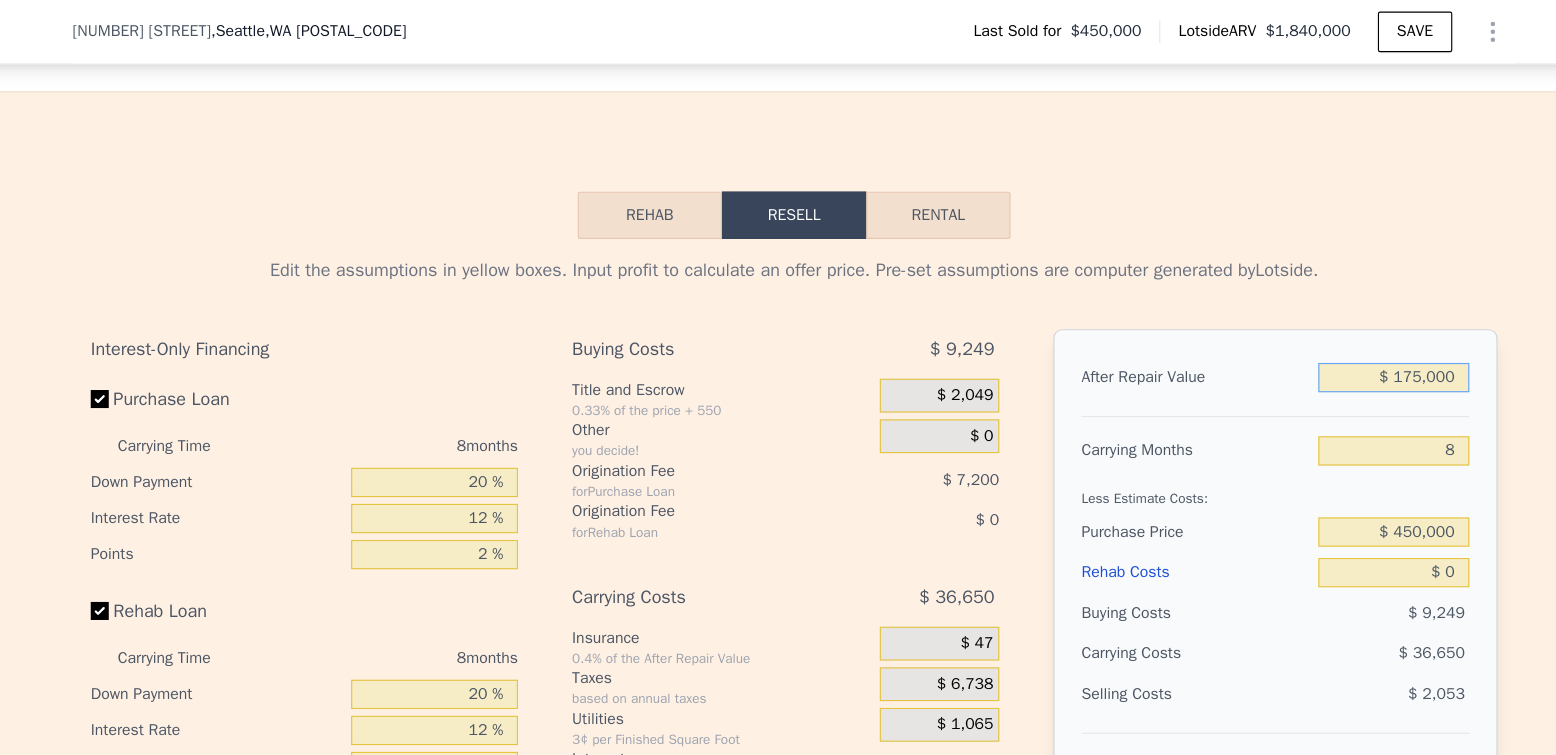 type on "-$ 336,890" 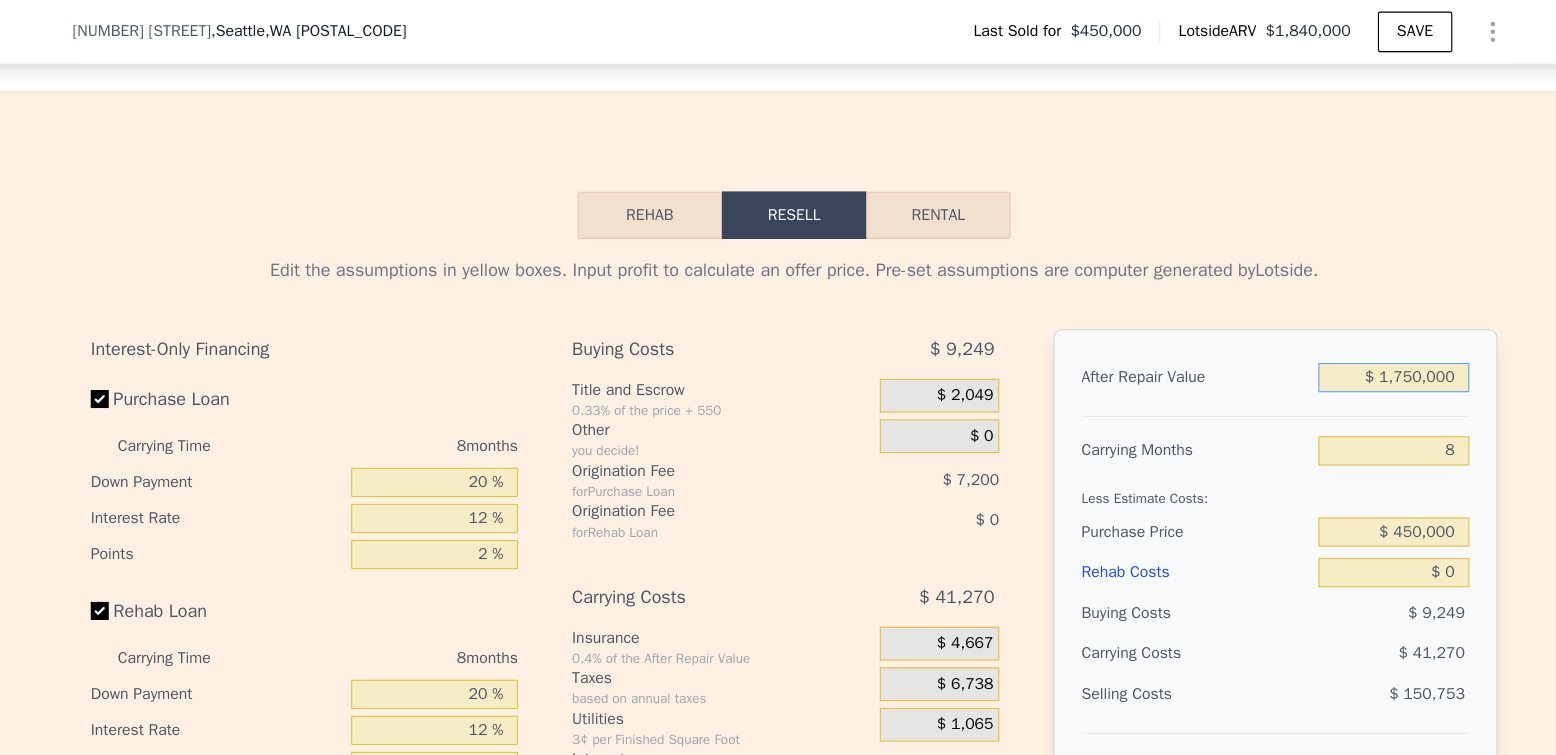 type on "$ 1,098,728" 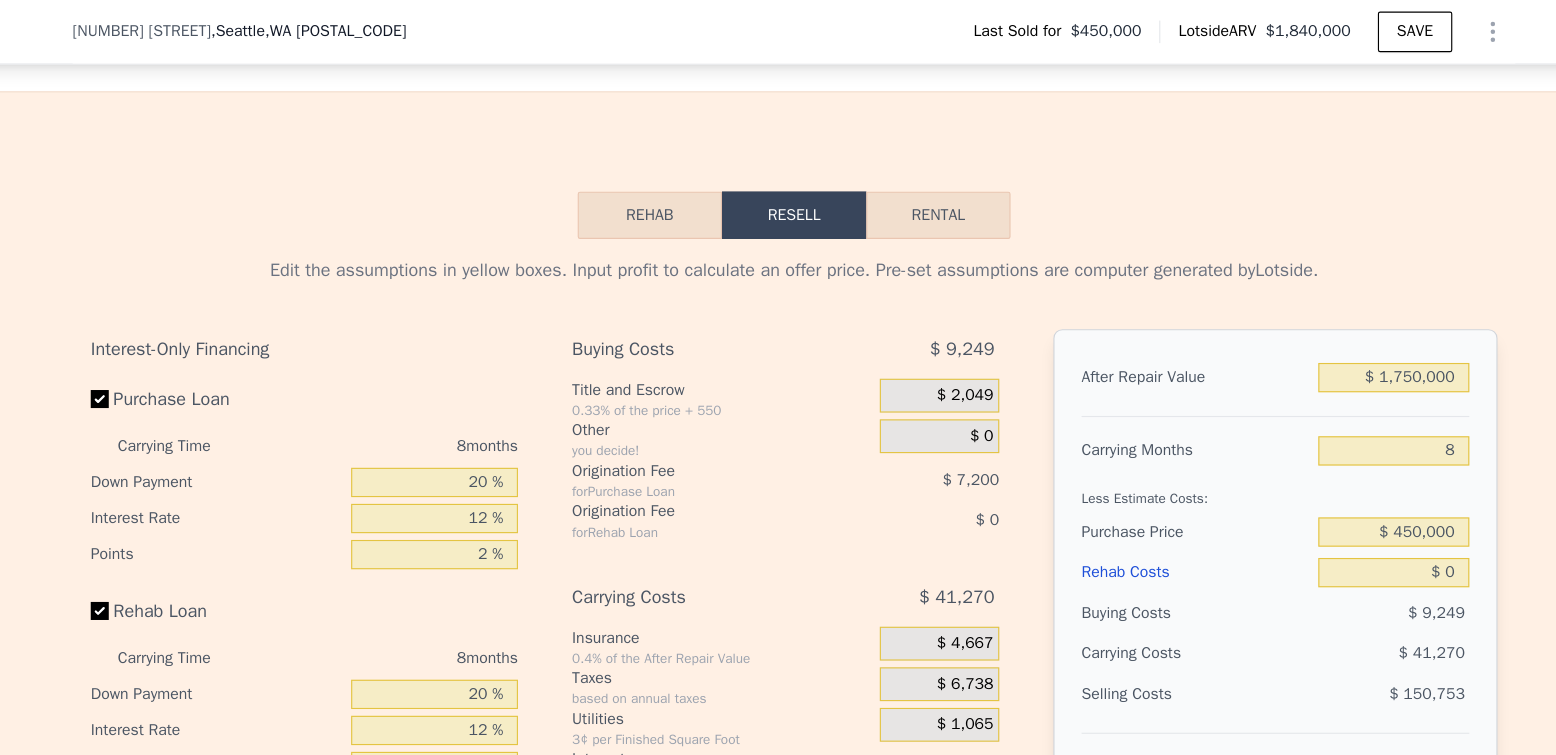 click on "After Repair Value $ 1,750,000 Carrying Months 8 Less Estimate Costs: Purchase Price $ 450,000 Rehab Costs $ 0 Buying Costs $ 9,249 Carrying Costs $ 41,270 Selling Costs $ 150,753 Resell Profit $ 1,098,728 Total ROI 219.52% Cash In $ 140,519 Cash ROI ROIs are not annualized 781.91%" at bounding box center (1205, 570) 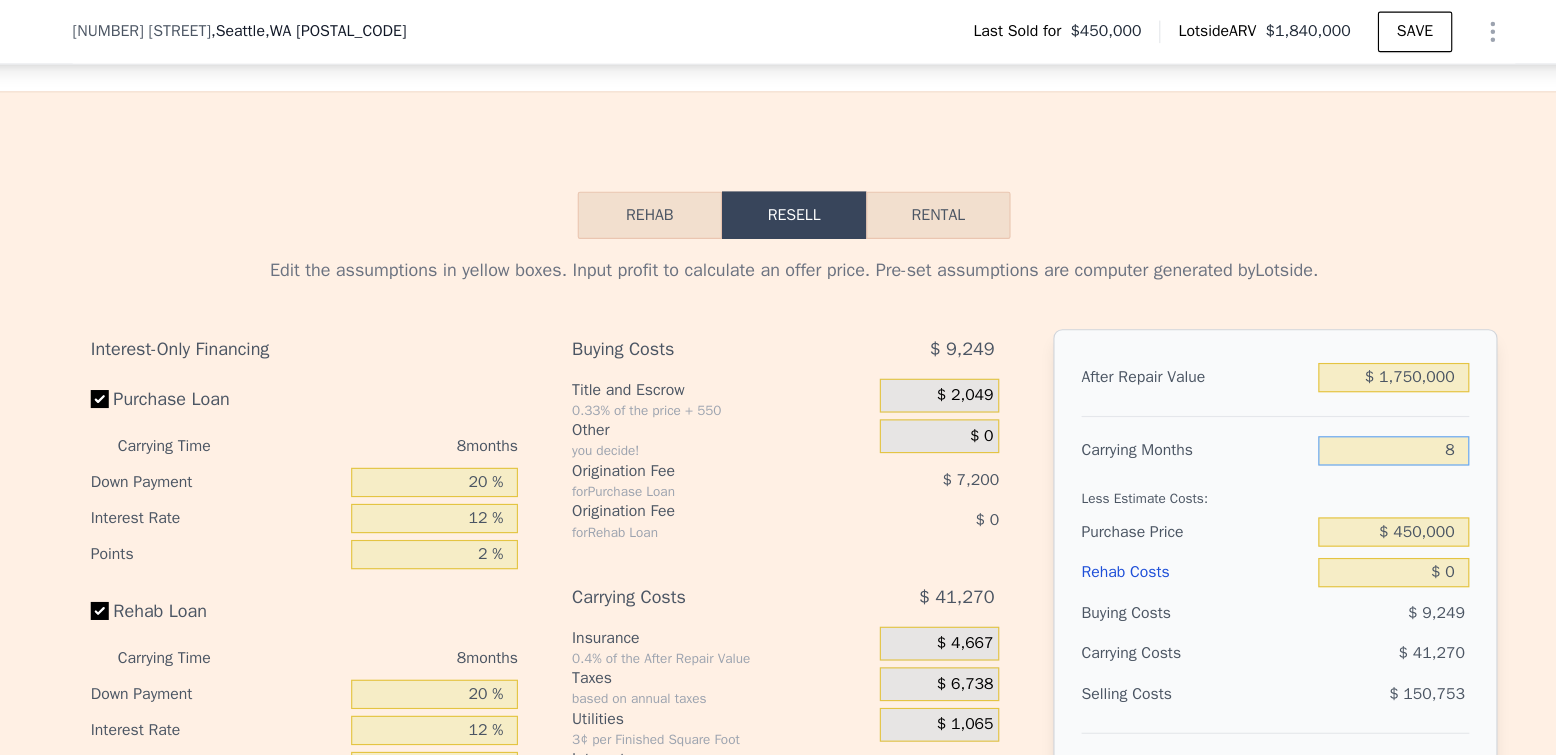 click on "8" at bounding box center (1310, 400) 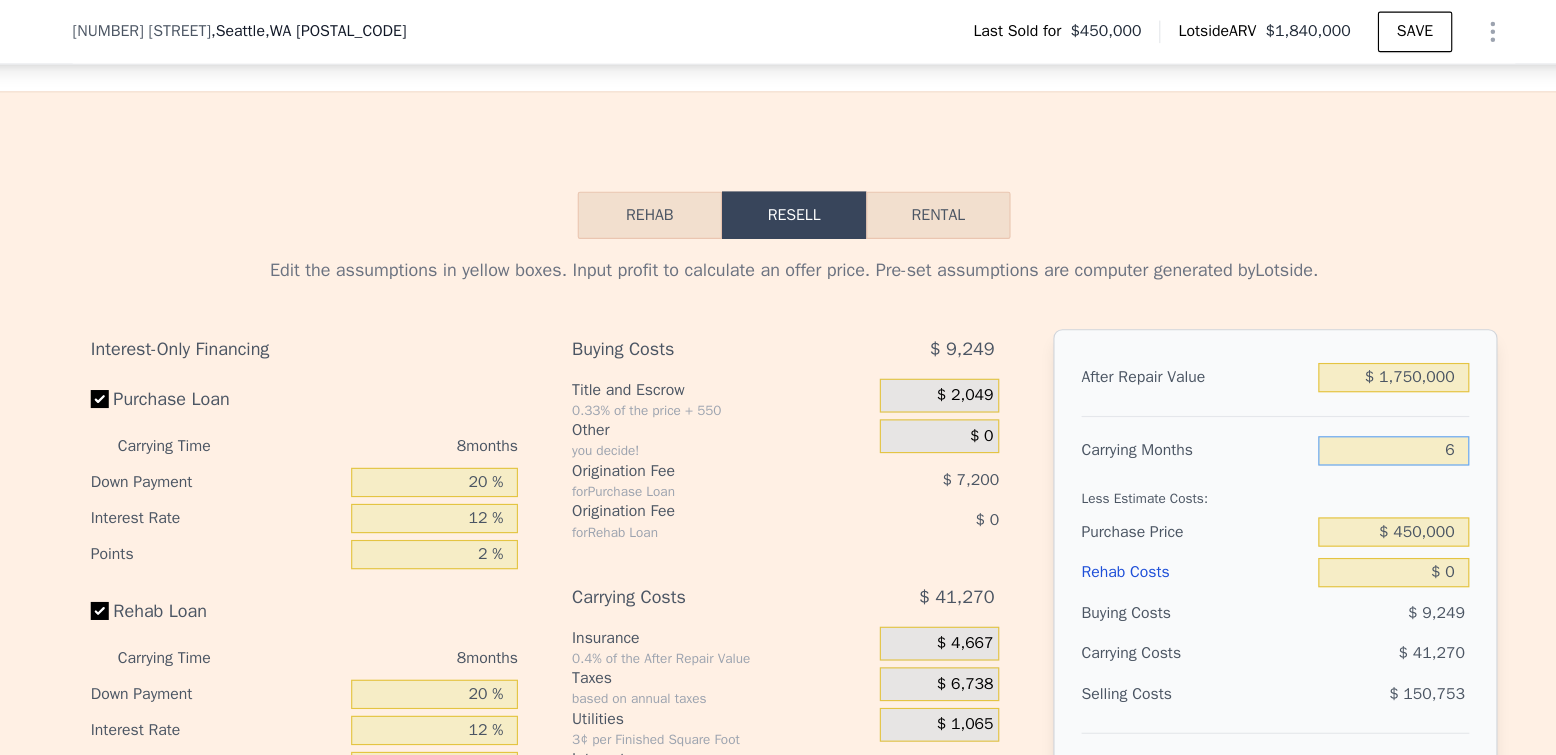 type on "$ 1,109,045" 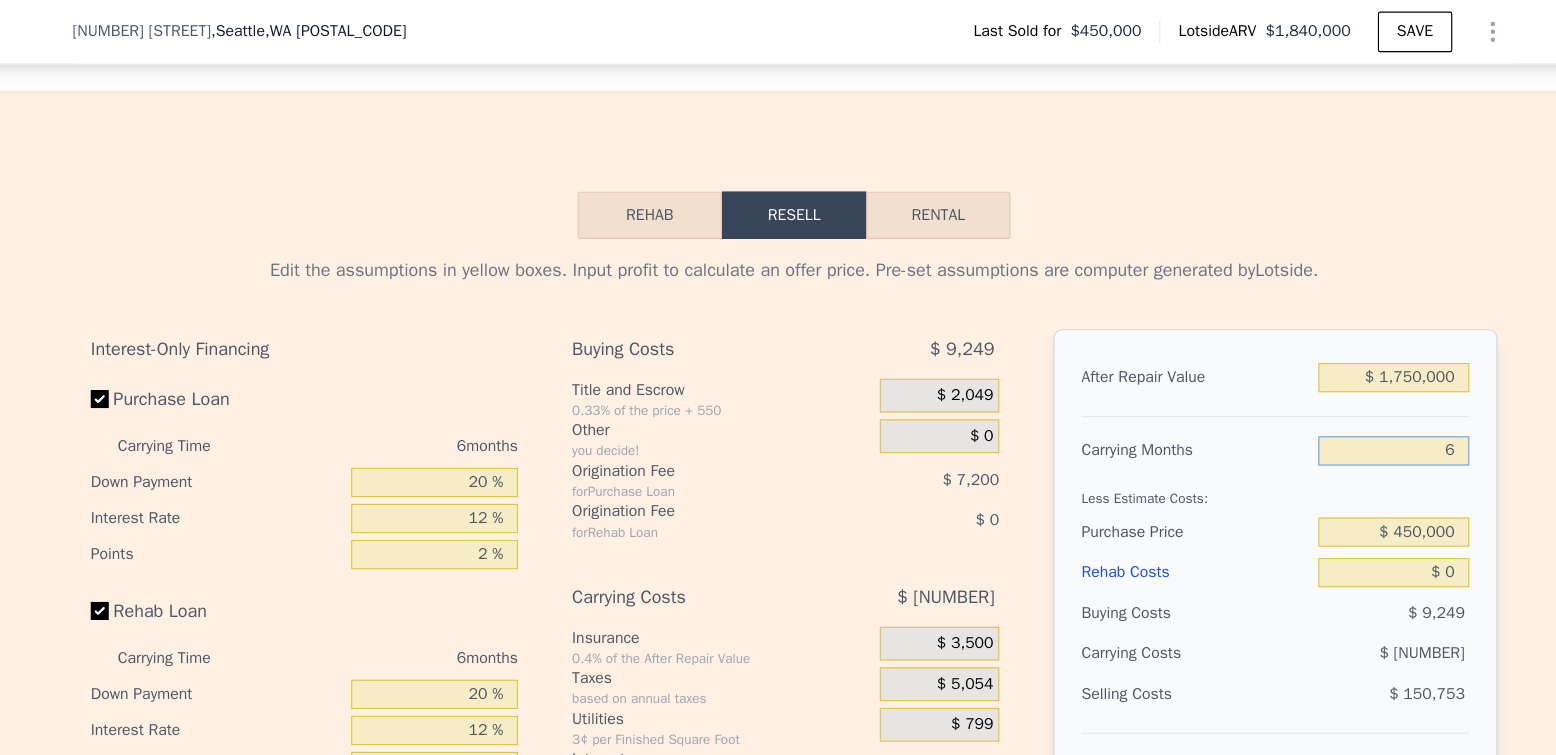 type on "6" 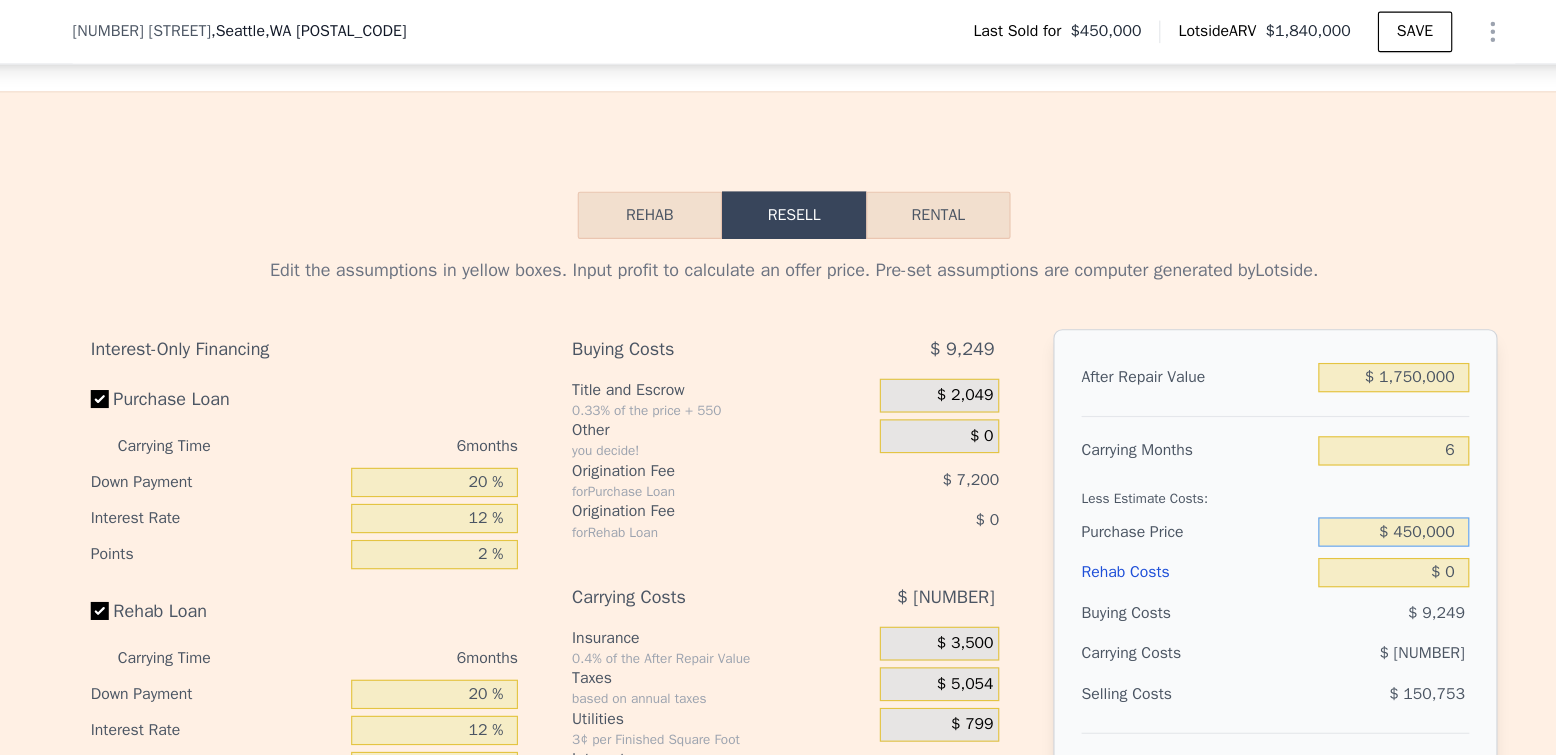 click on "$ 450,000" at bounding box center [1310, 472] 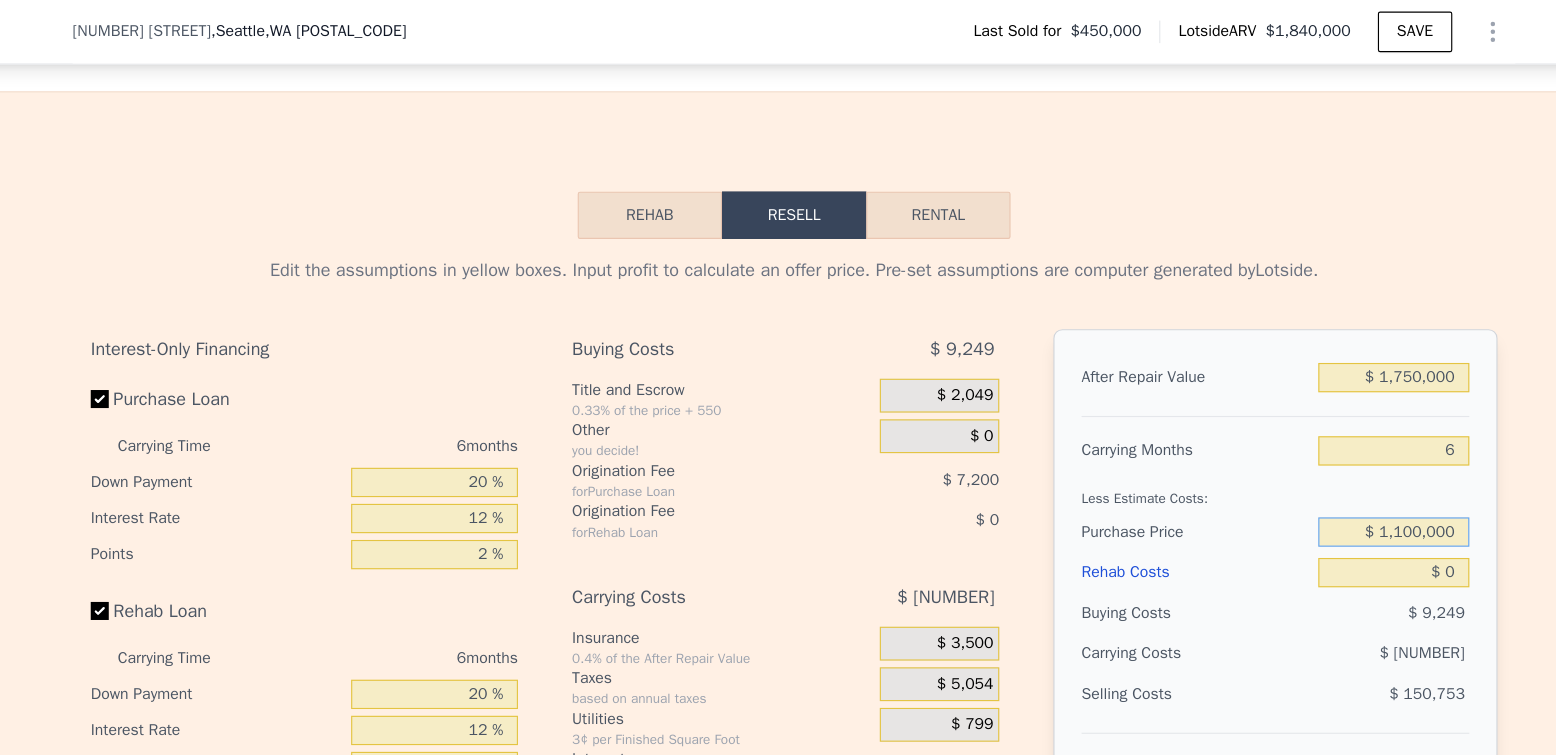 type on "$ 1,100,000" 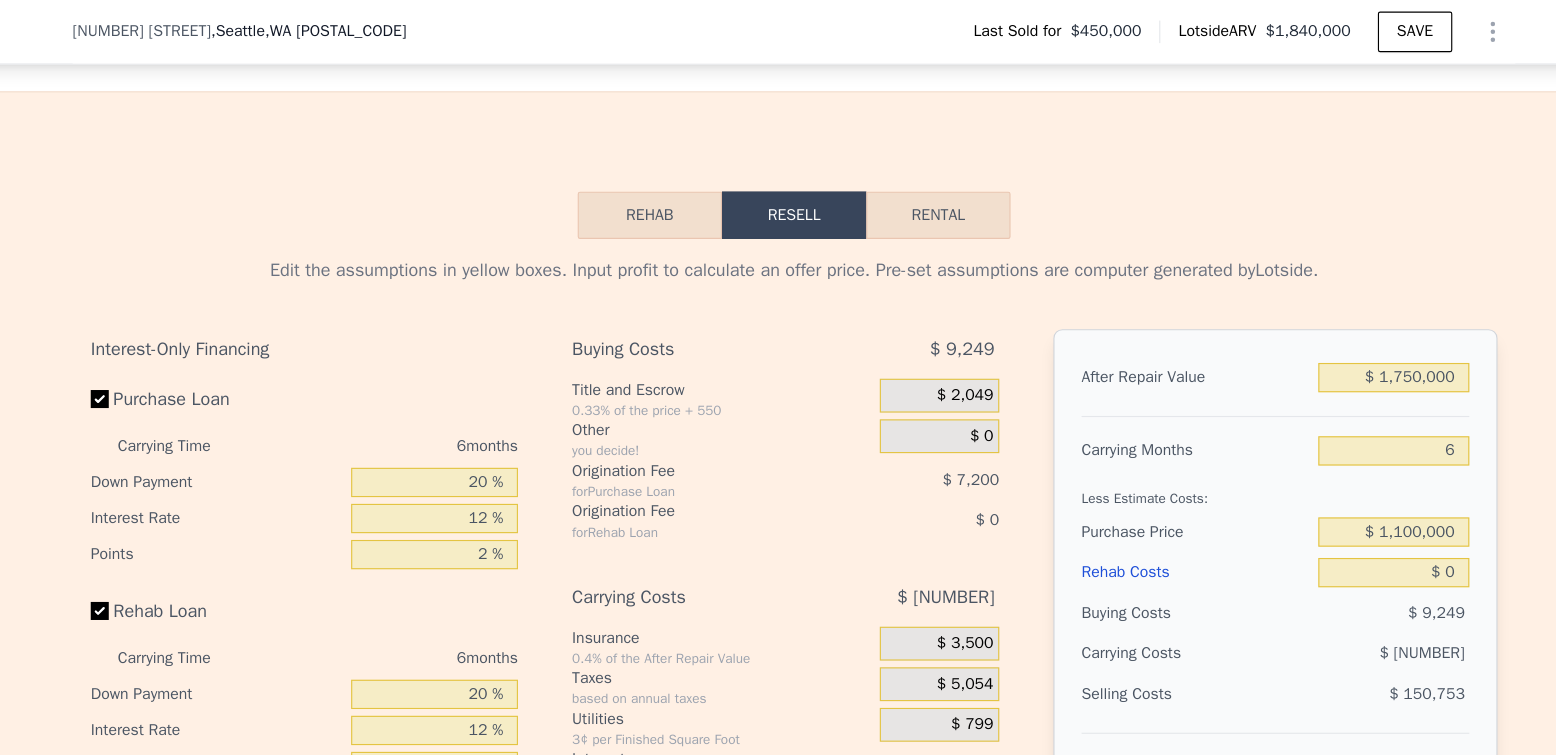 click on "Less Estimate Costs:" at bounding box center (1205, 436) 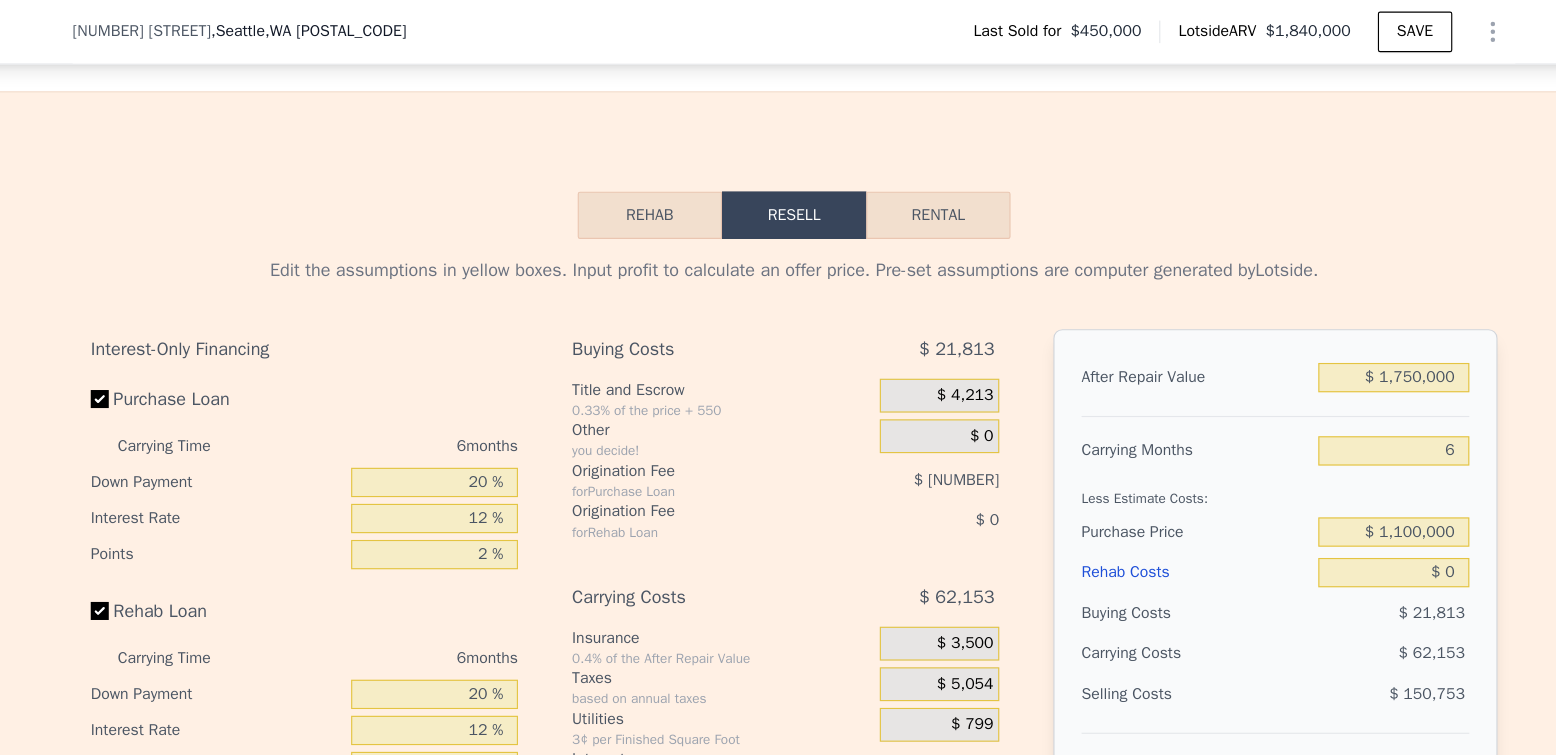 click on "$ 0" at bounding box center (1310, 508) 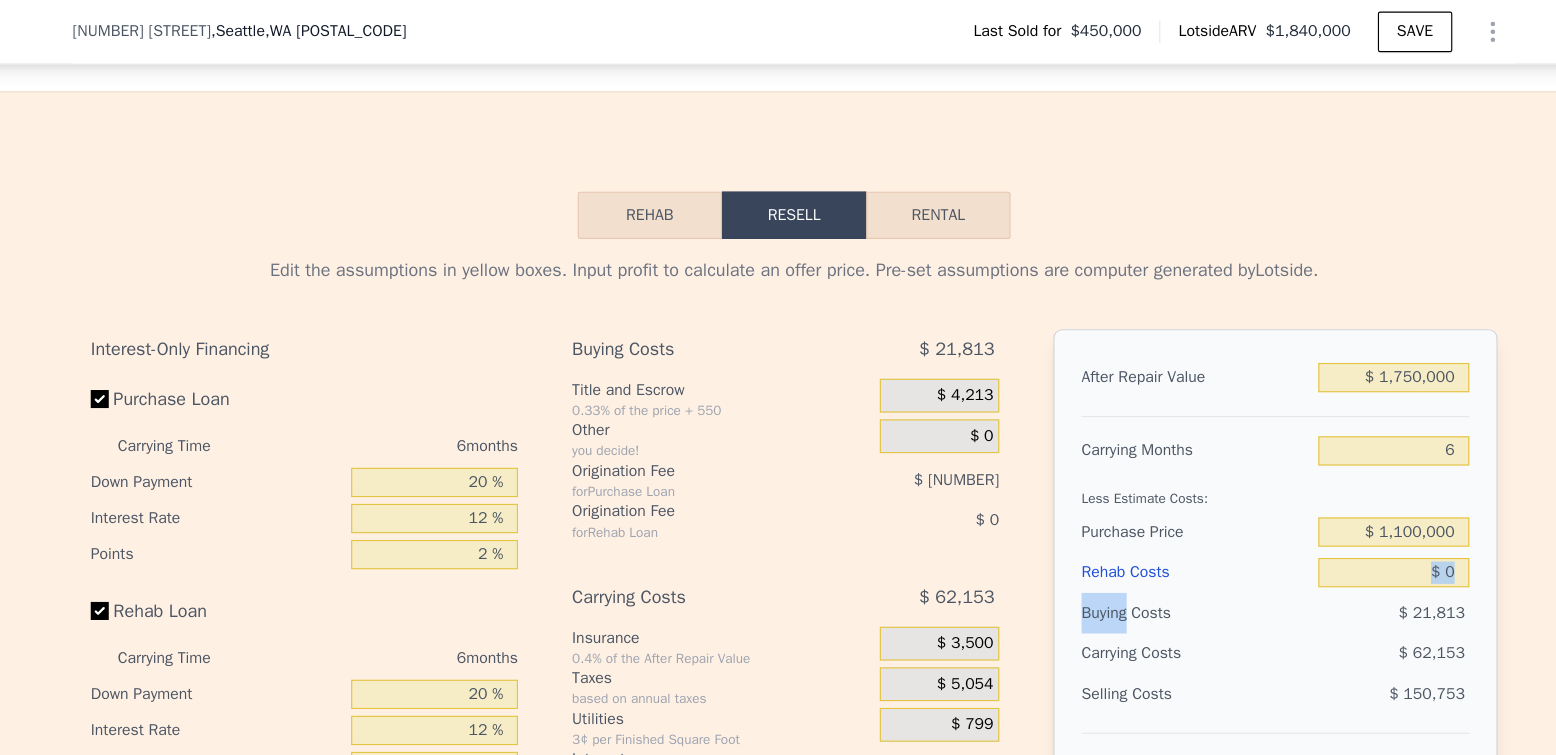 click on "$ 0" at bounding box center [1310, 508] 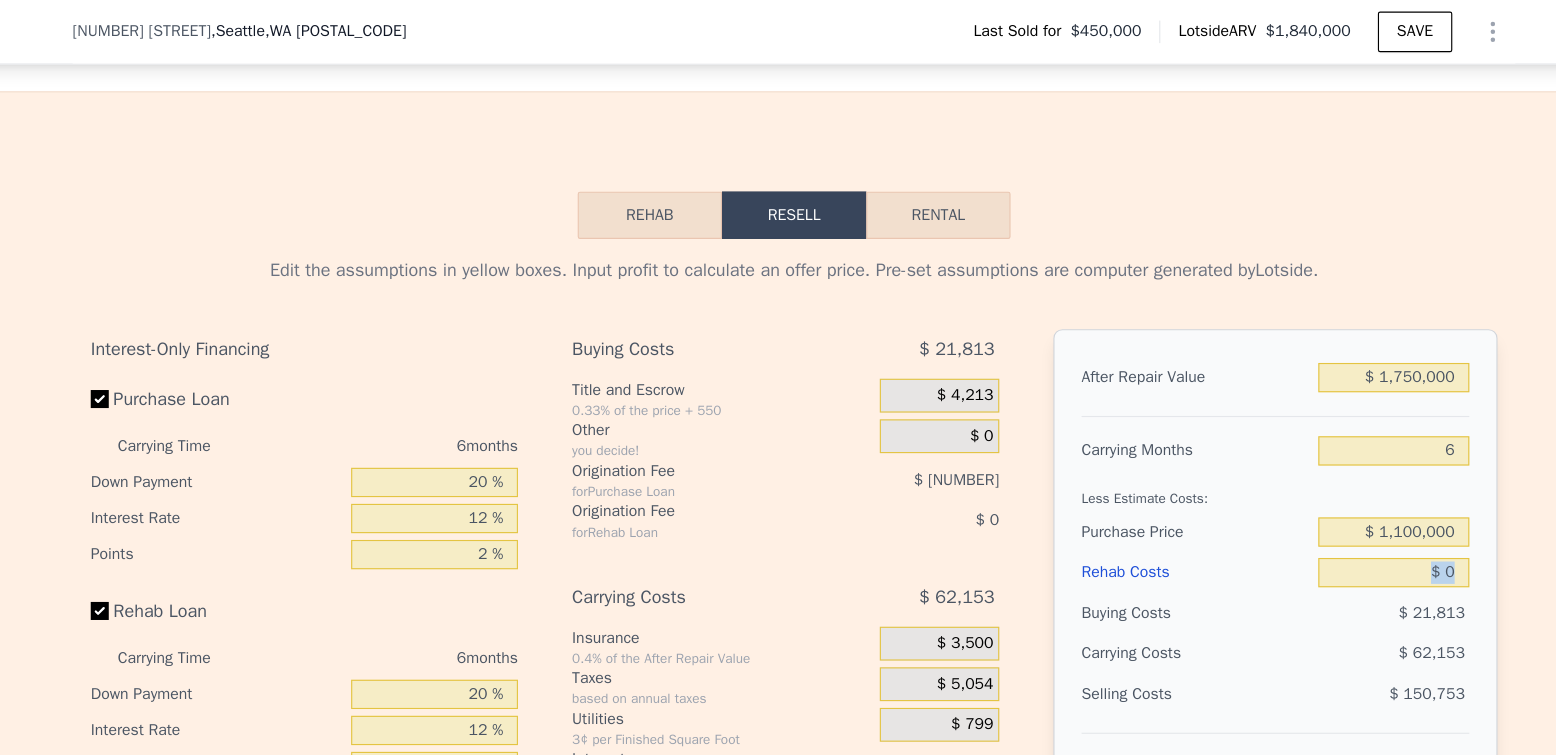click on "$ 0" at bounding box center (1310, 508) 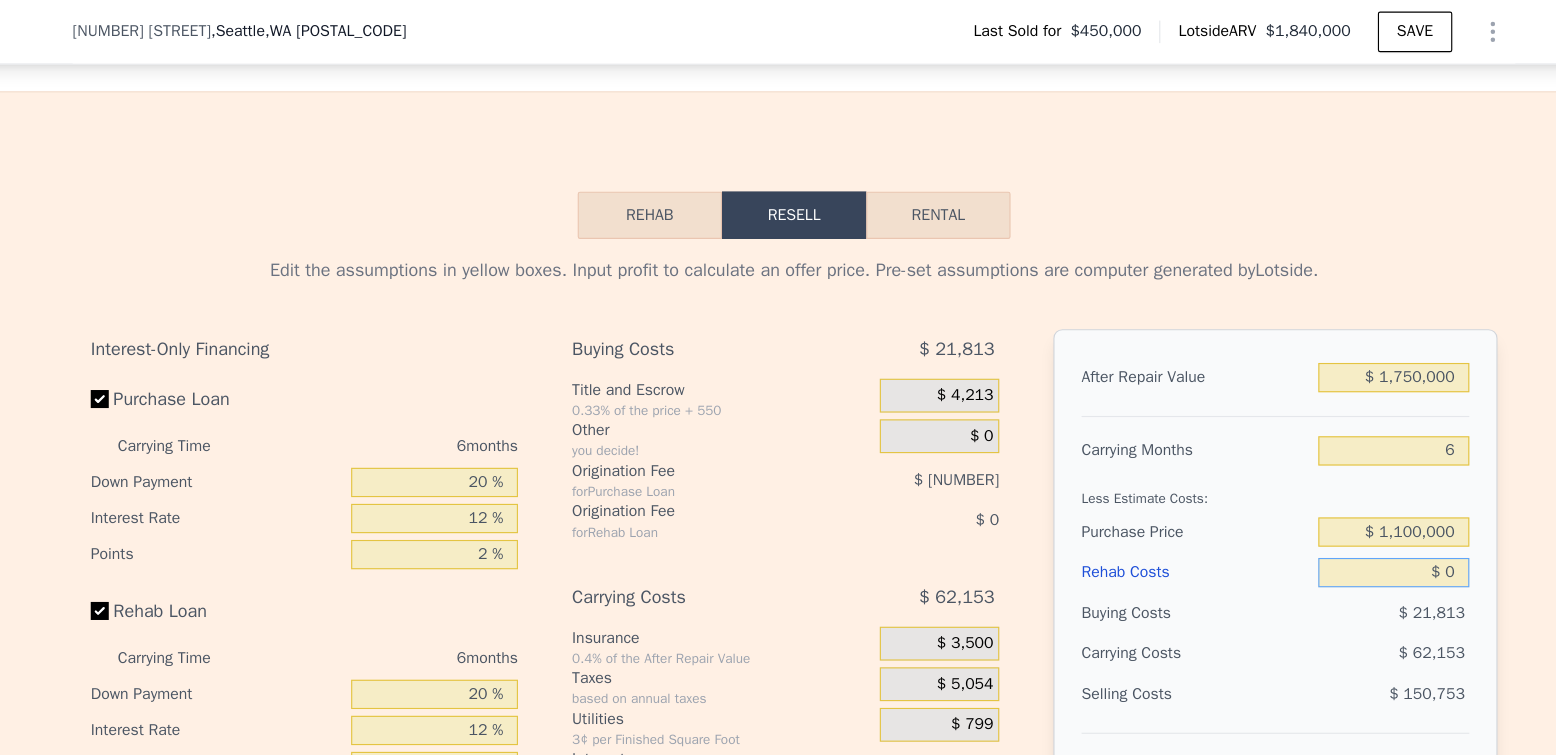 click on "$ 0" at bounding box center [1310, 508] 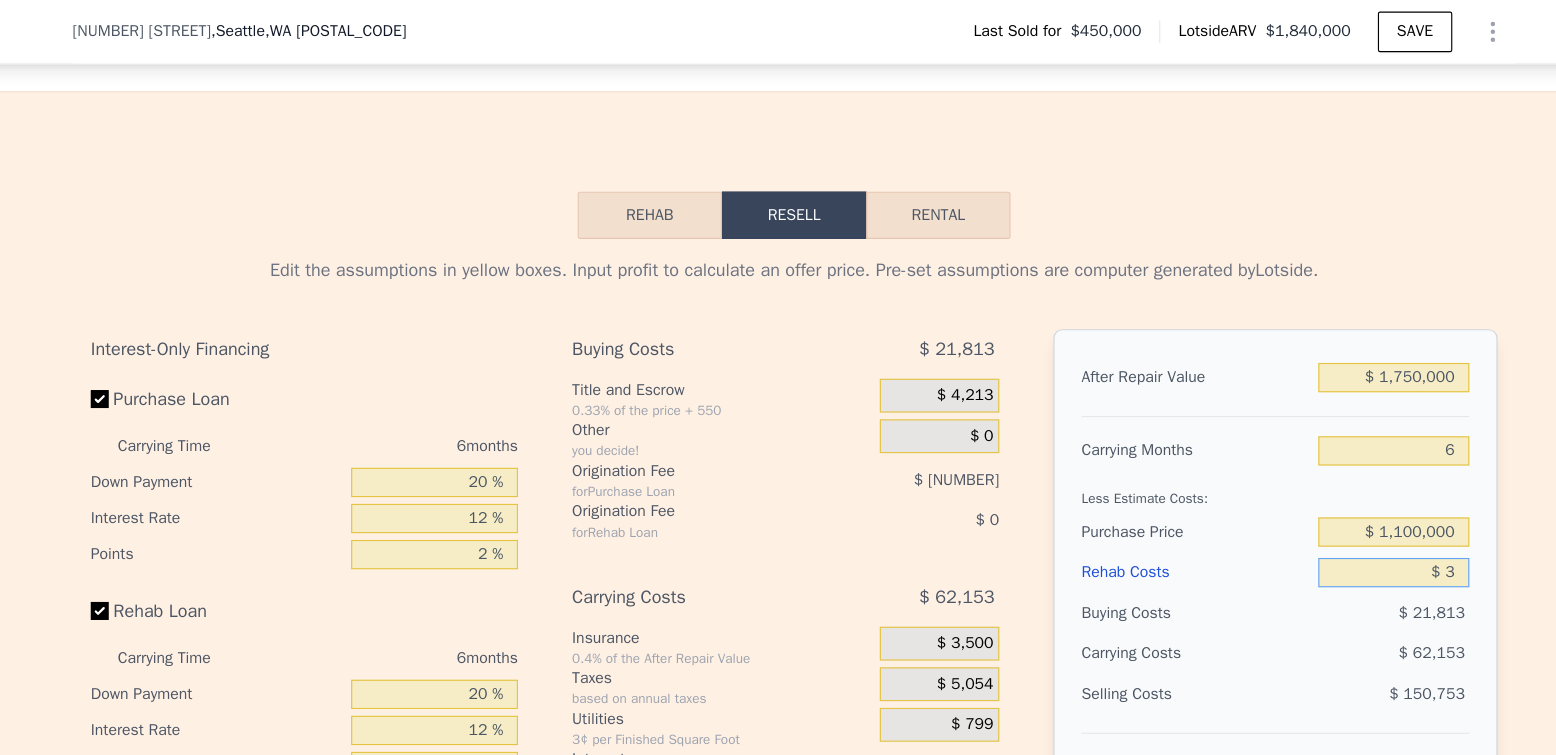 type on "$ 30" 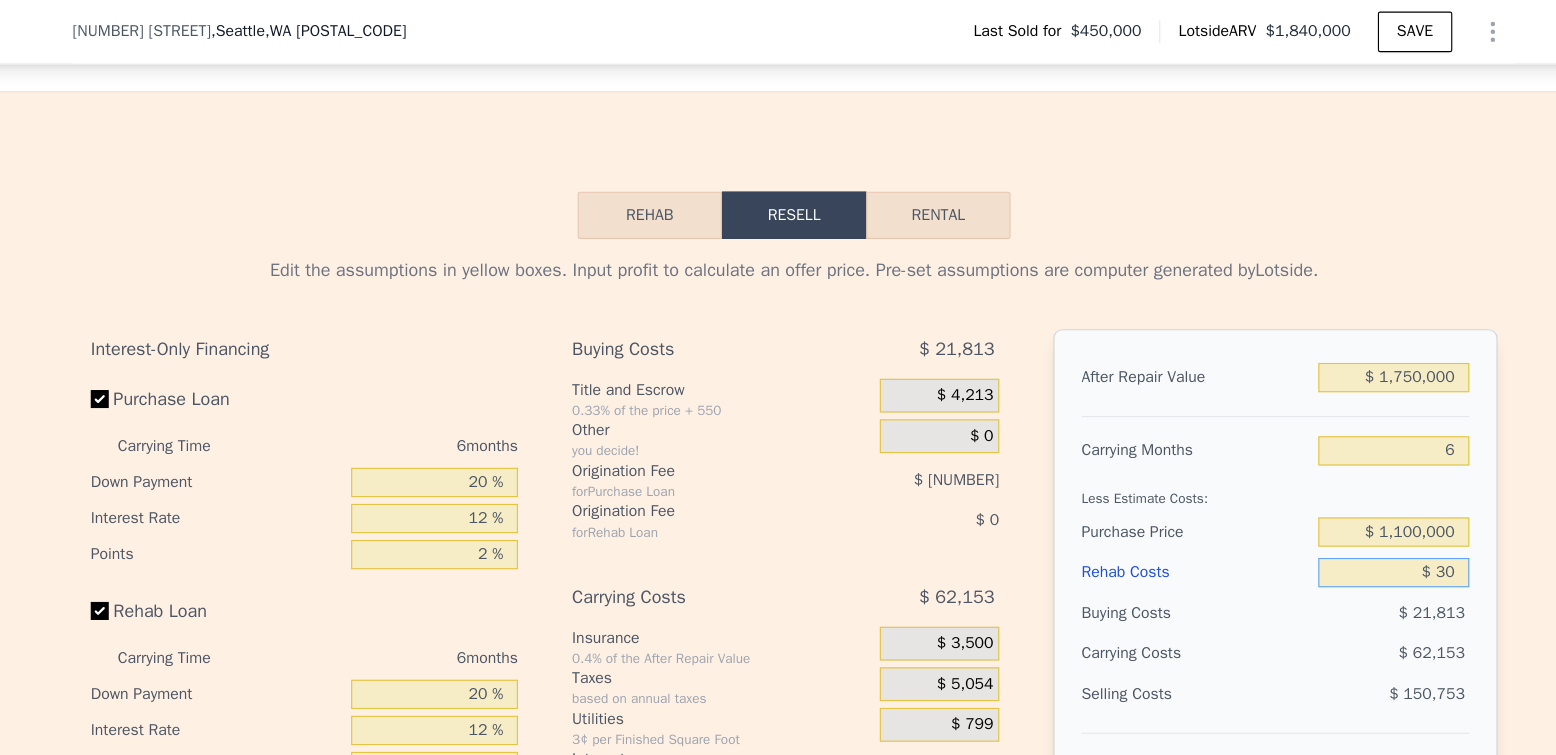 type on "$ [NUMBER]" 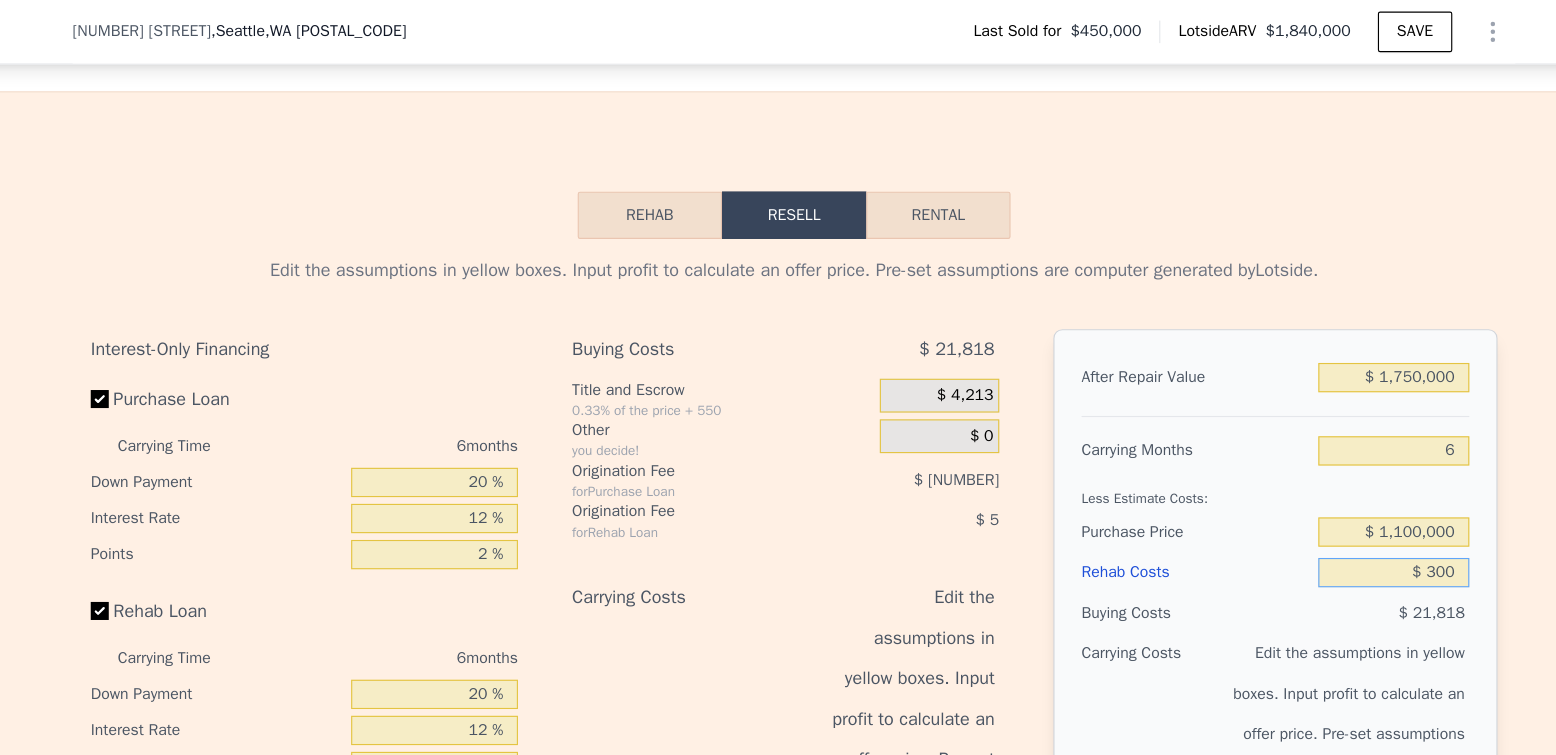 type on "$ [NUMBER]" 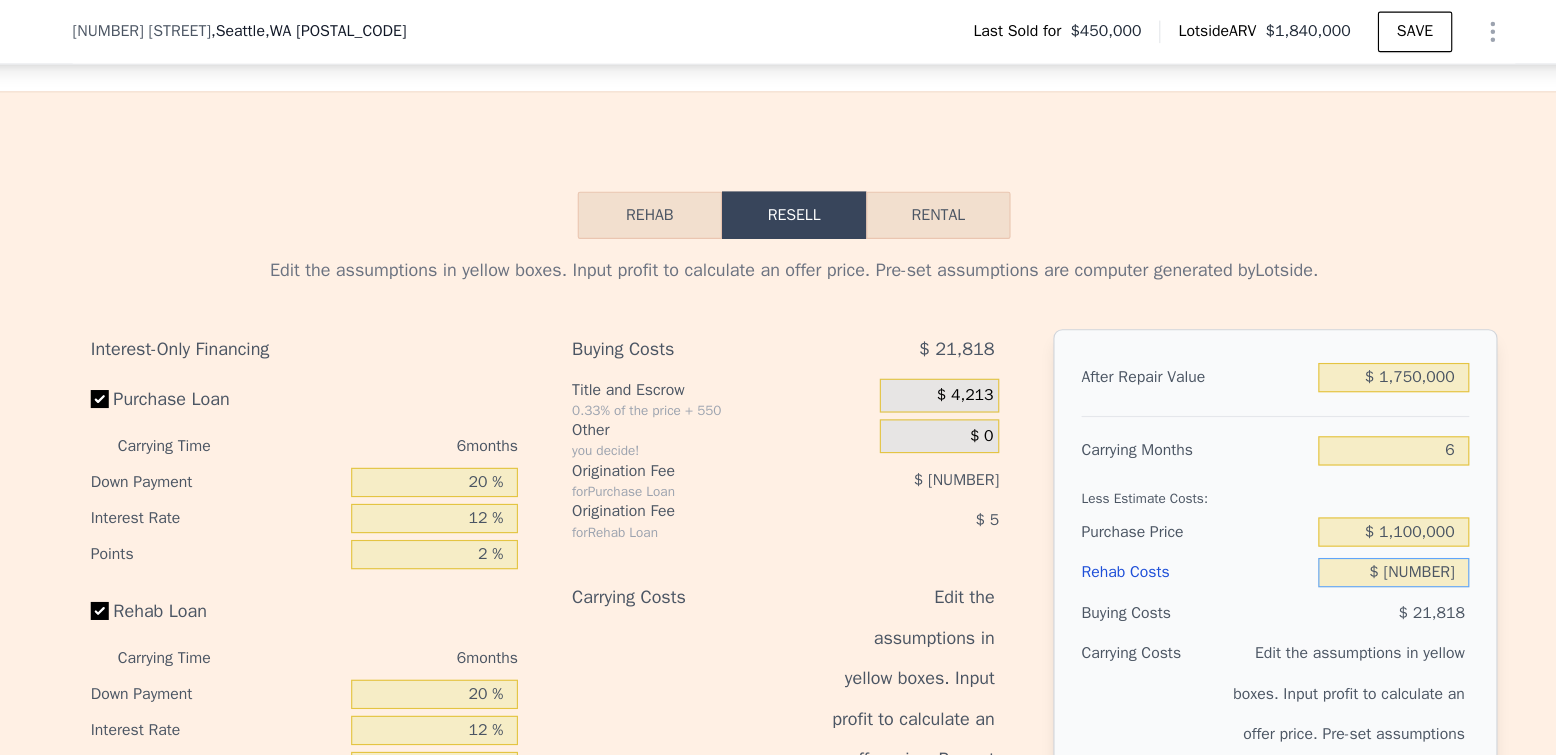 type on "$ [NUMBER]" 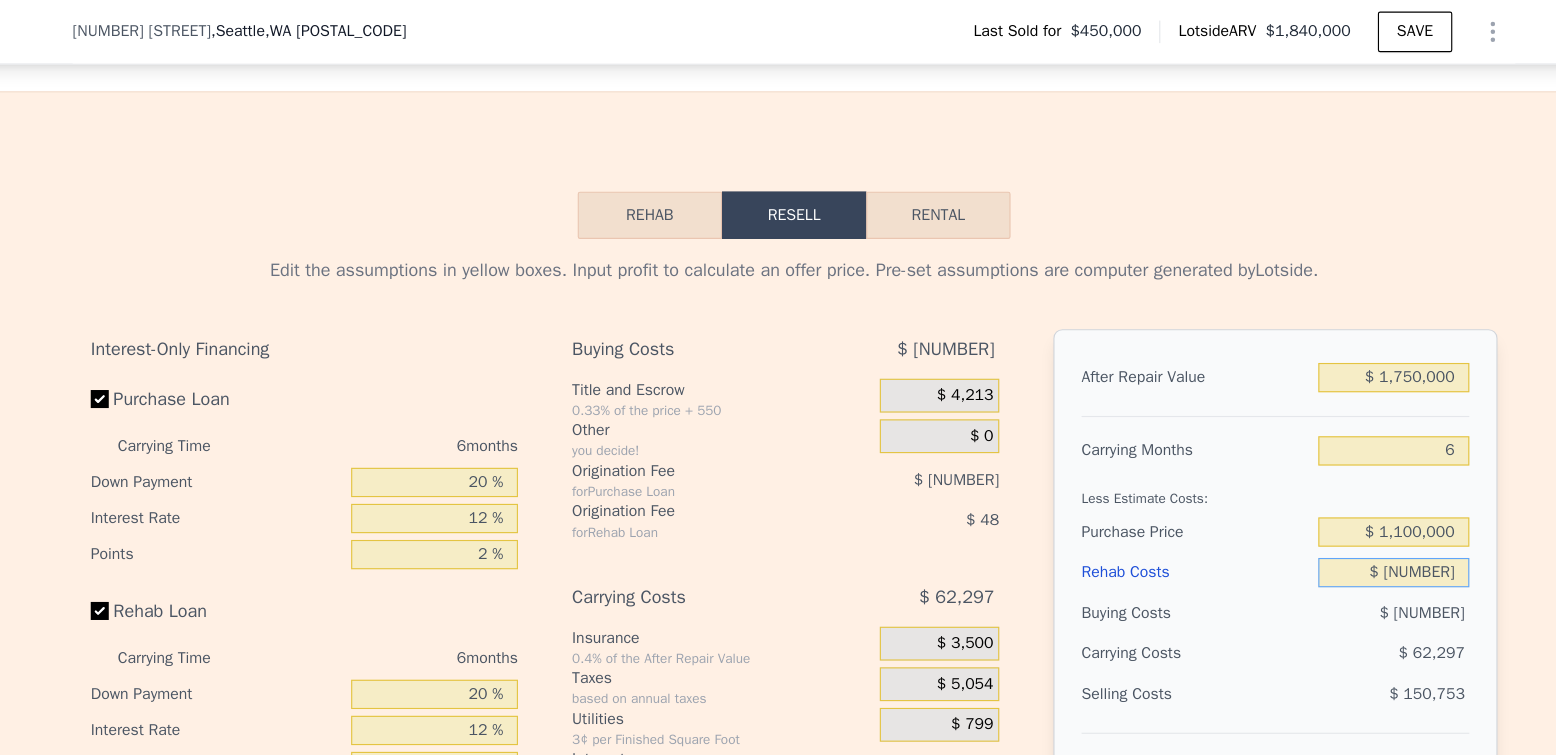 type on "$ 30,000" 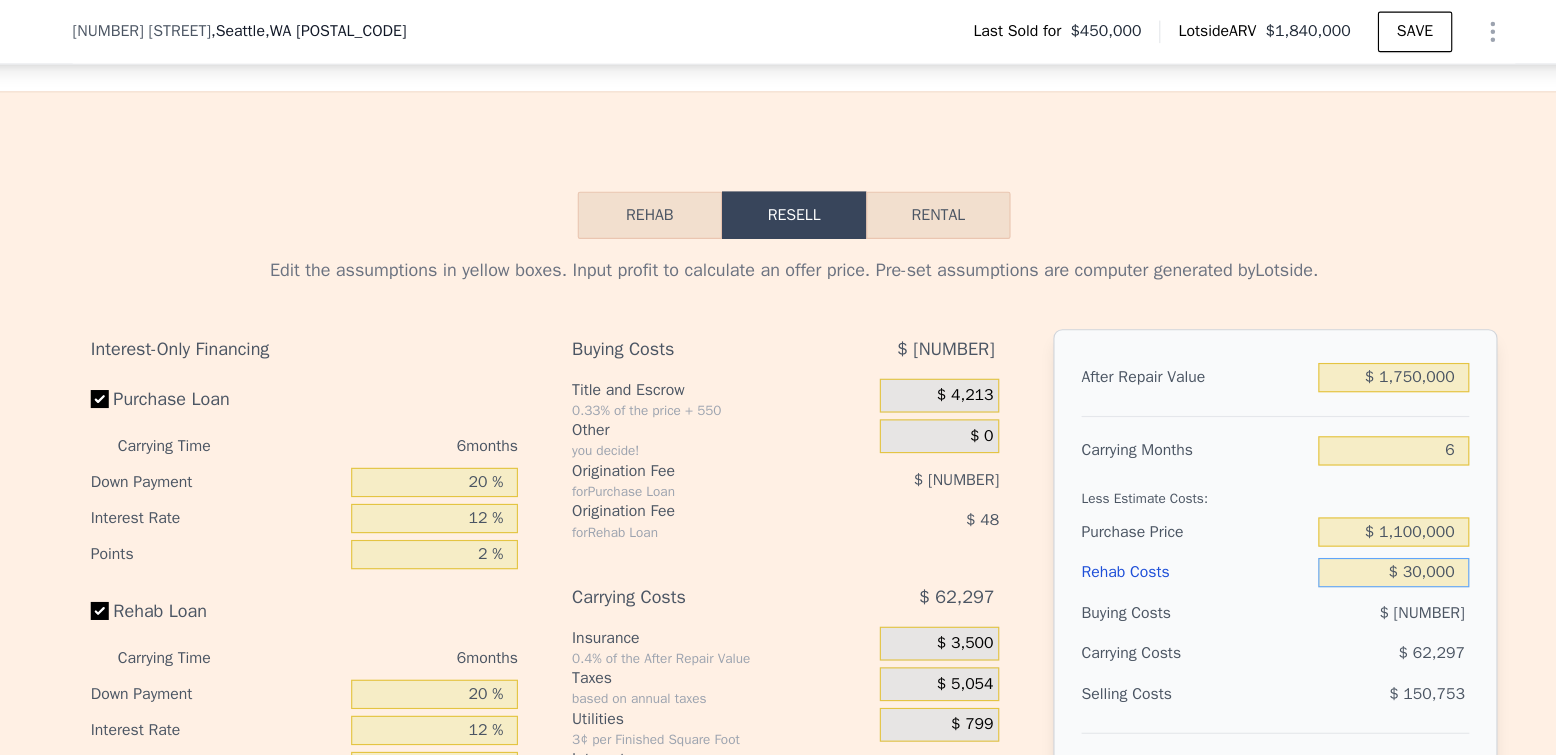 type on "$ 383,361" 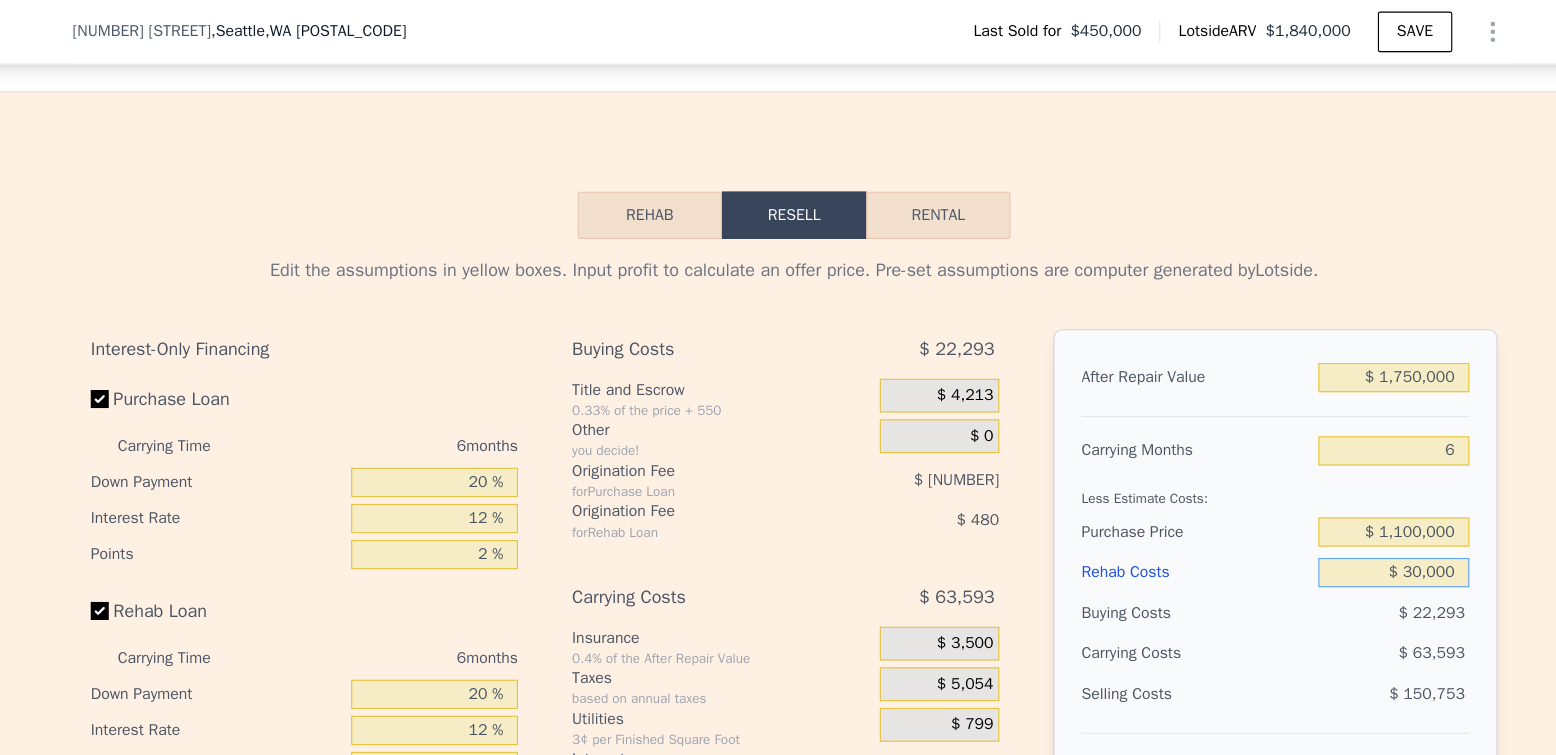 type on "$ 300,000" 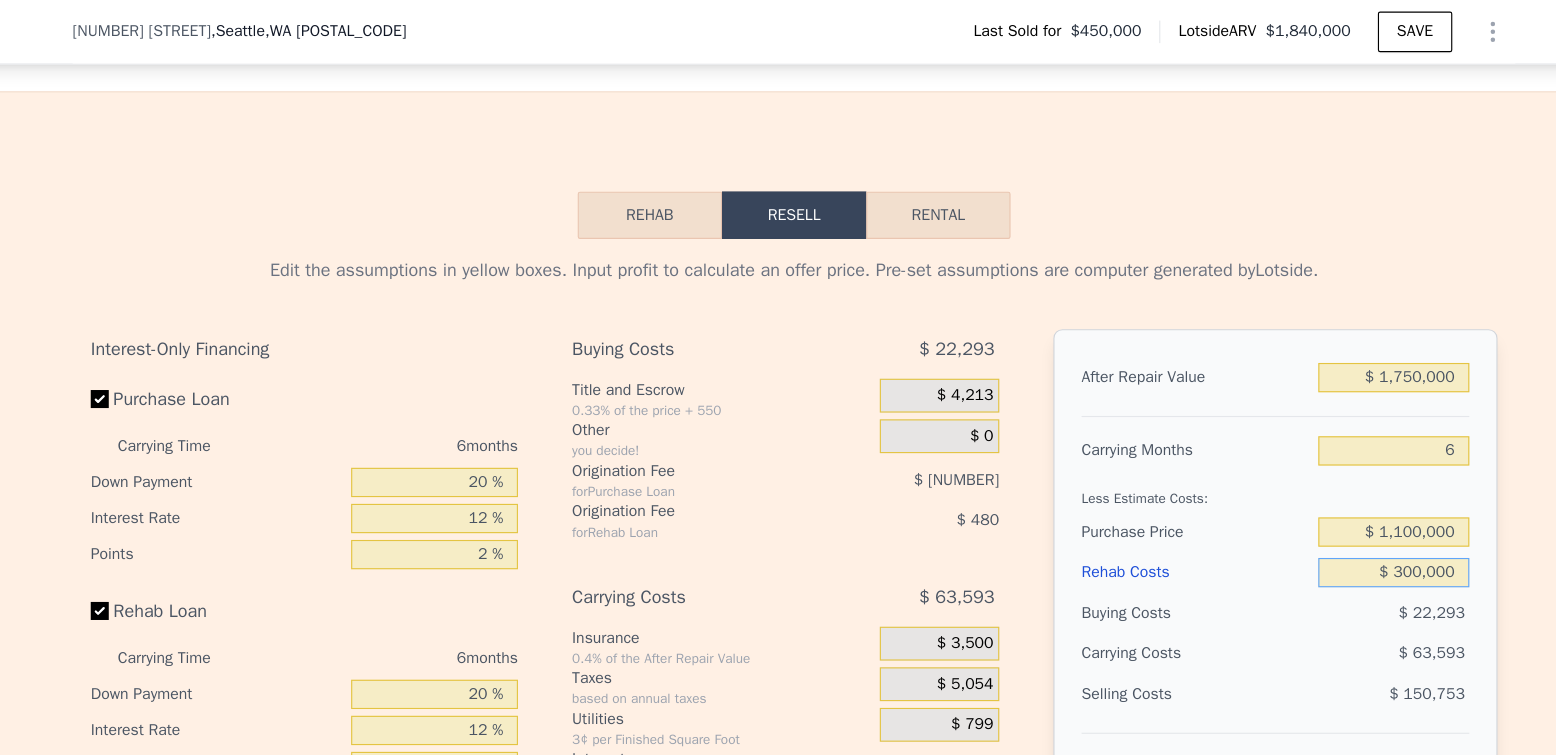type on "$ 96,081" 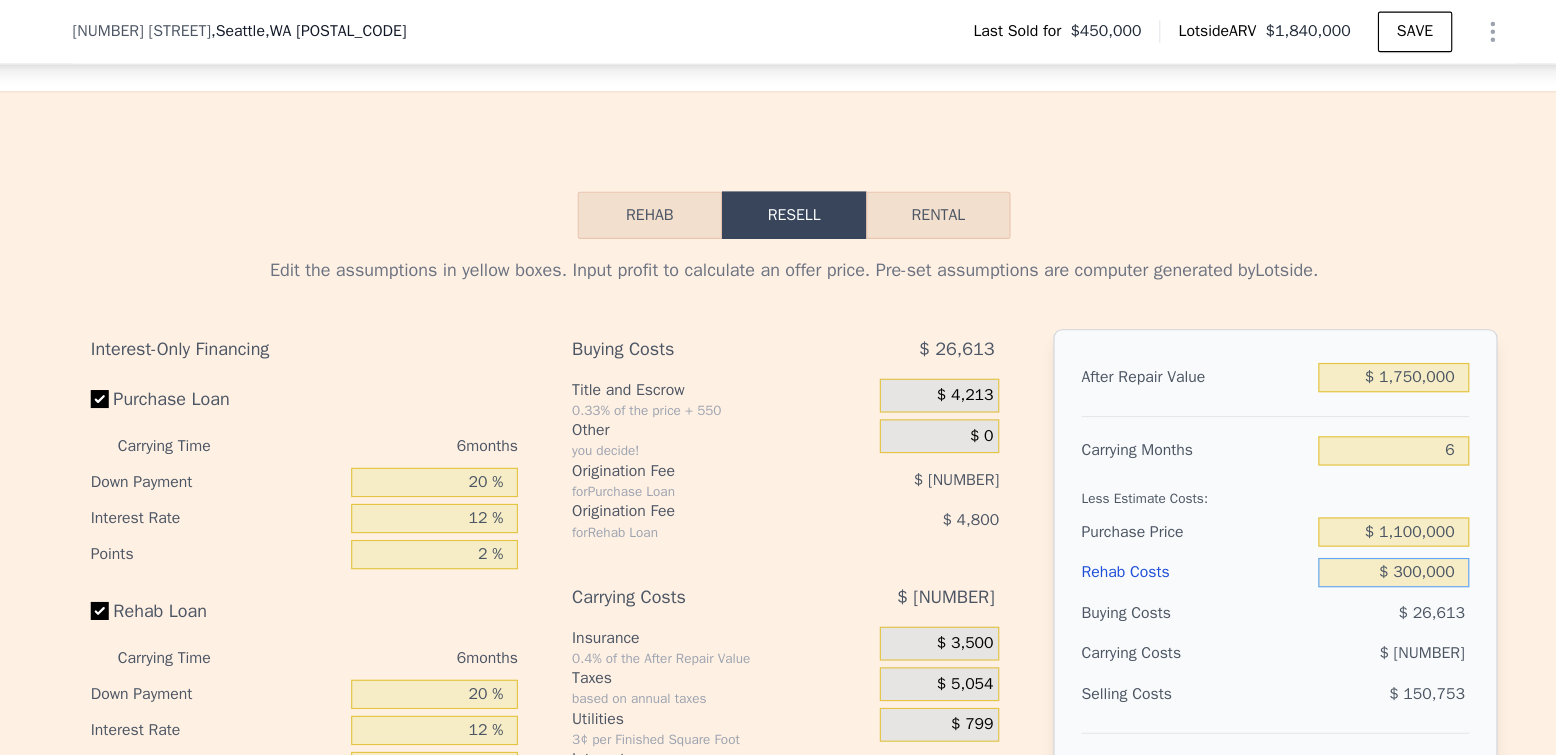 type on "$ 300,000" 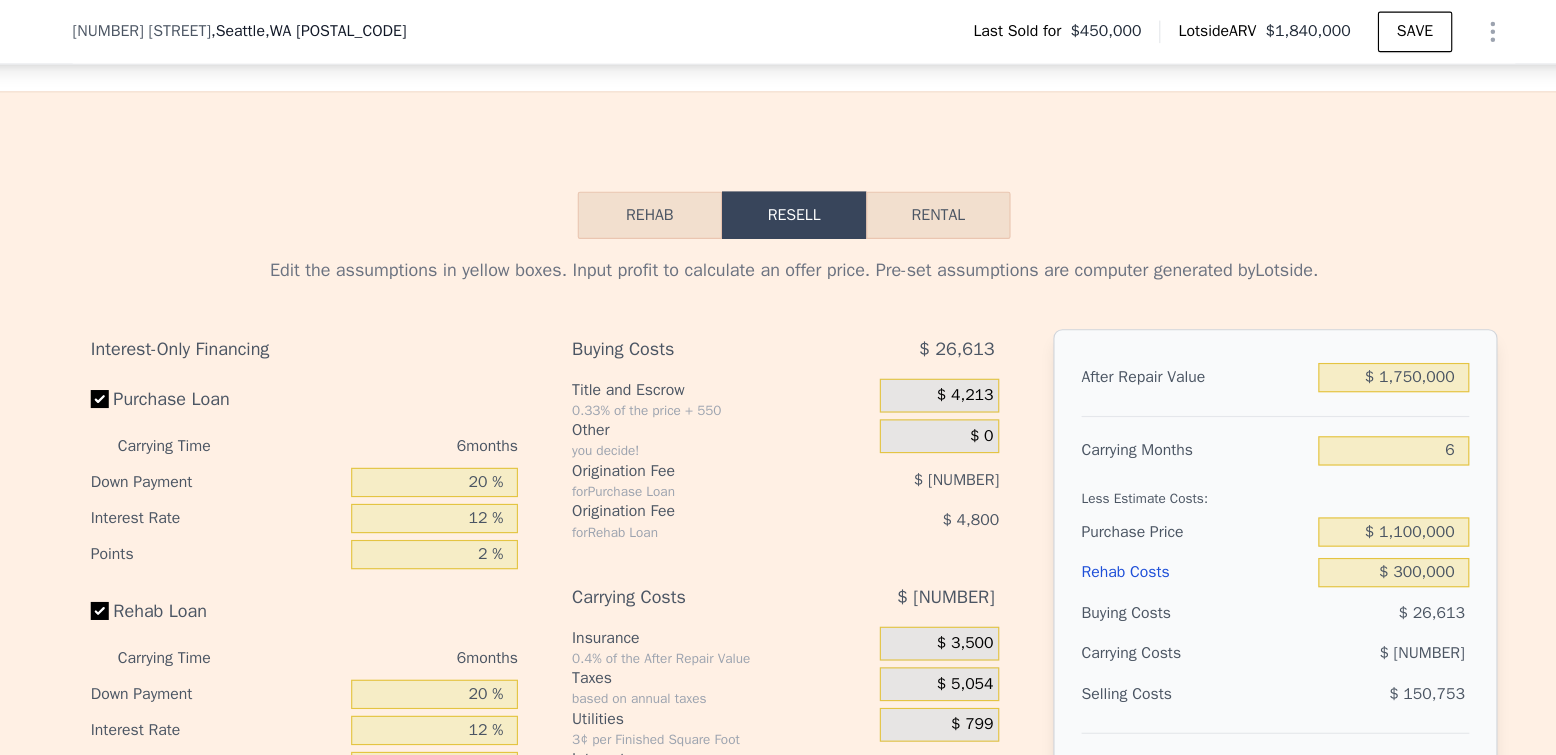 click on "After Repair Value $ 1,750,000 Carrying Months 6 Less Estimate Costs: Purchase Price $ 1,100,000 Rehab Costs $ 300,000 Buying Costs $ 26,613 Carrying Costs $ 76,553 Selling Costs $ 150,753 Resell Profit $ 96,081 Total ROI 6.39% Cash In $ 383,166 Cash ROI ROIs are not annualized 25.08%" at bounding box center [1205, 570] 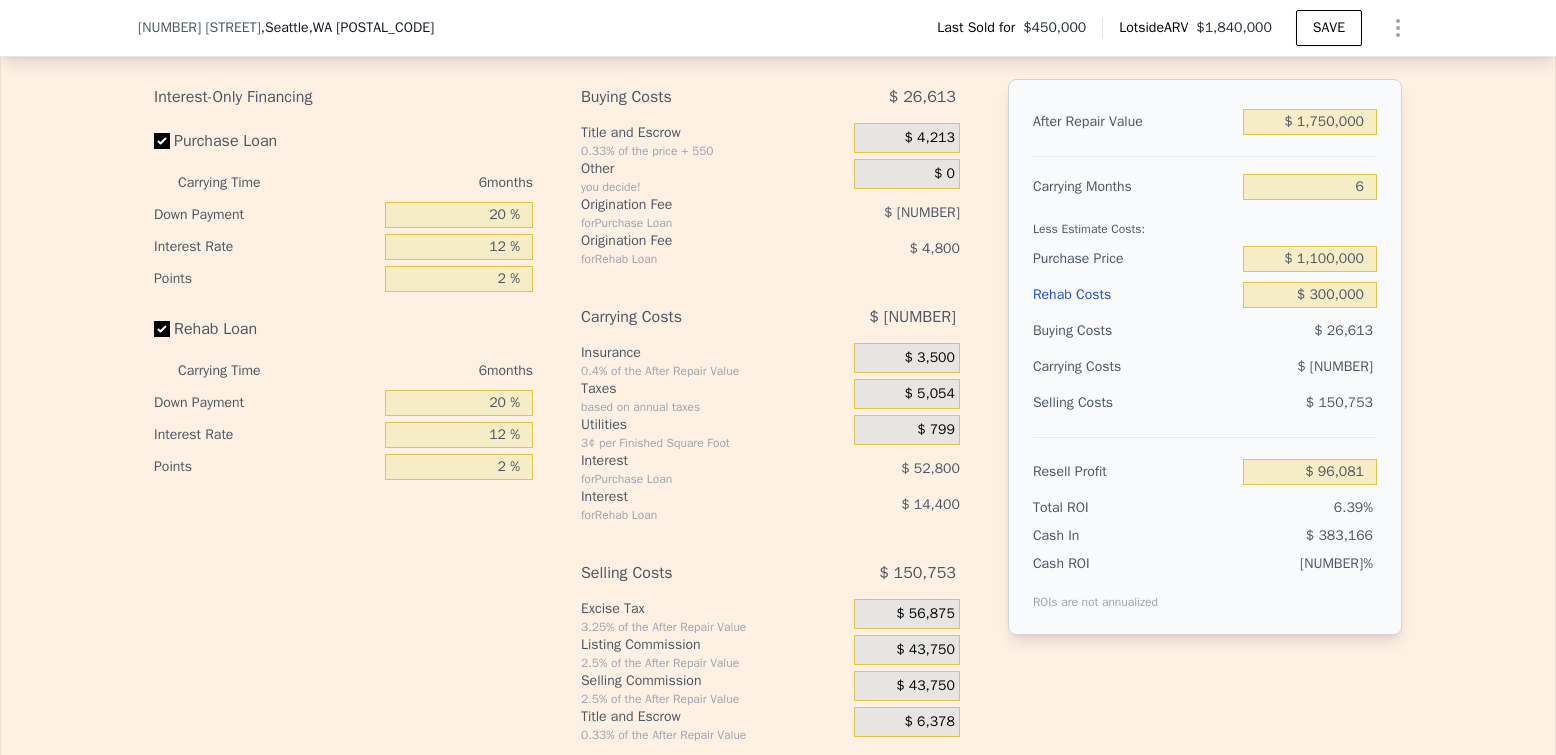scroll, scrollTop: 3091, scrollLeft: 0, axis: vertical 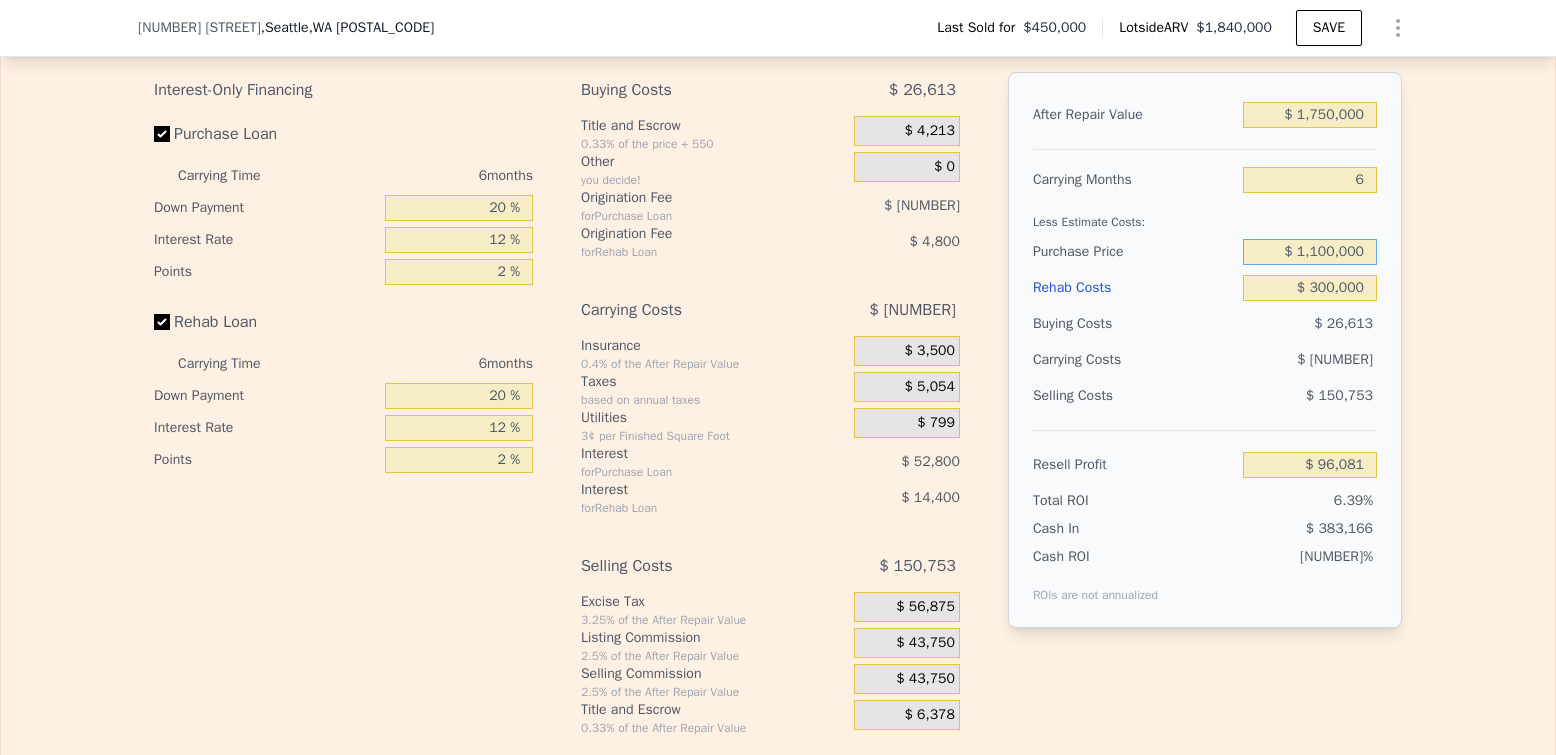 click on "$ 1,100,000" at bounding box center (1310, 252) 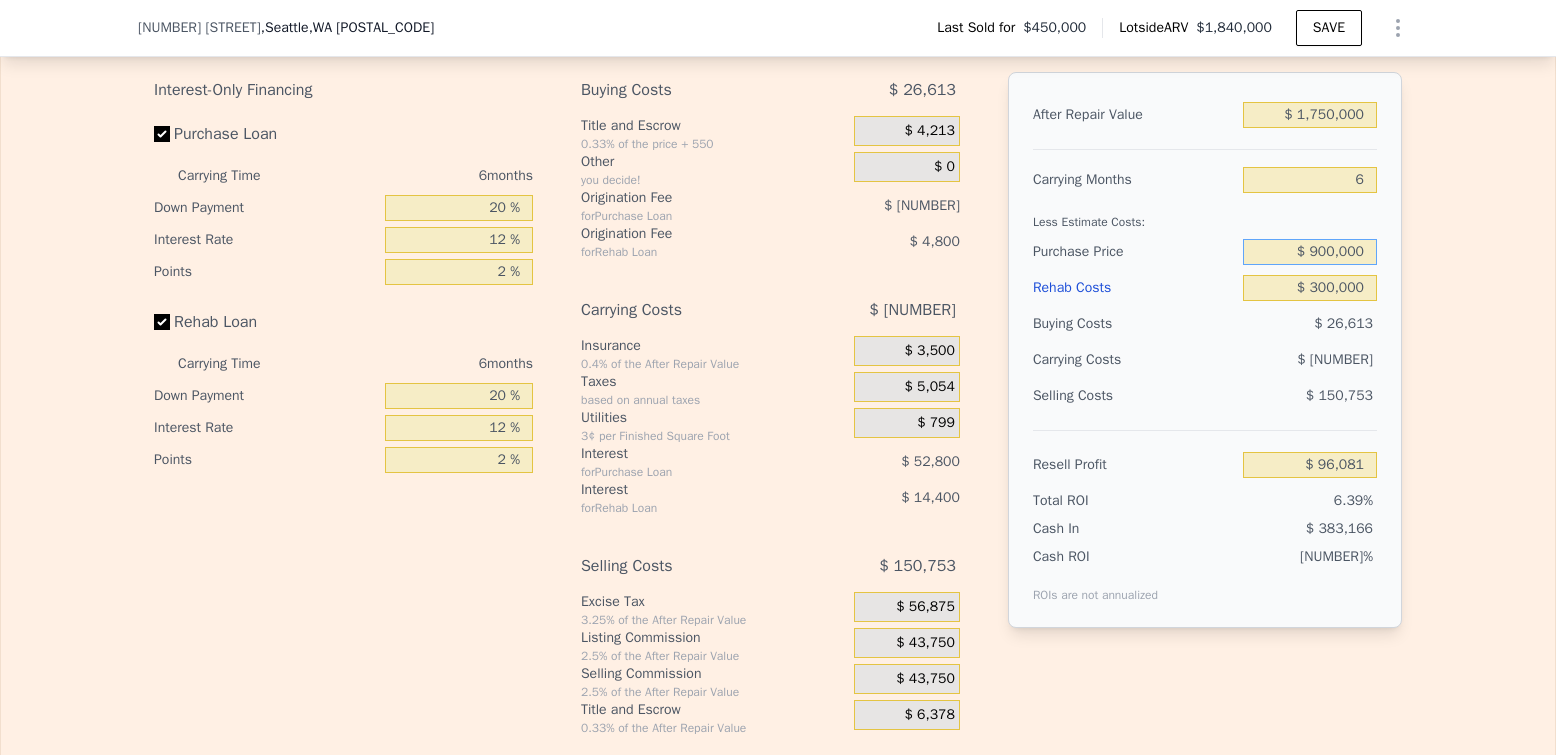 type on "$ 900,000" 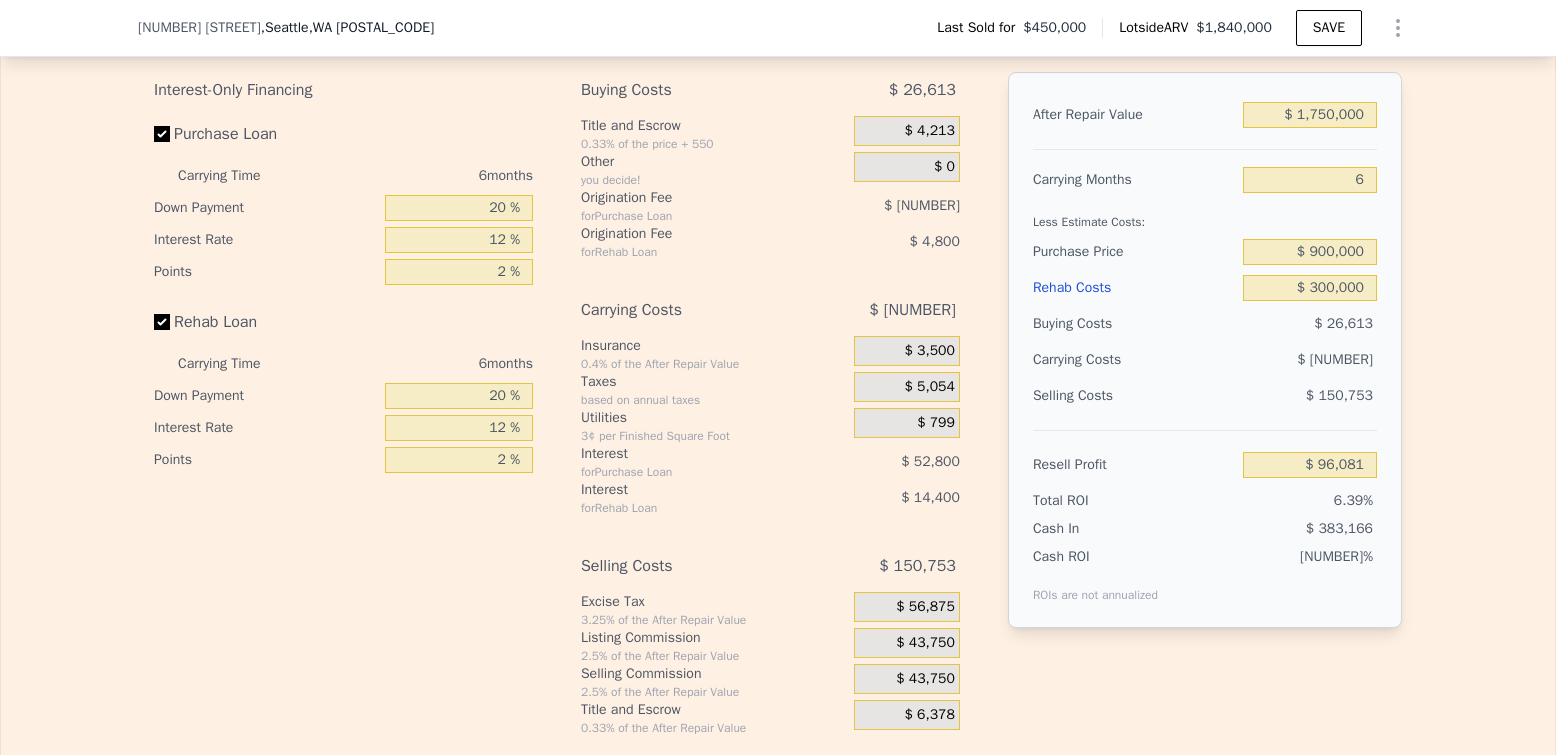 click on "Less Estimate Costs:" at bounding box center [1205, 216] 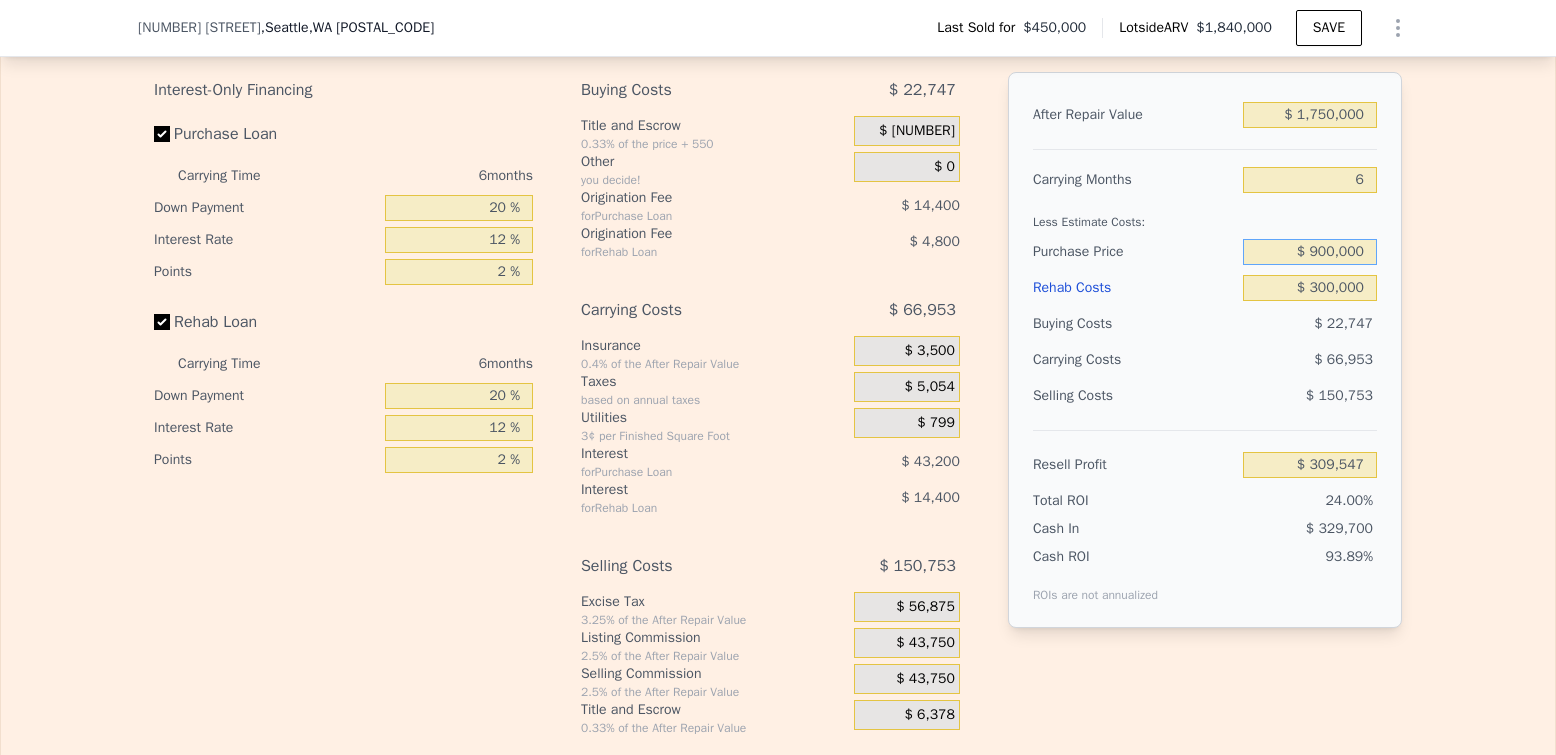 click on "$ 900,000" at bounding box center [1310, 252] 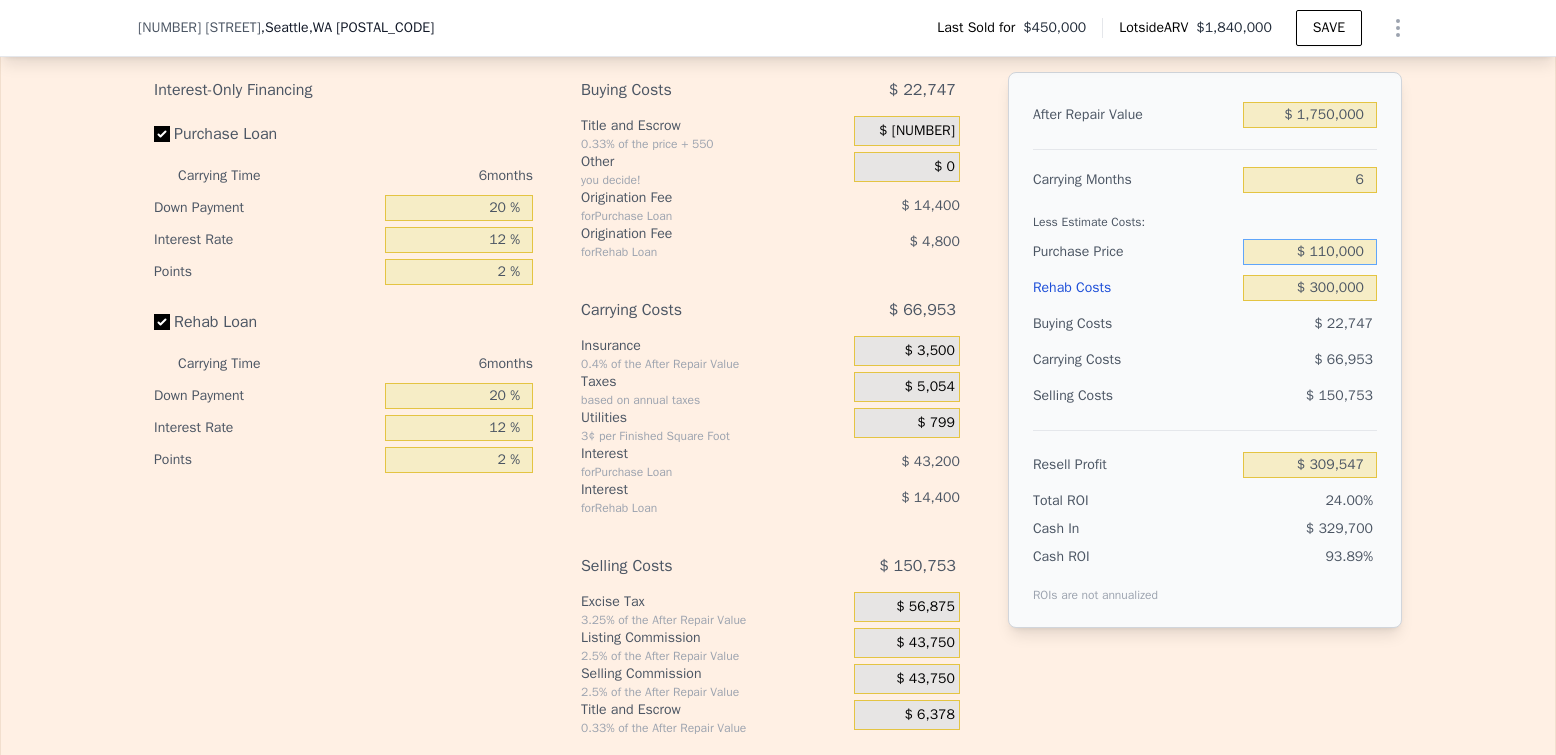 type on "$ 110,000" 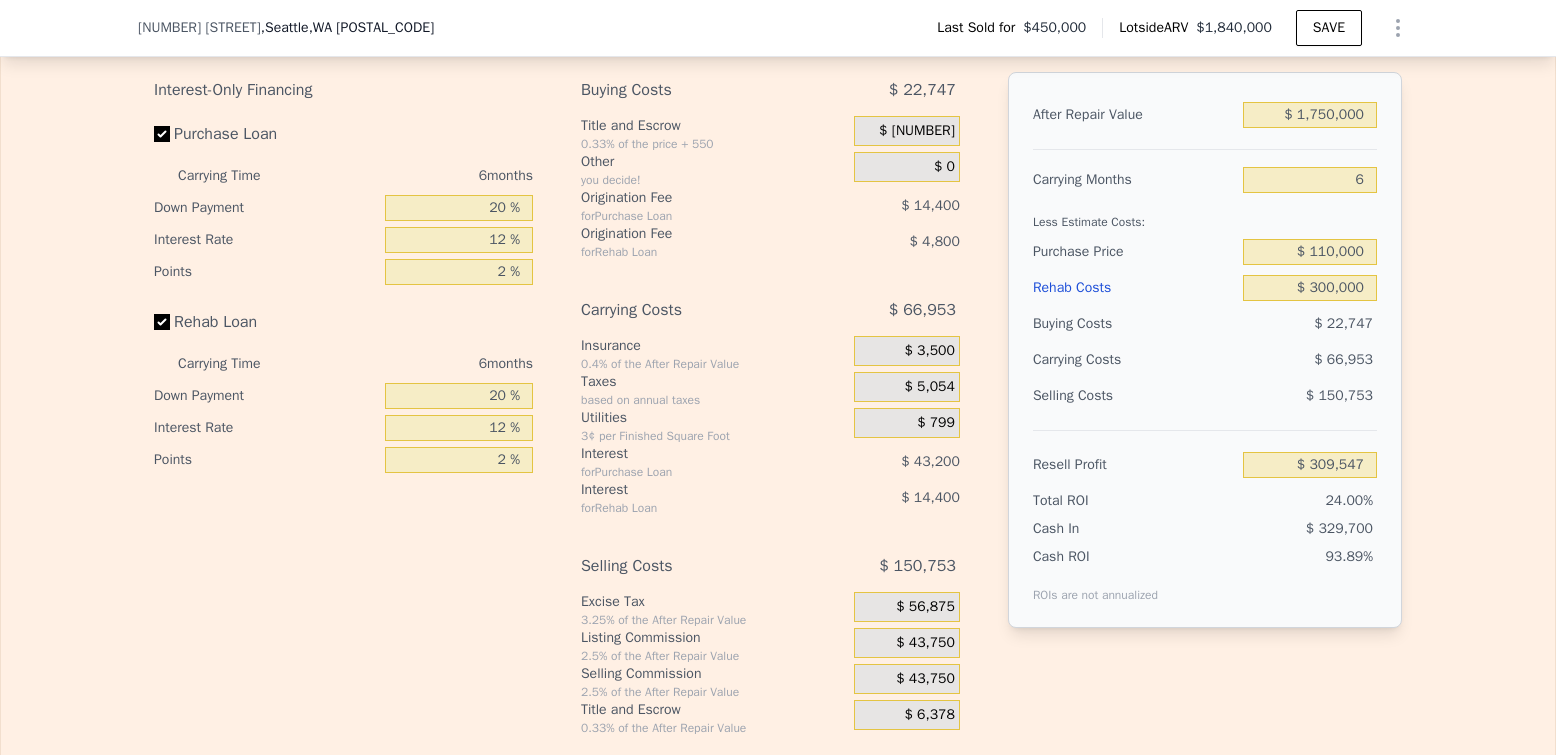 click on "$ 110,000" at bounding box center [1310, 252] 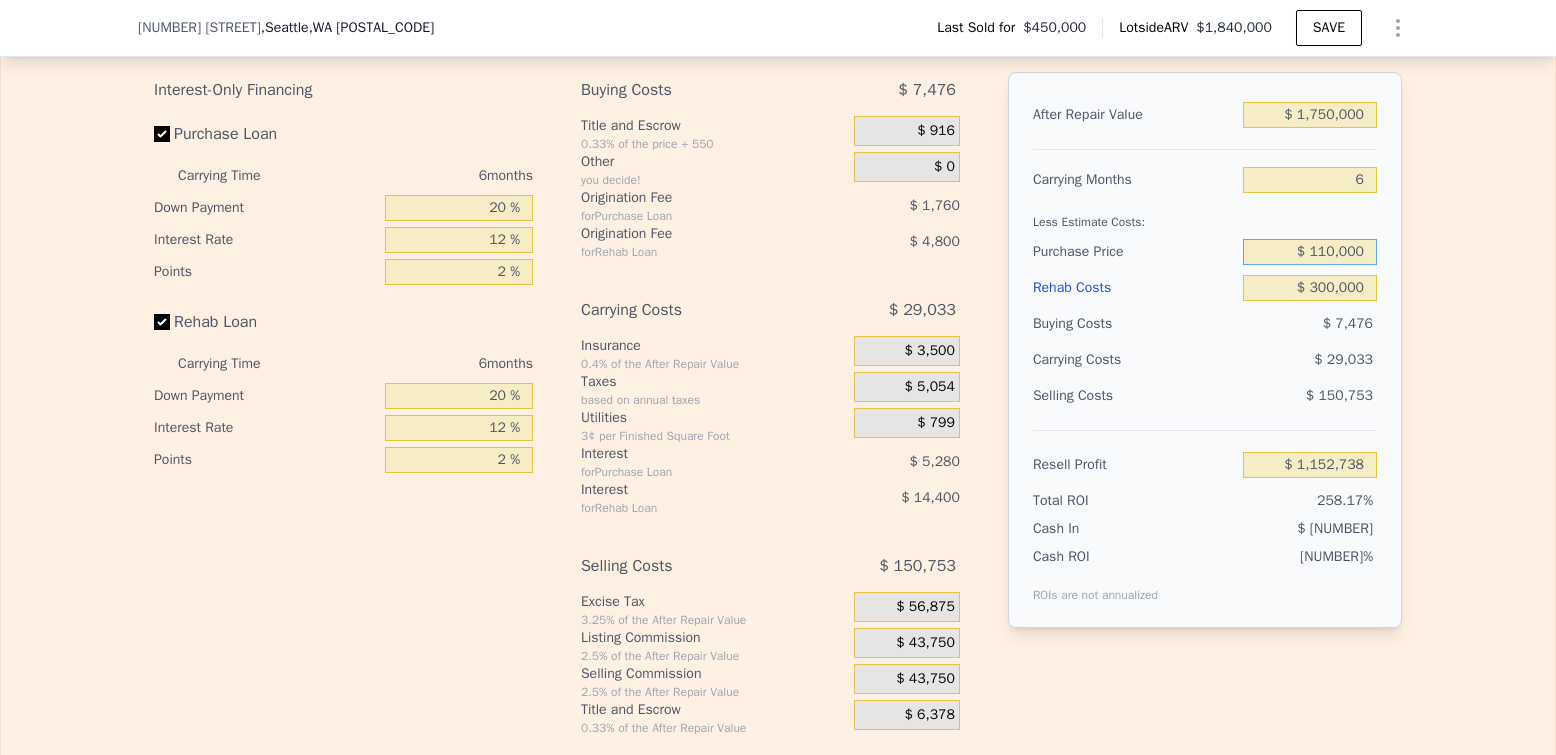 click on "$ 110,000" at bounding box center (1310, 252) 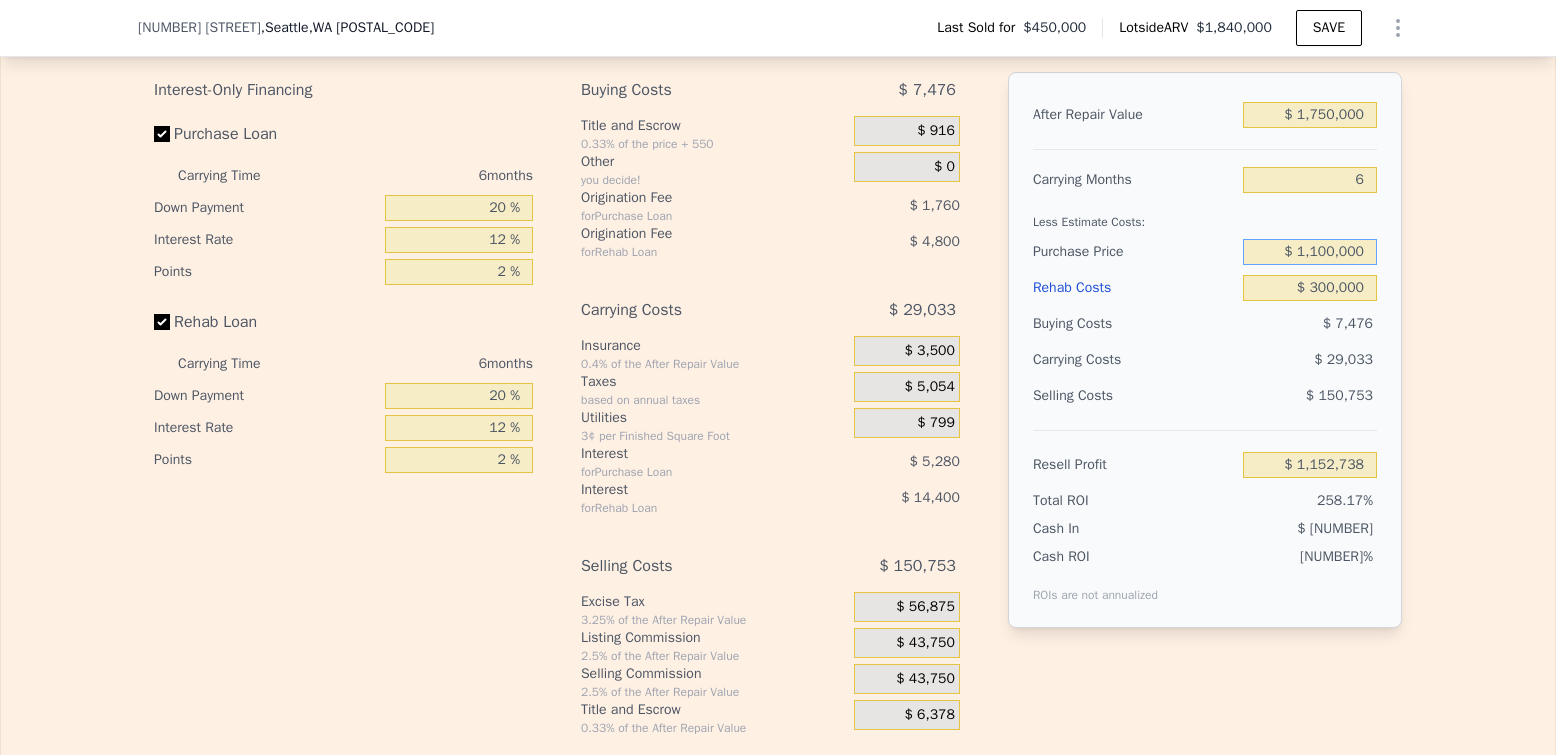 type on "$ 1,100,000" 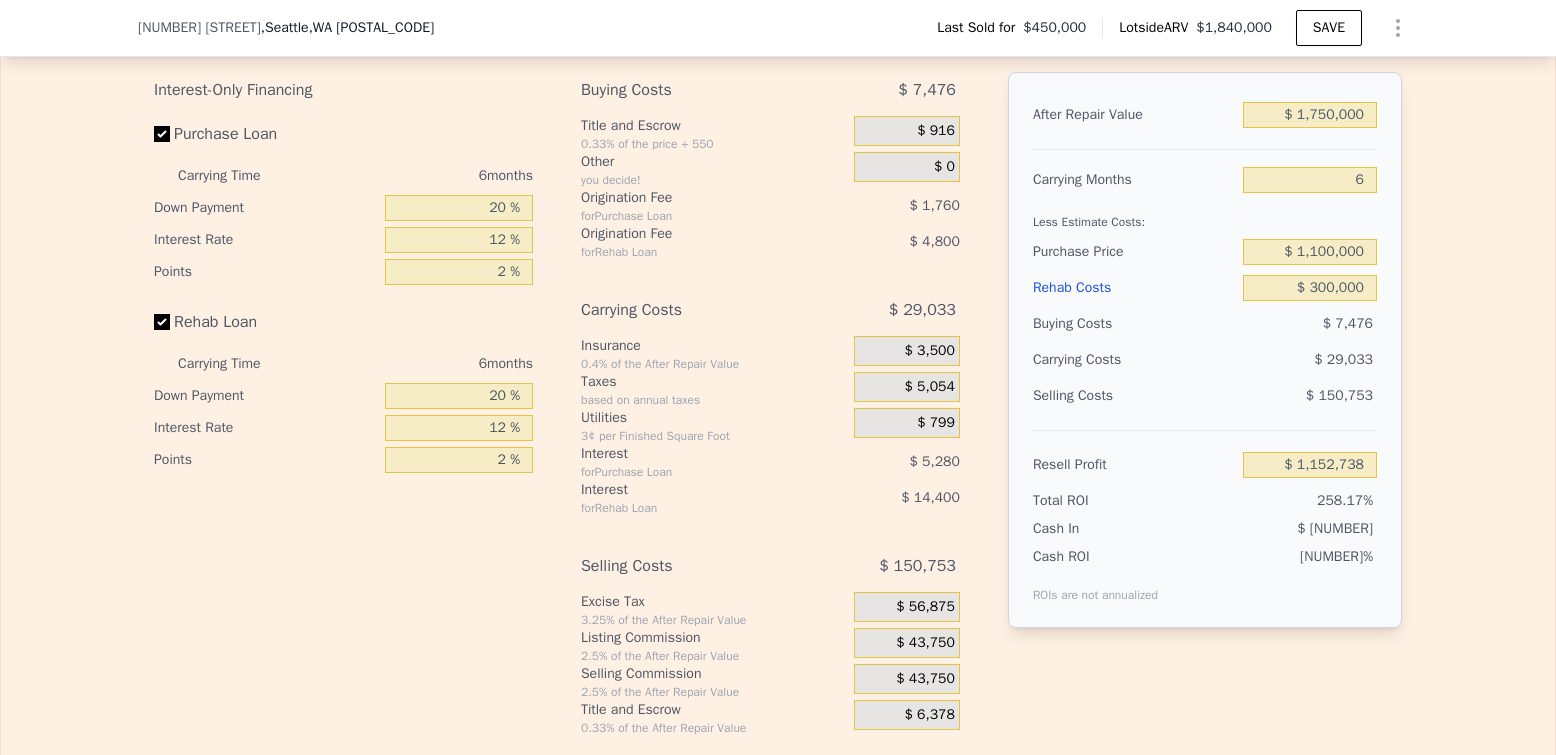 click on "After Repair Value $ 1,750,000 Carrying Months 6 Less Estimate Costs: Purchase Price $ 1,100,000 Rehab Costs $ 300,000 Buying Costs $ 7,476 Carrying Costs $ 29,033 Selling Costs $ 150,753 Resell Profit $ 1,152,738 Total ROI 258.17% Cash In $ 118,509 Cash ROI ROIs are not annualized 972.70%" at bounding box center (1205, 350) 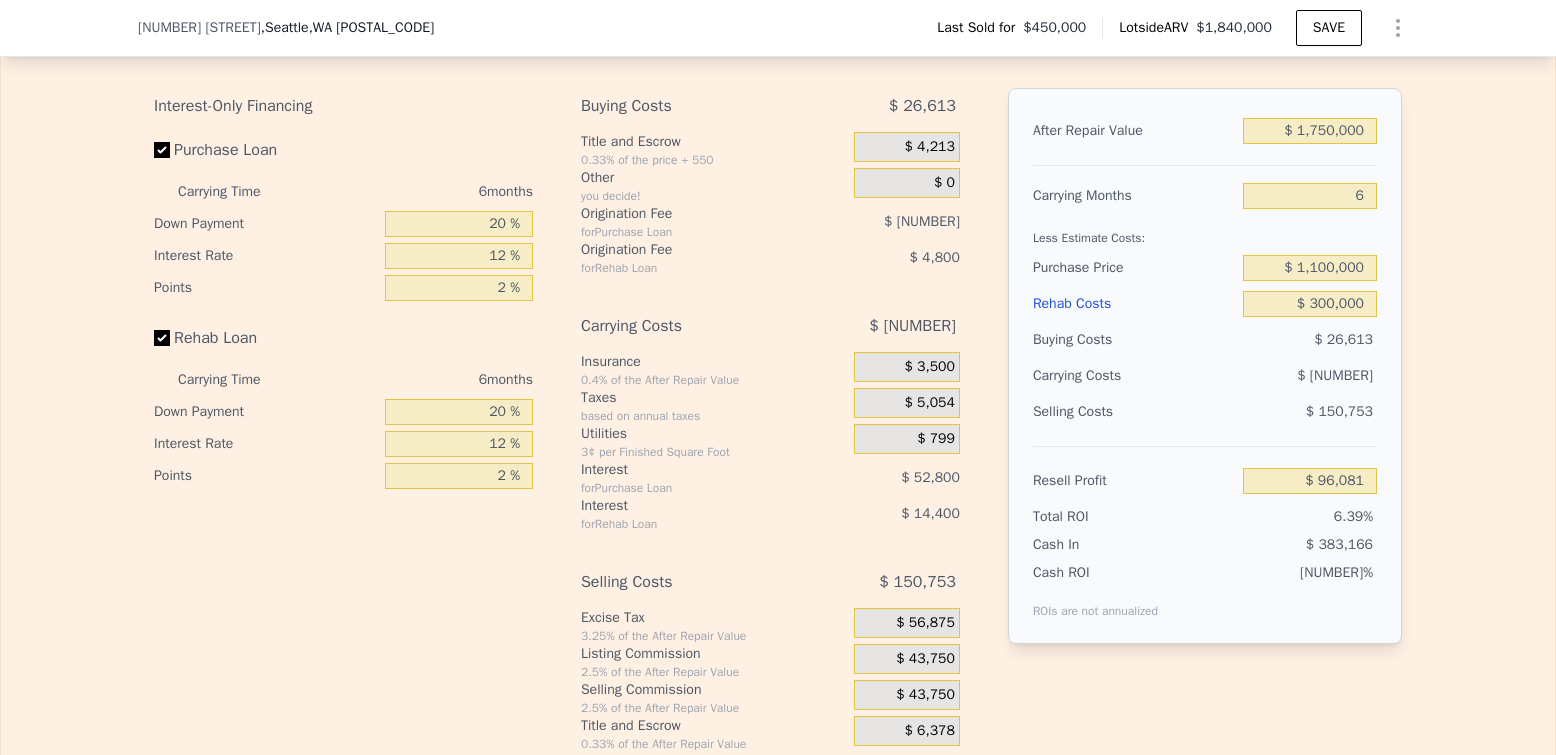 scroll, scrollTop: 3086, scrollLeft: 0, axis: vertical 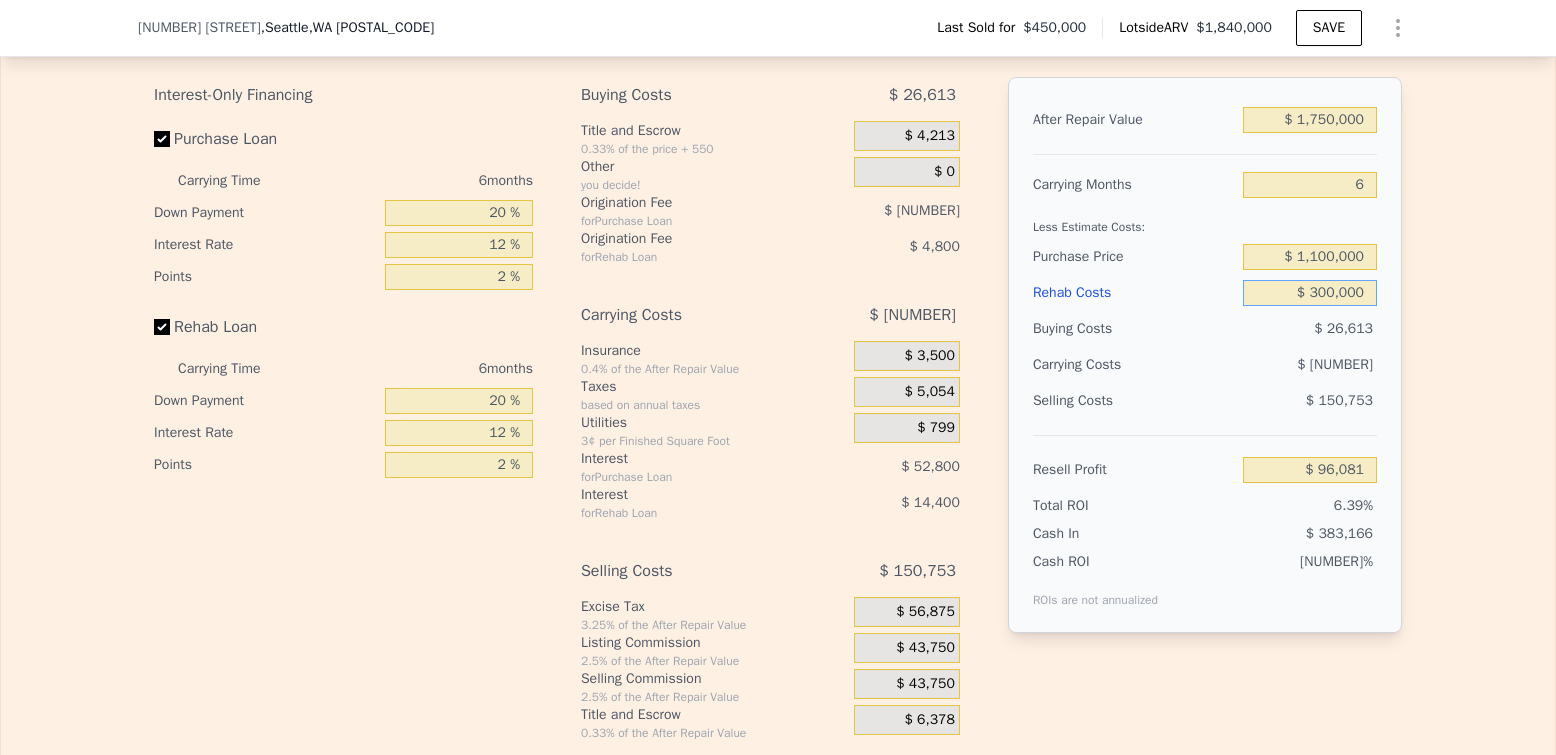 click on "$ 300,000" at bounding box center (1310, 293) 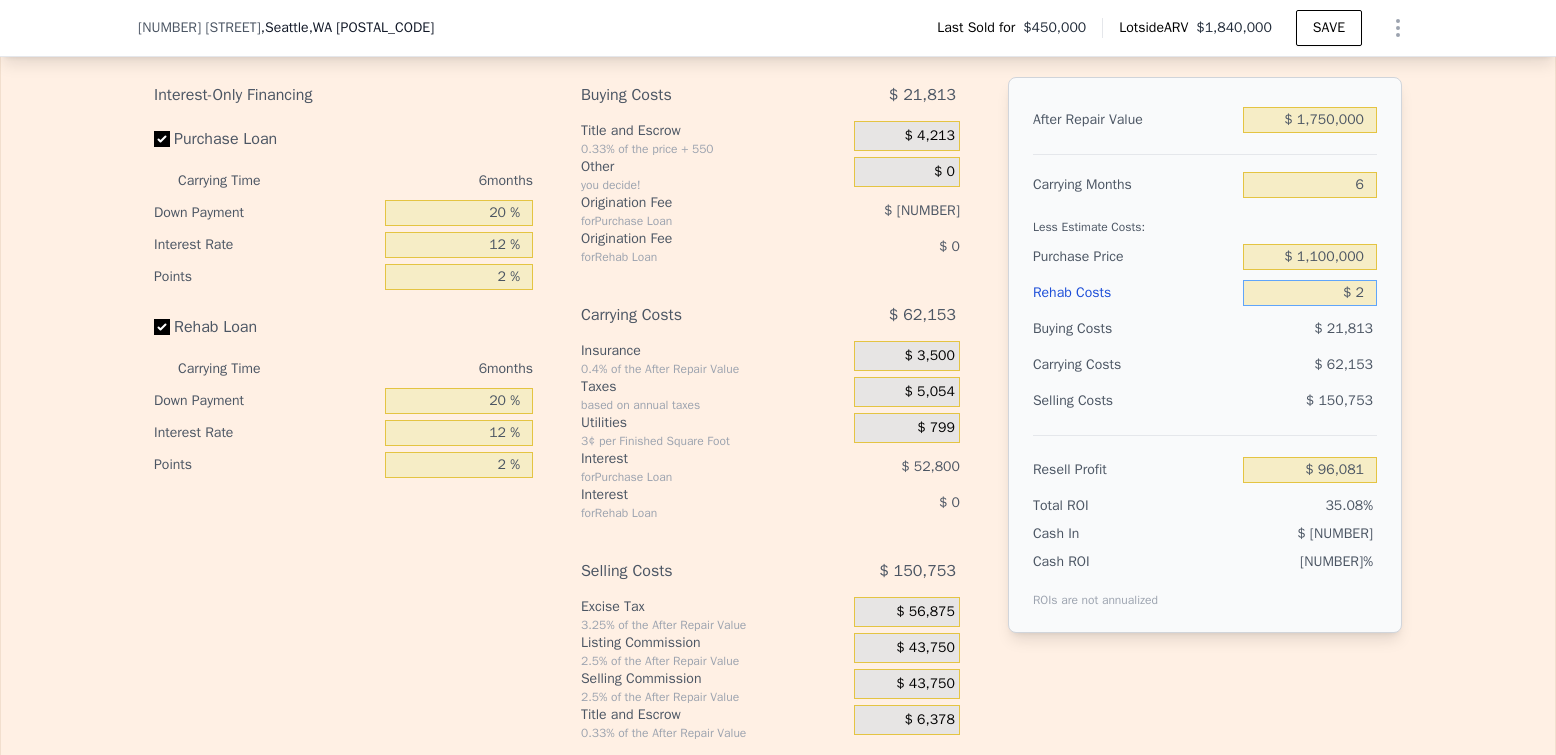 type on "$ [NUMBER]" 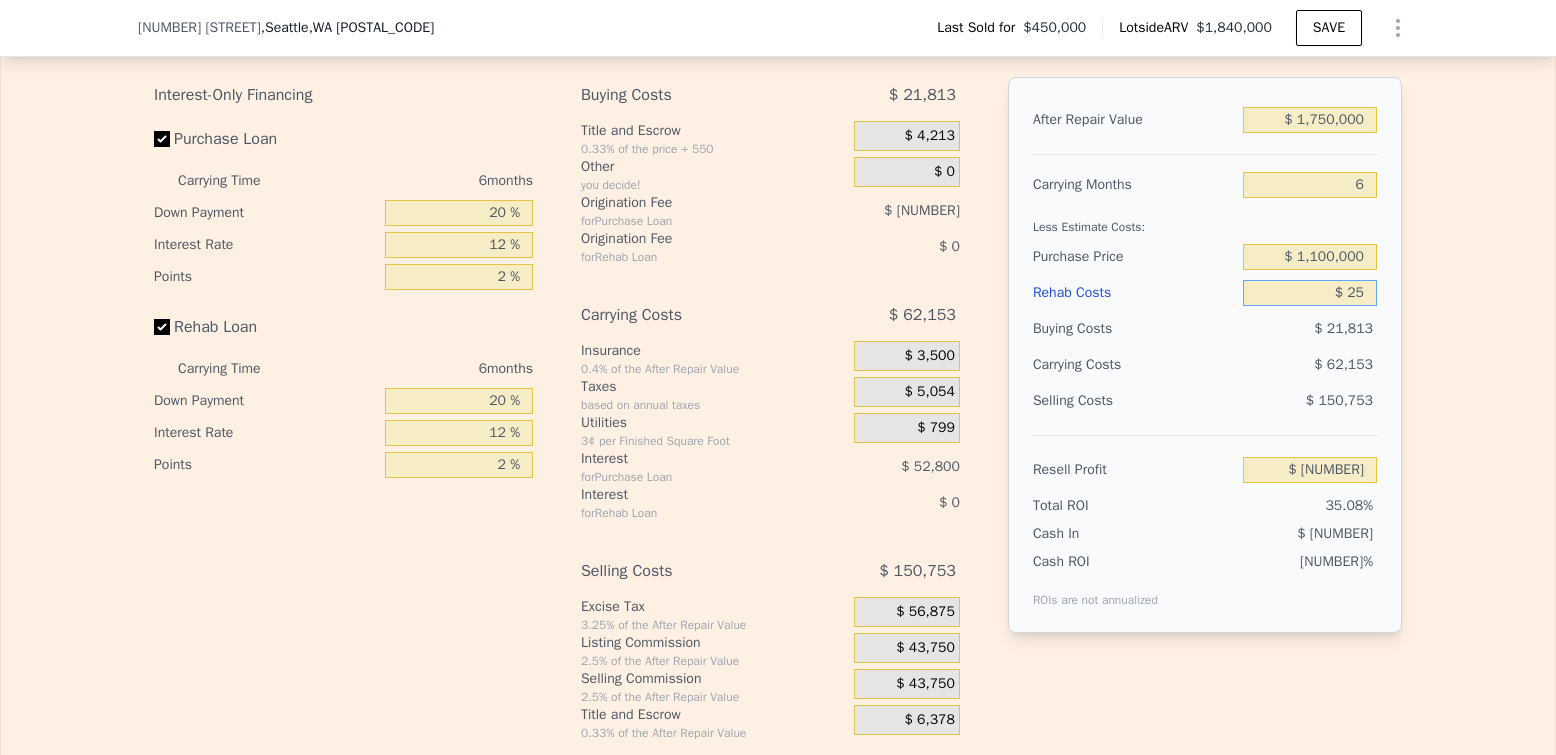 type on "$ 250" 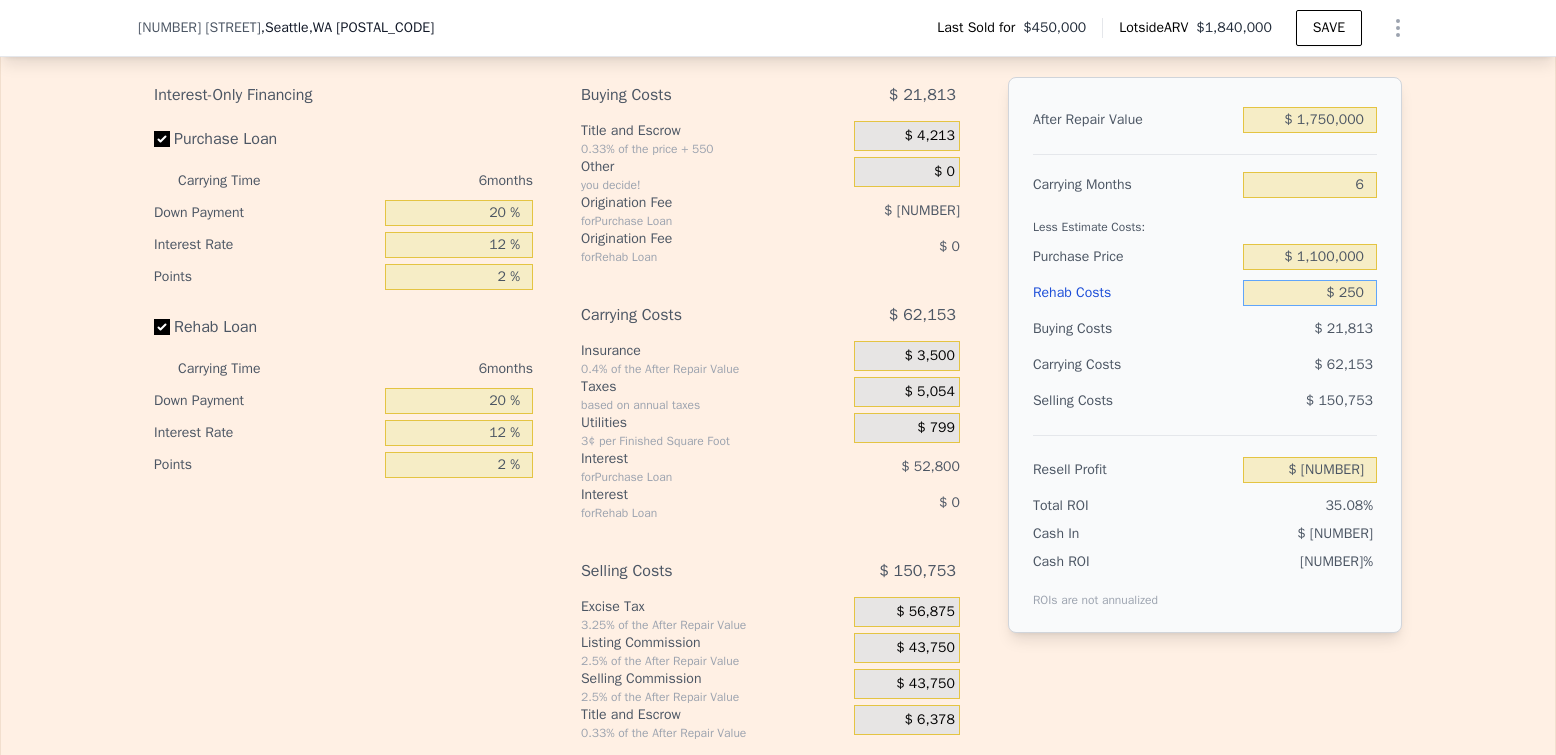 type on "$ [NUMBER]" 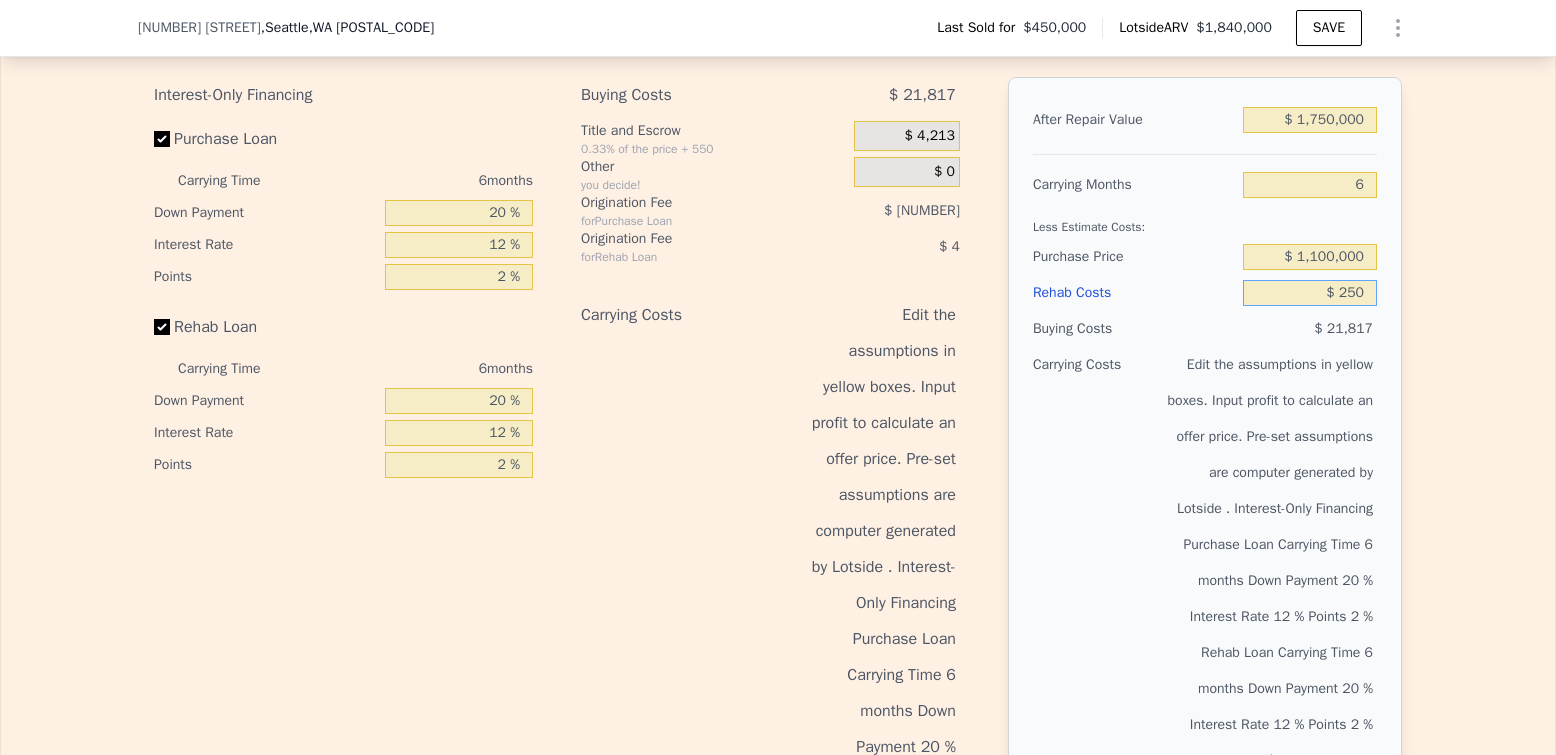 type on "$ 2,500" 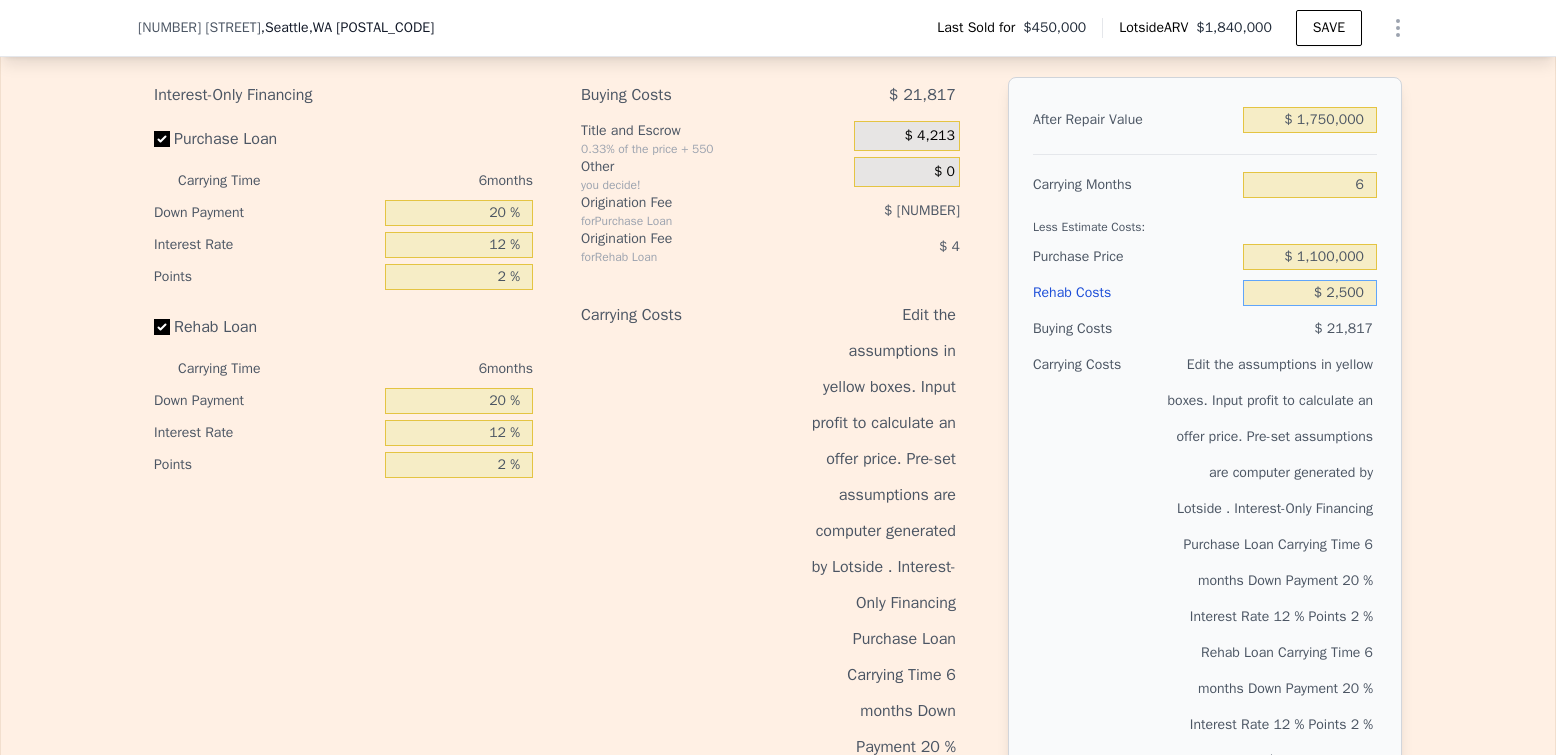 type on "$ 412,621" 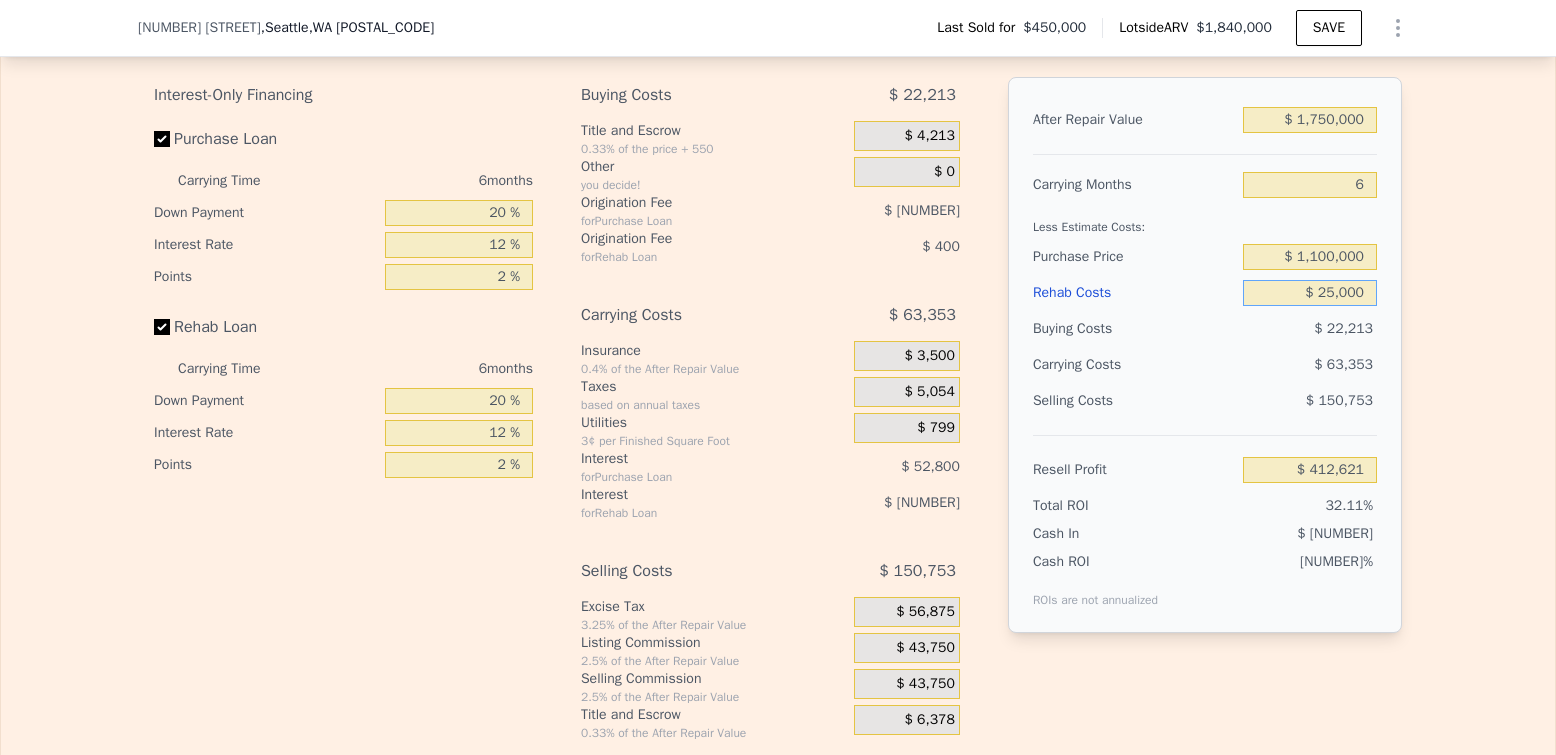 type on "$ [NUMBER]" 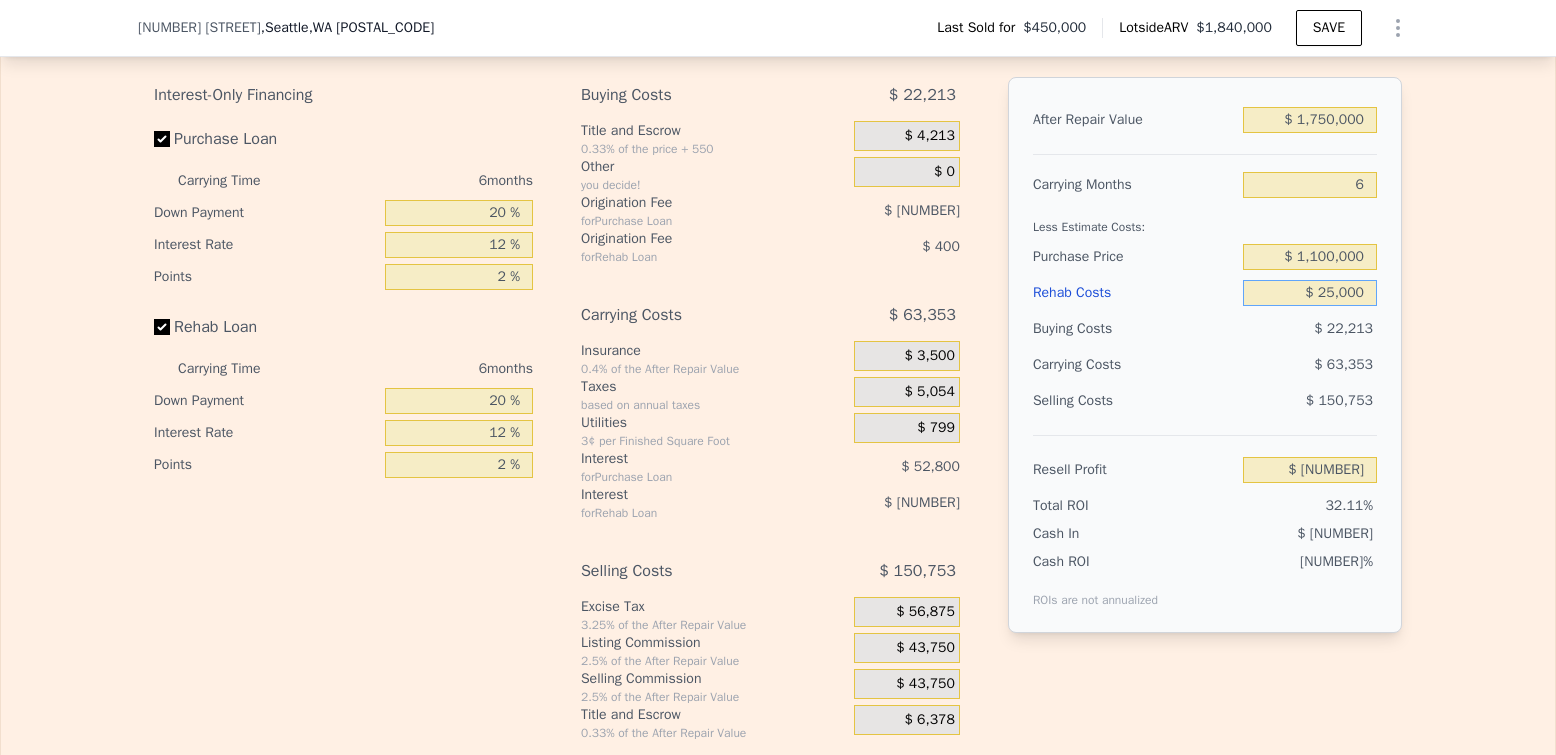 type on "$ 250,000" 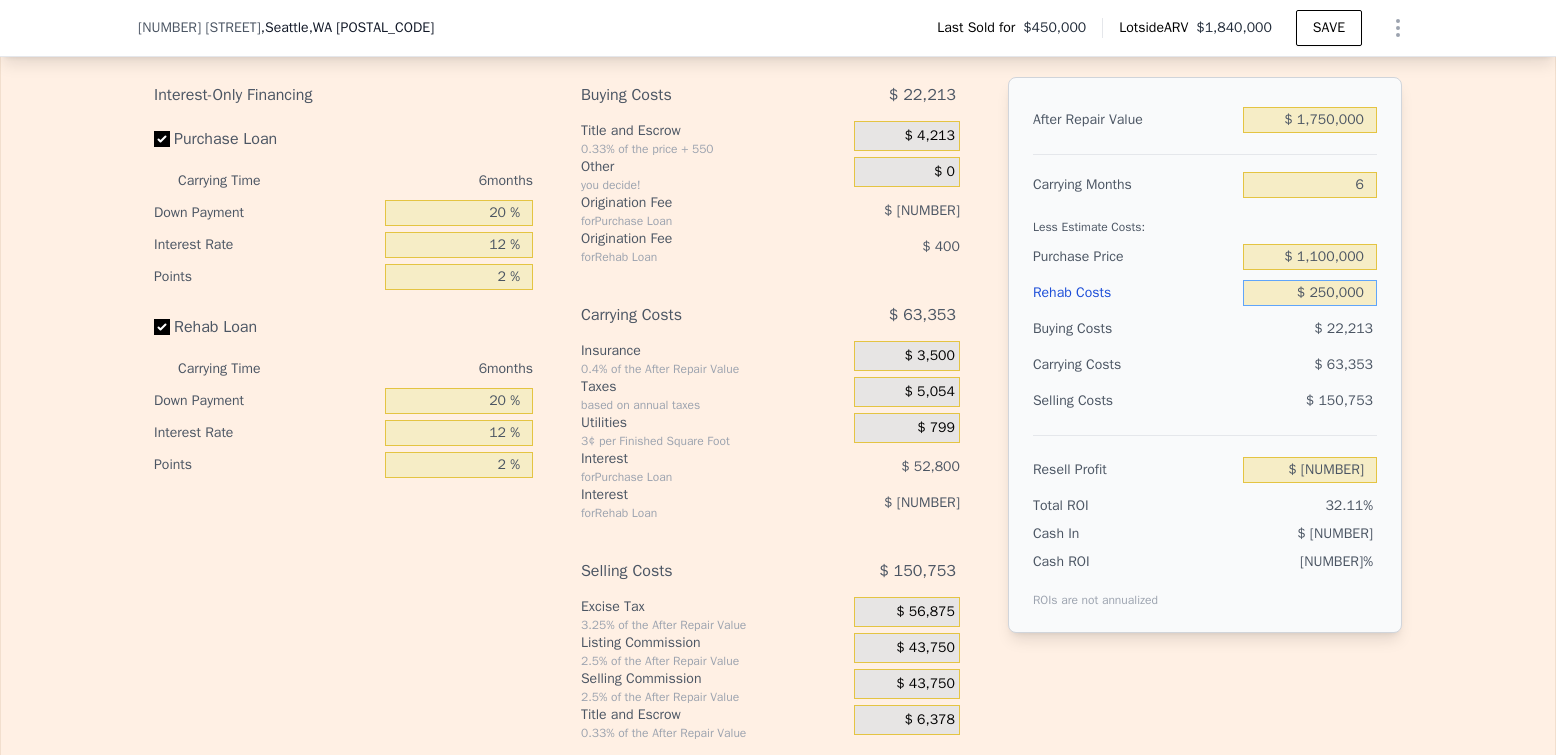 type on "$ 149,281" 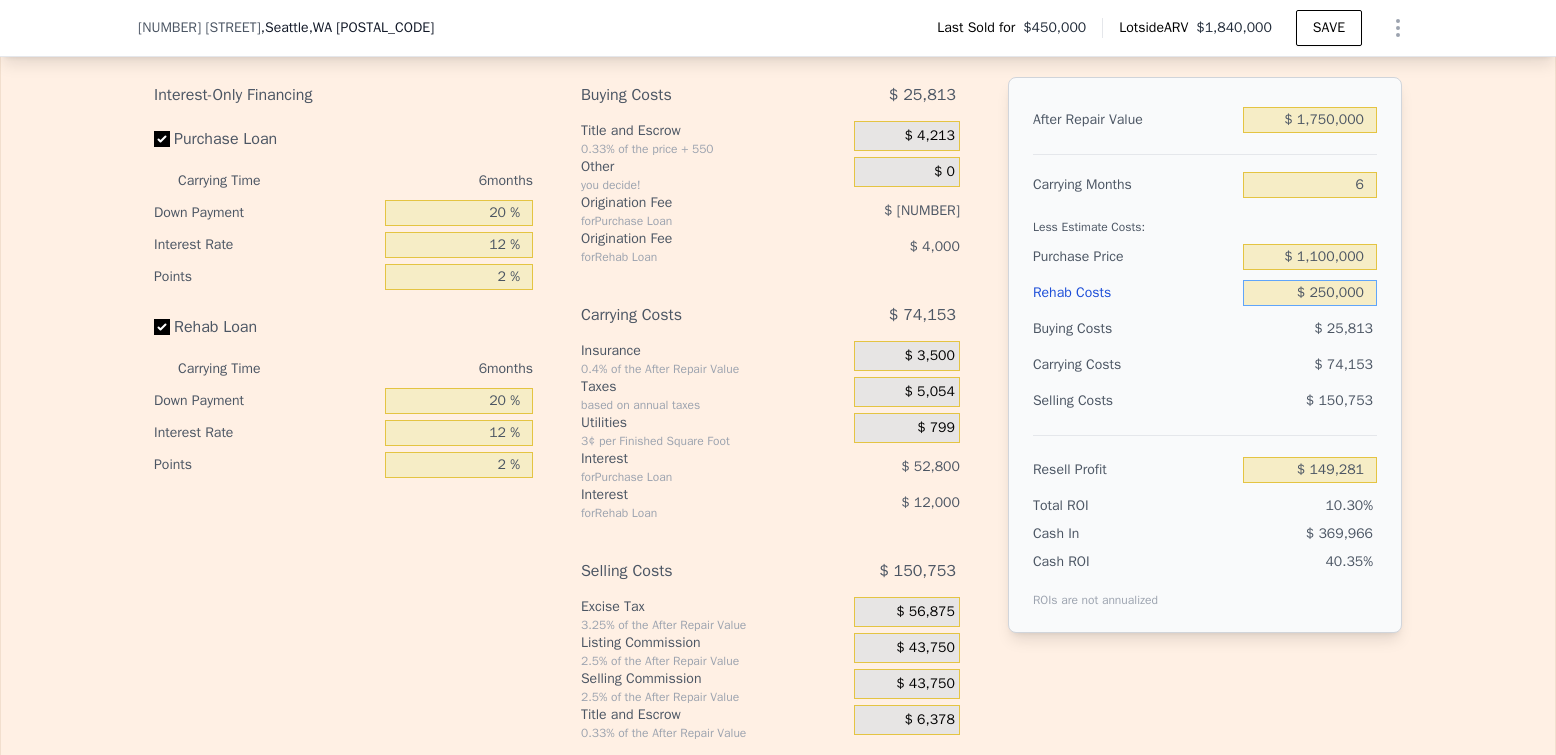 type on "$ 250,000" 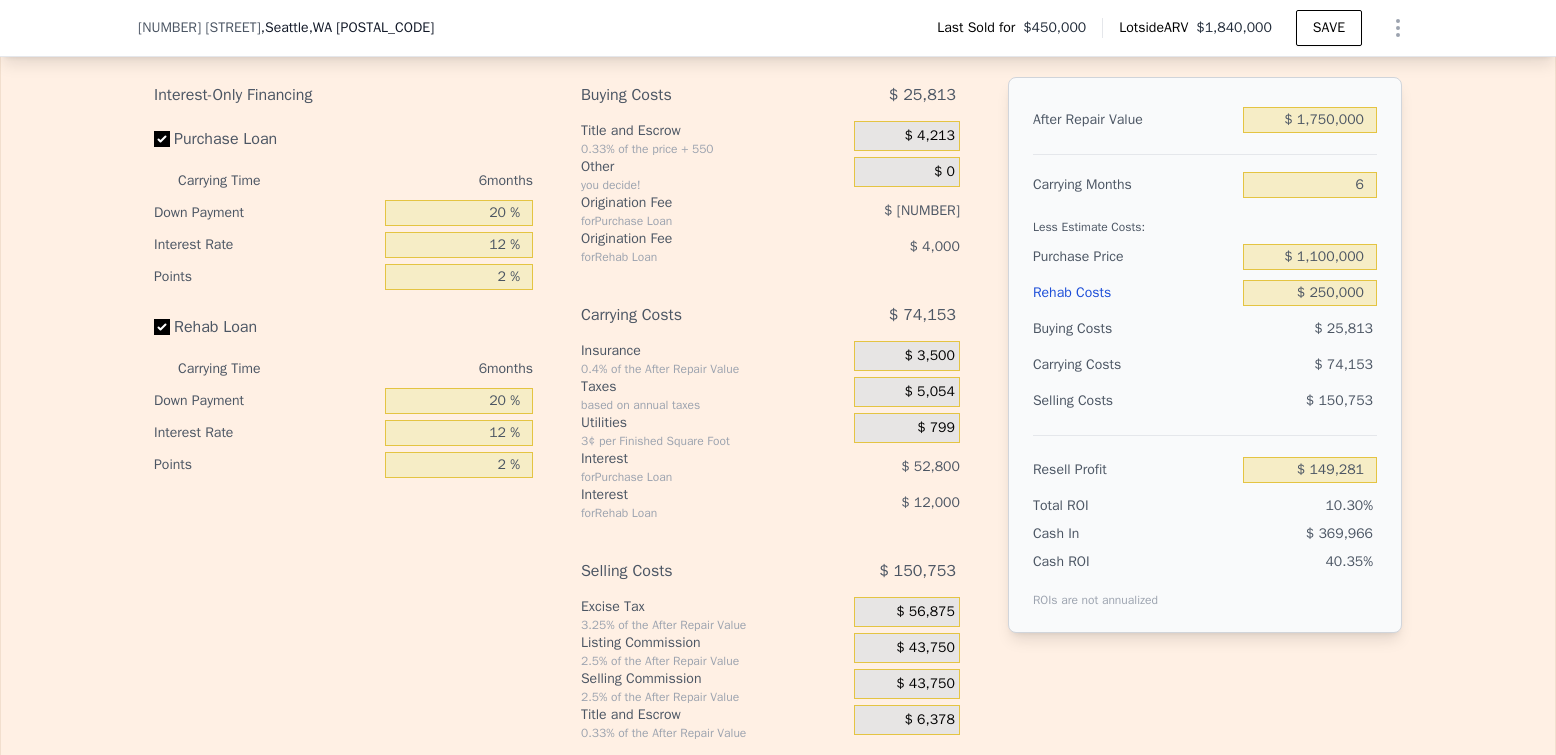 click on "After Repair Value $ [NUMBER] Carrying Months 6 Less Estimate Costs: Purchase Price $ [NUMBER] Rehab Costs $ [NUMBER] Buying Costs $ [NUMBER] Carrying Costs $ [NUMBER] Selling Costs $ [NUMBER] Resell Profit $ [NUMBER] Total ROI [NUMBER]% Cash In $ [NUMBER] Cash ROI ROIs are not annualized [NUMBER]%" at bounding box center [1205, 355] 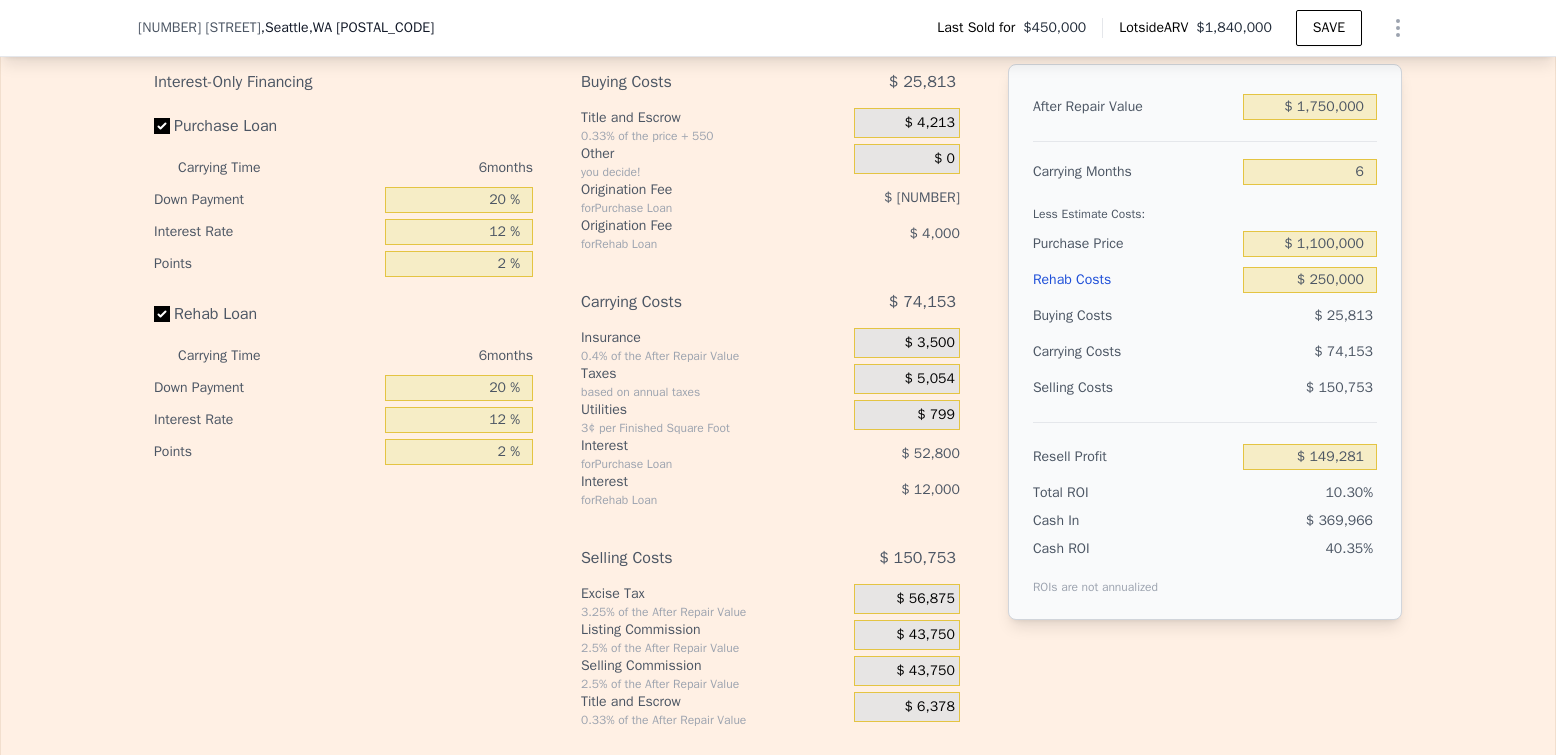 scroll, scrollTop: 3100, scrollLeft: 0, axis: vertical 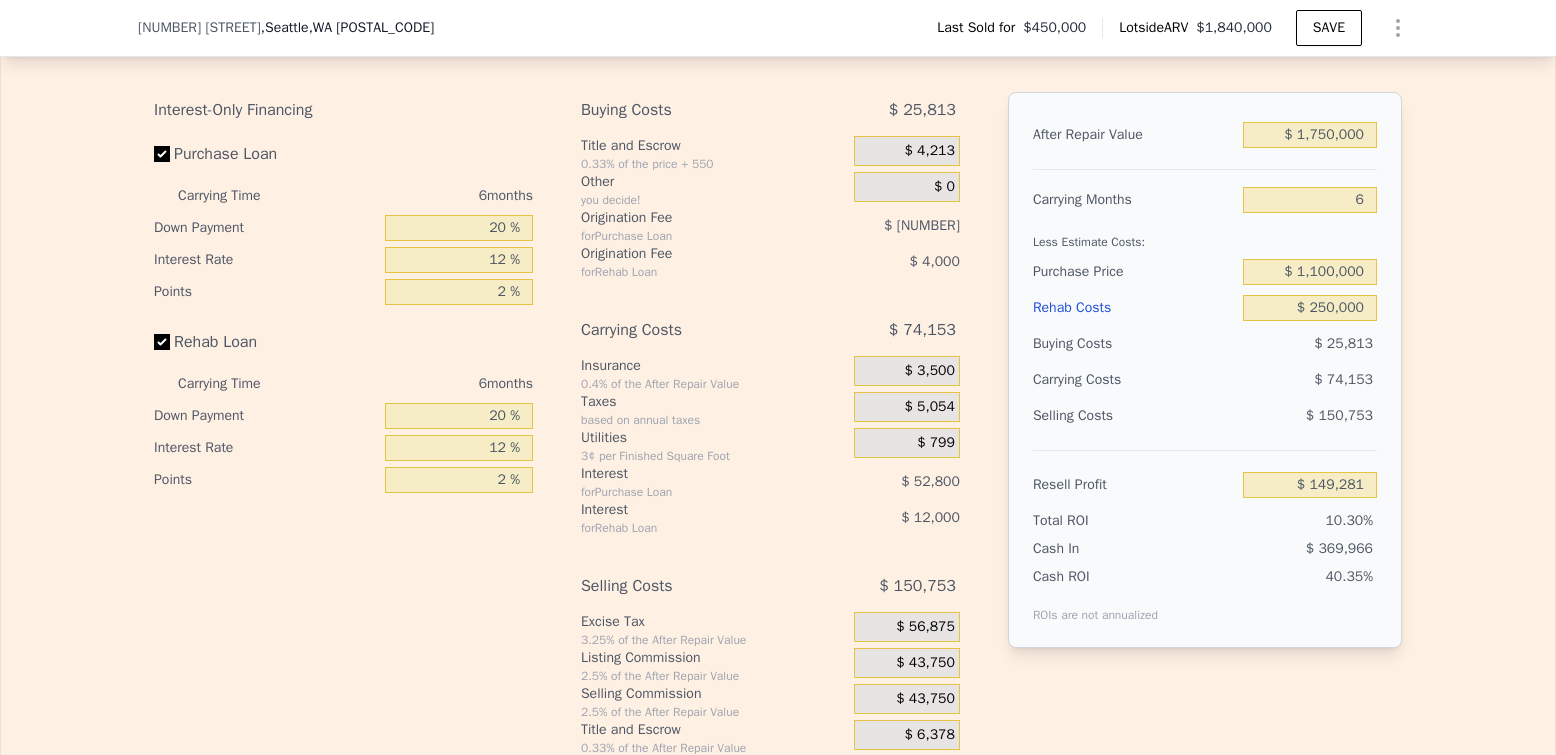 type on "$ 1,840,000" 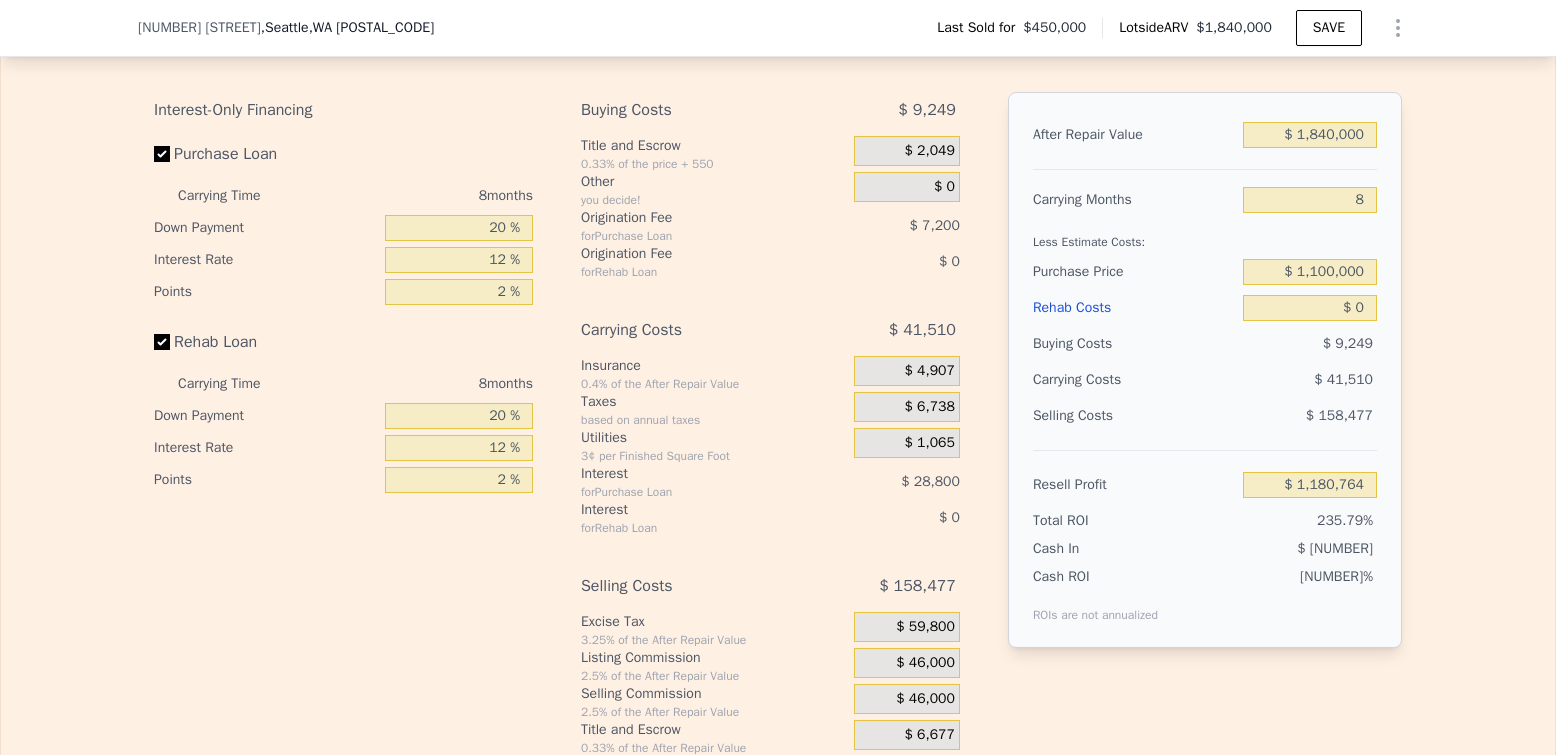click on "$ 46,000" at bounding box center (925, 663) 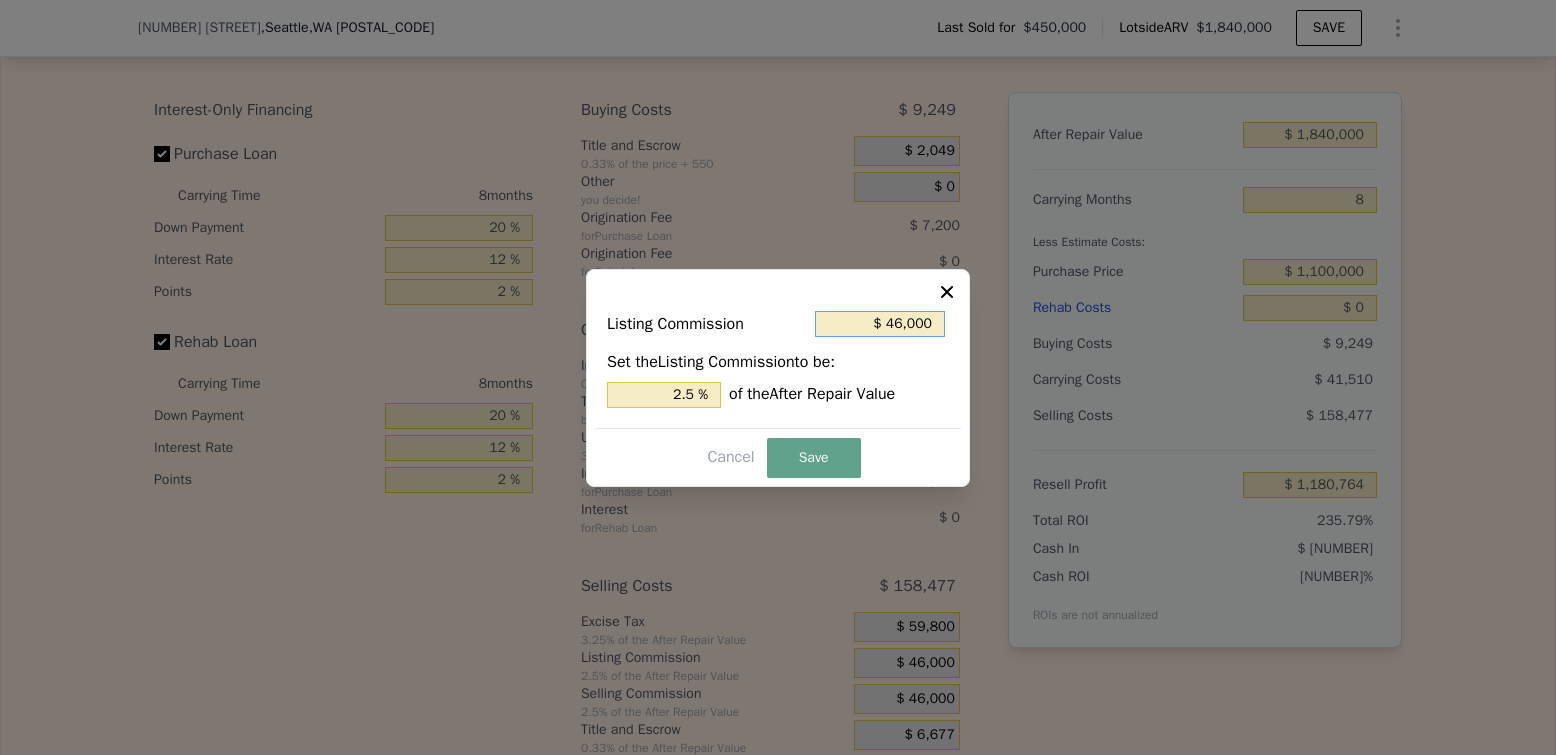 click on "$ 46,000" at bounding box center [880, 324] 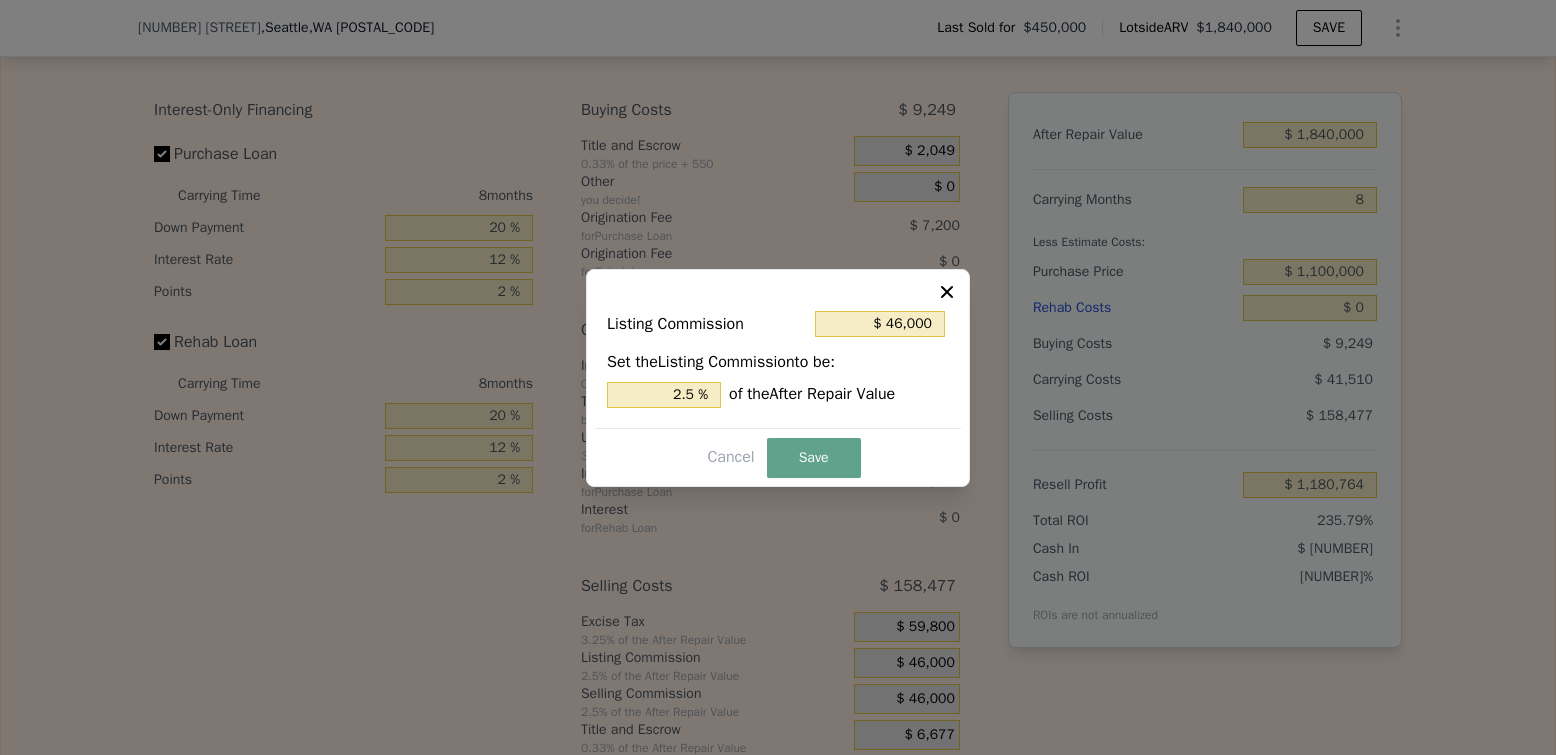 click on "Set the  Listing Commission  to be: 2.5 % of the  After Repair Value" at bounding box center (778, 379) 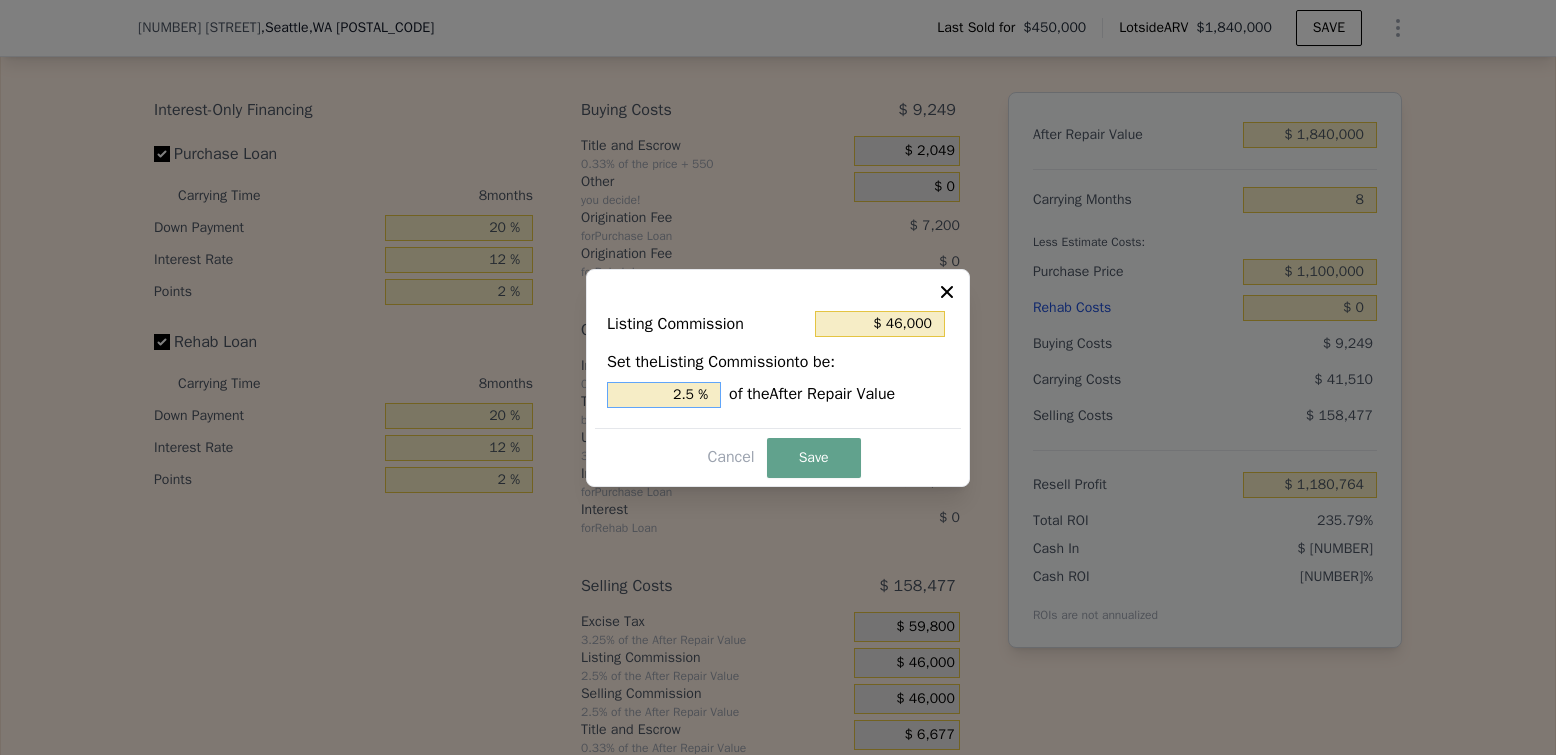 click on "2.5 %" at bounding box center (664, 395) 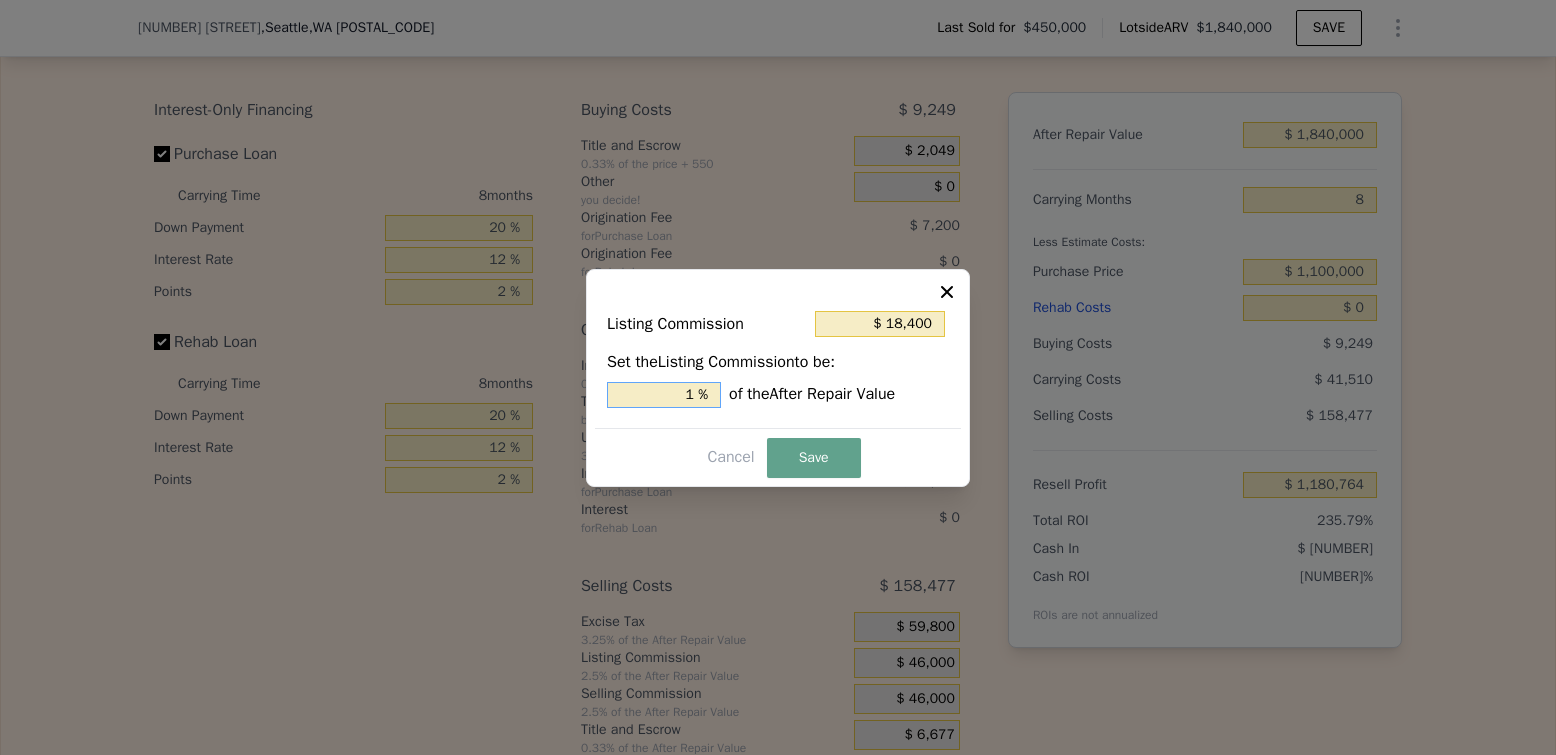 type on "1 %" 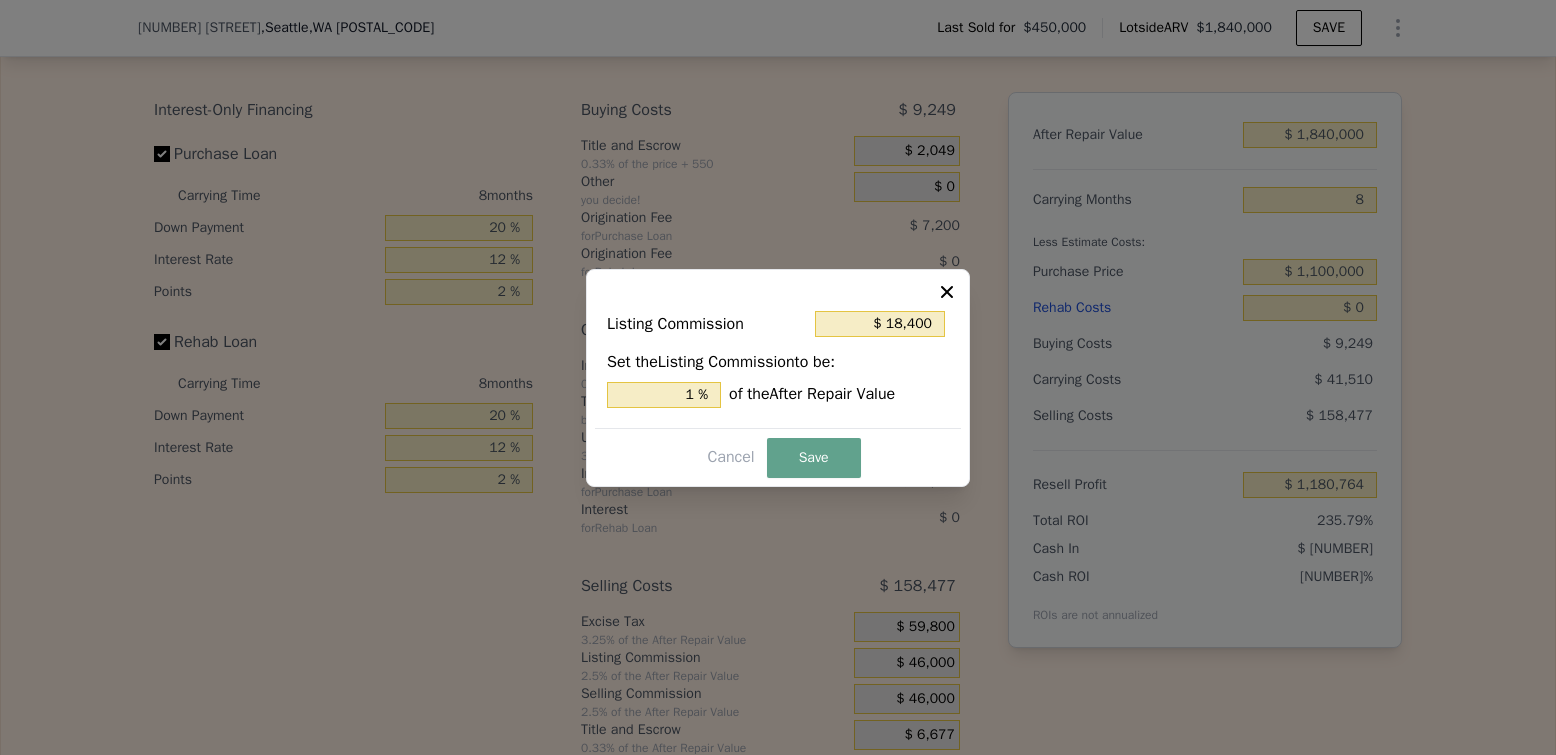 click on "[NUMBER]% of the After Repair Value" at bounding box center [778, 395] 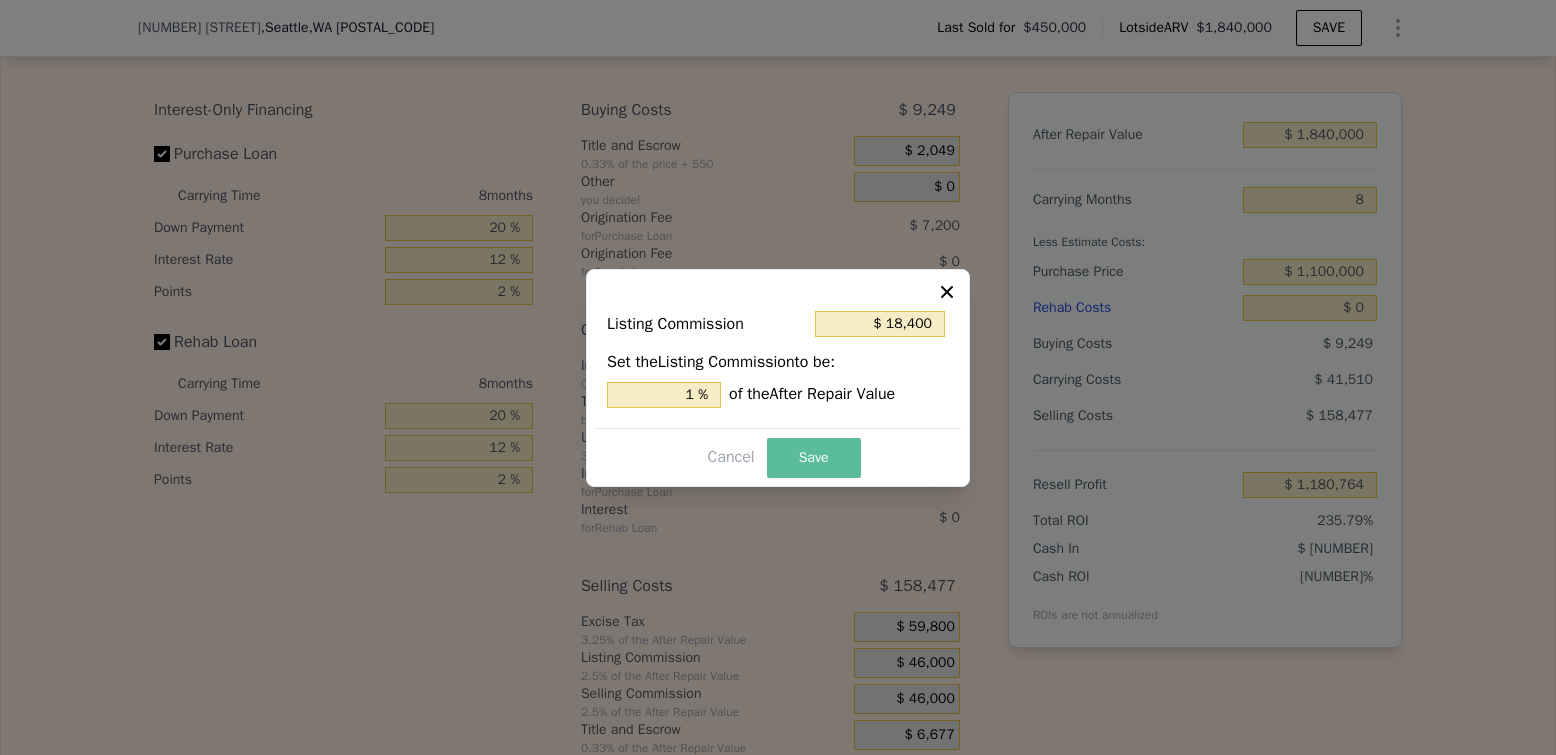 click on "Save" at bounding box center [814, 458] 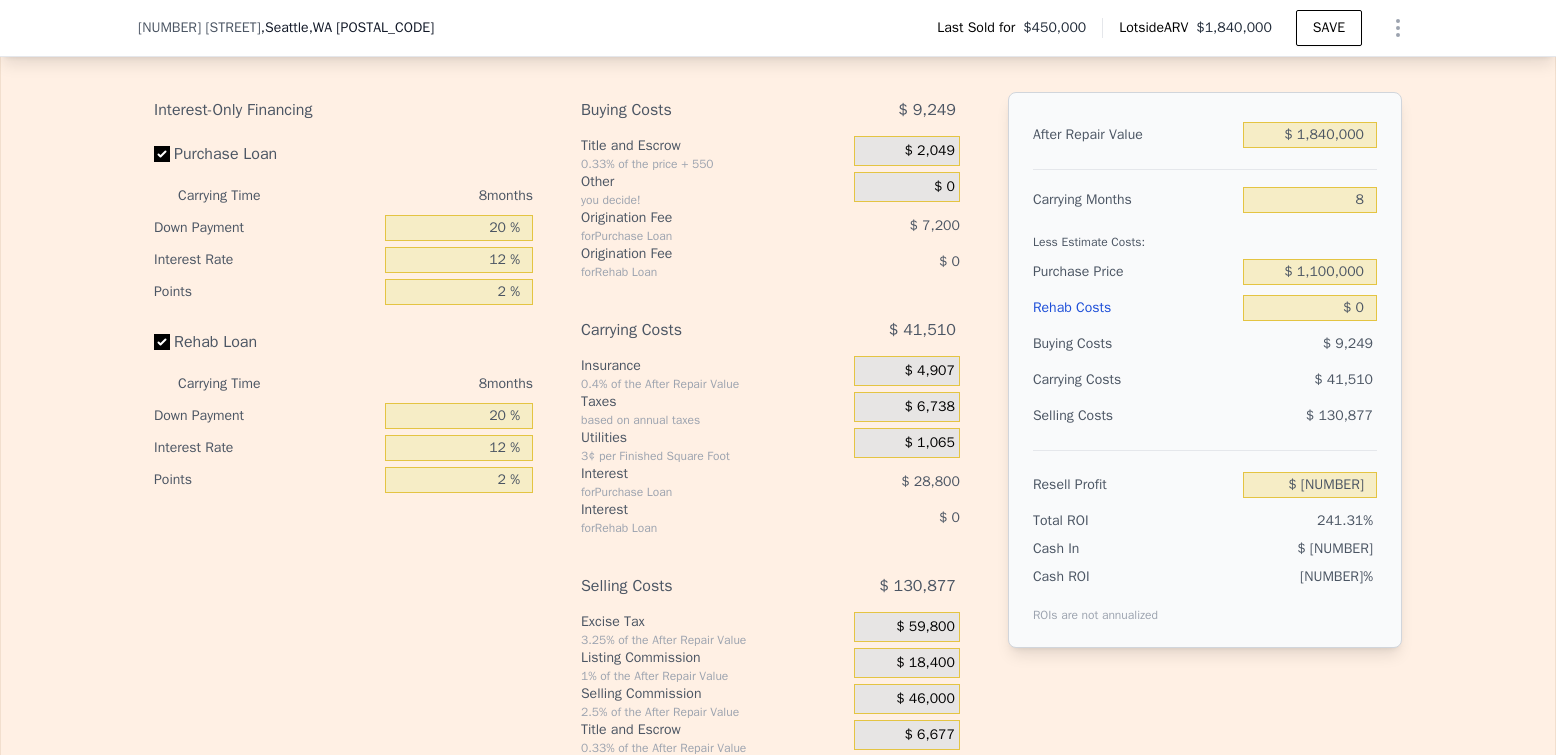 click on "$ 0" at bounding box center [1310, 308] 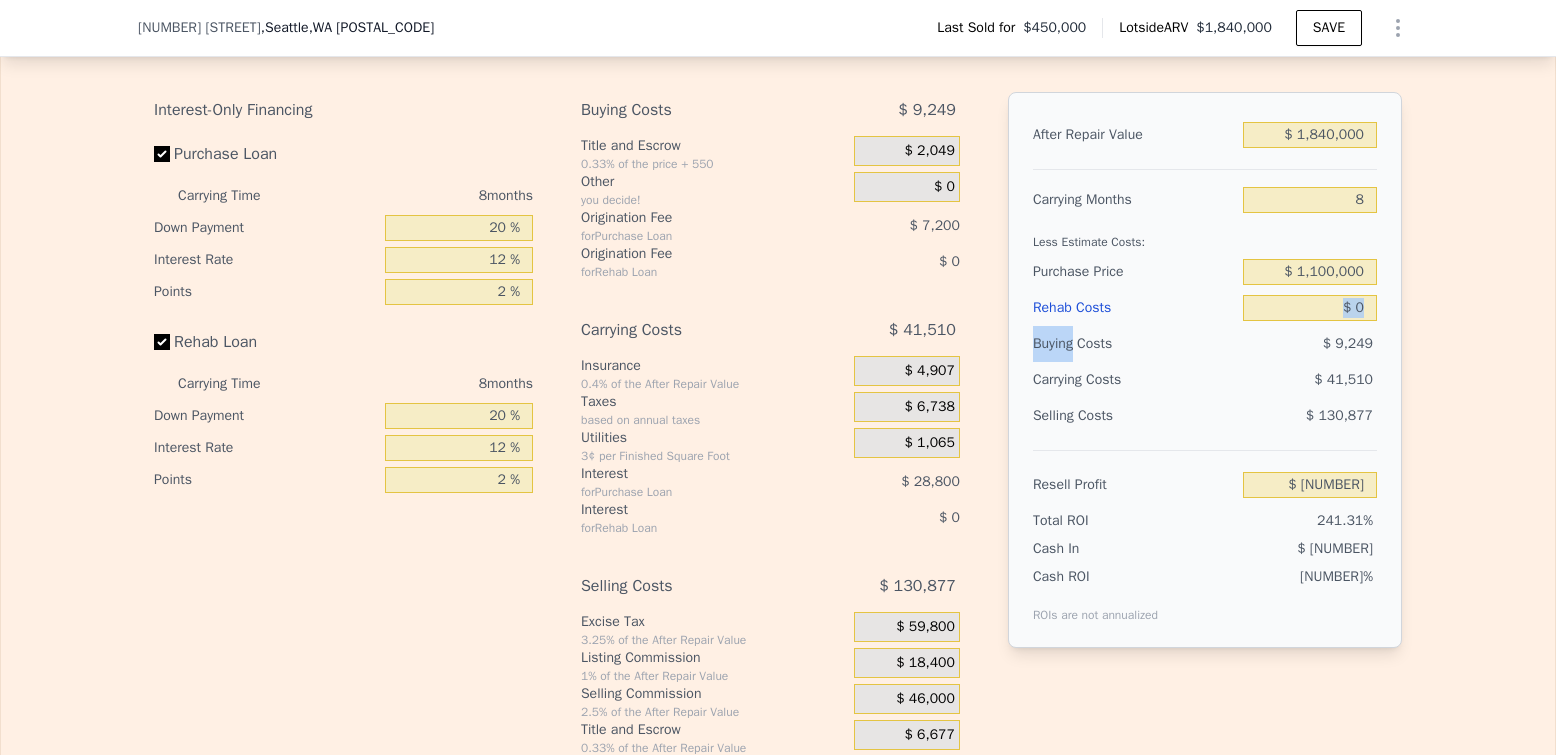 click on "$ 0" at bounding box center [1310, 308] 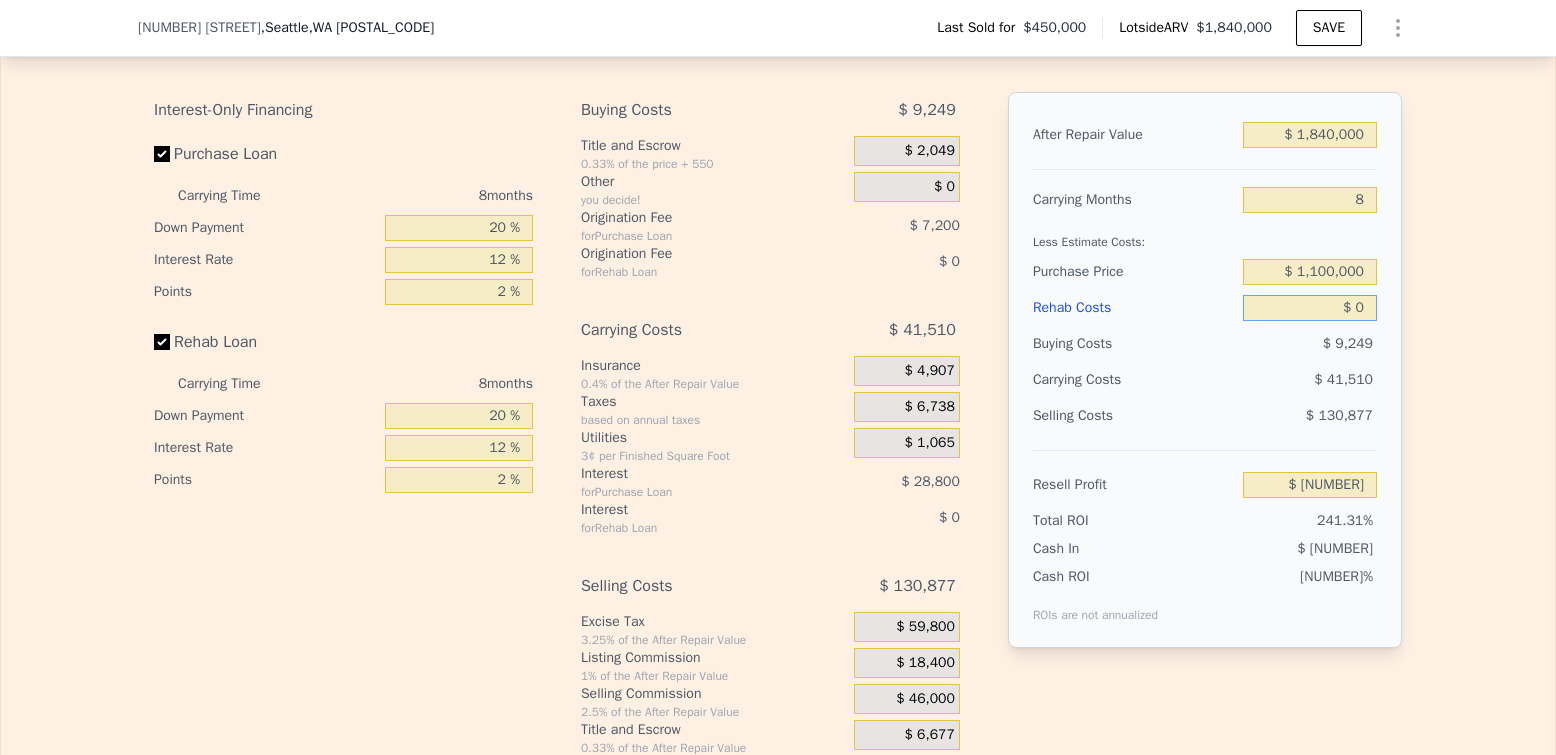 click on "$ 0" at bounding box center (1310, 308) 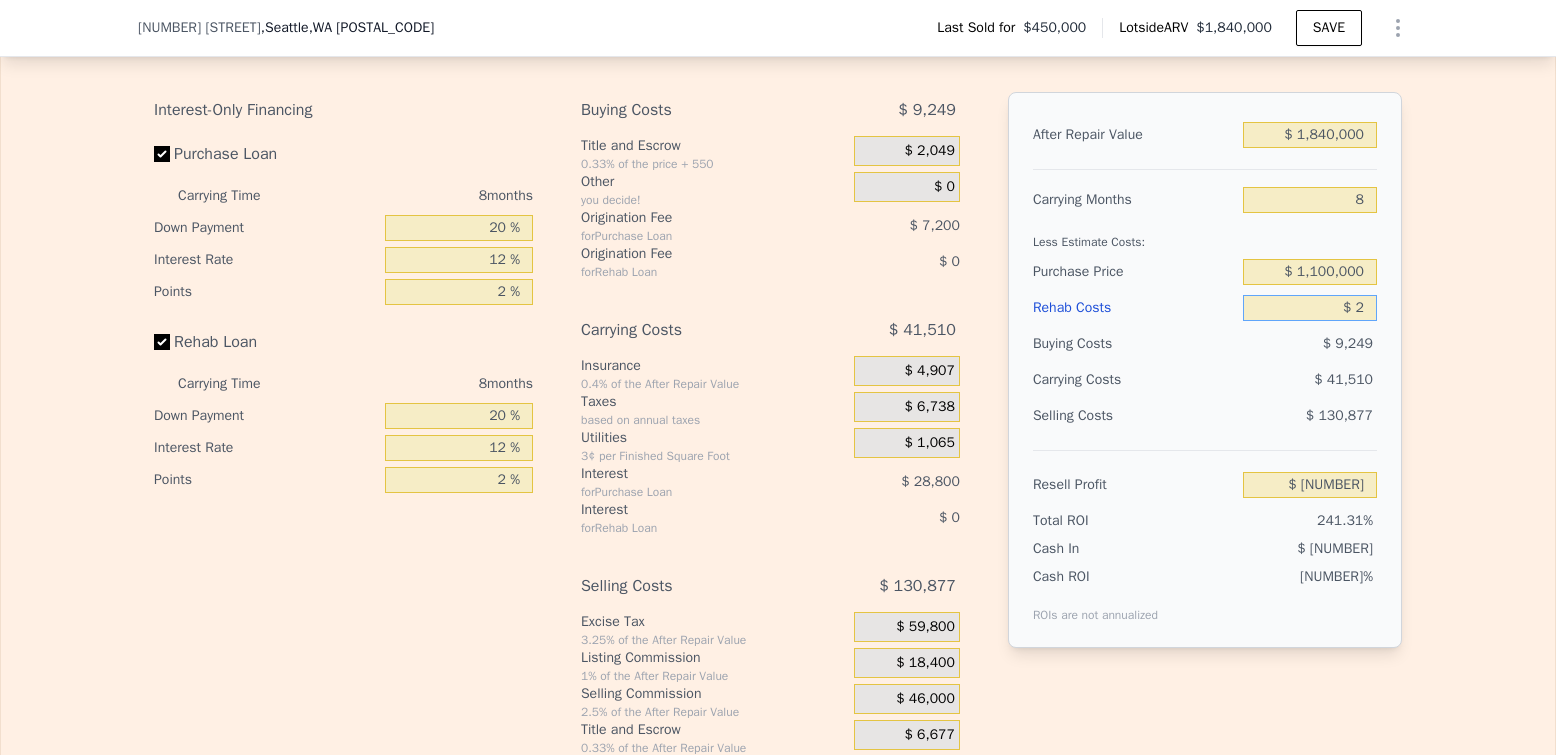 type on "$ 1,208,362" 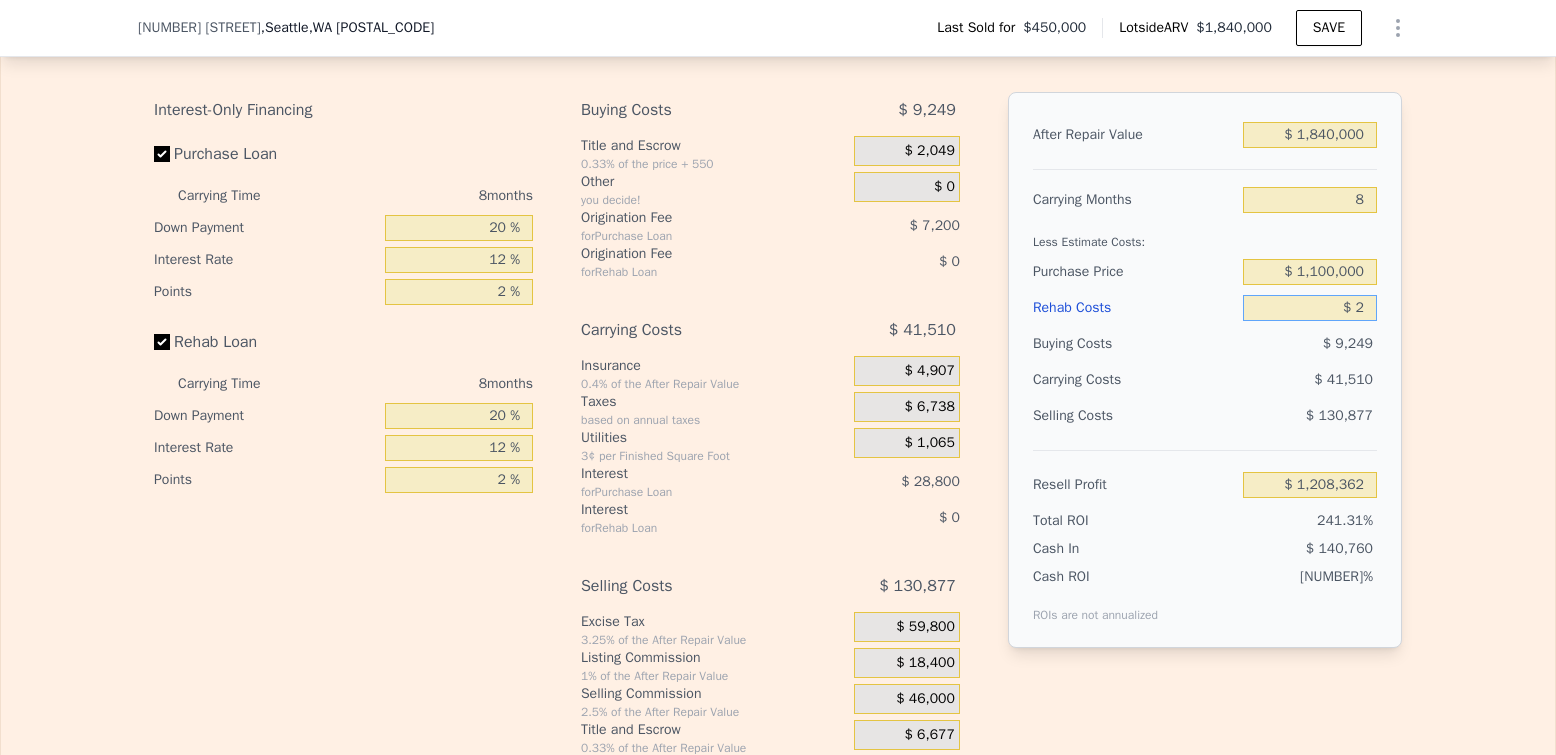type on "$ [NUMBER]" 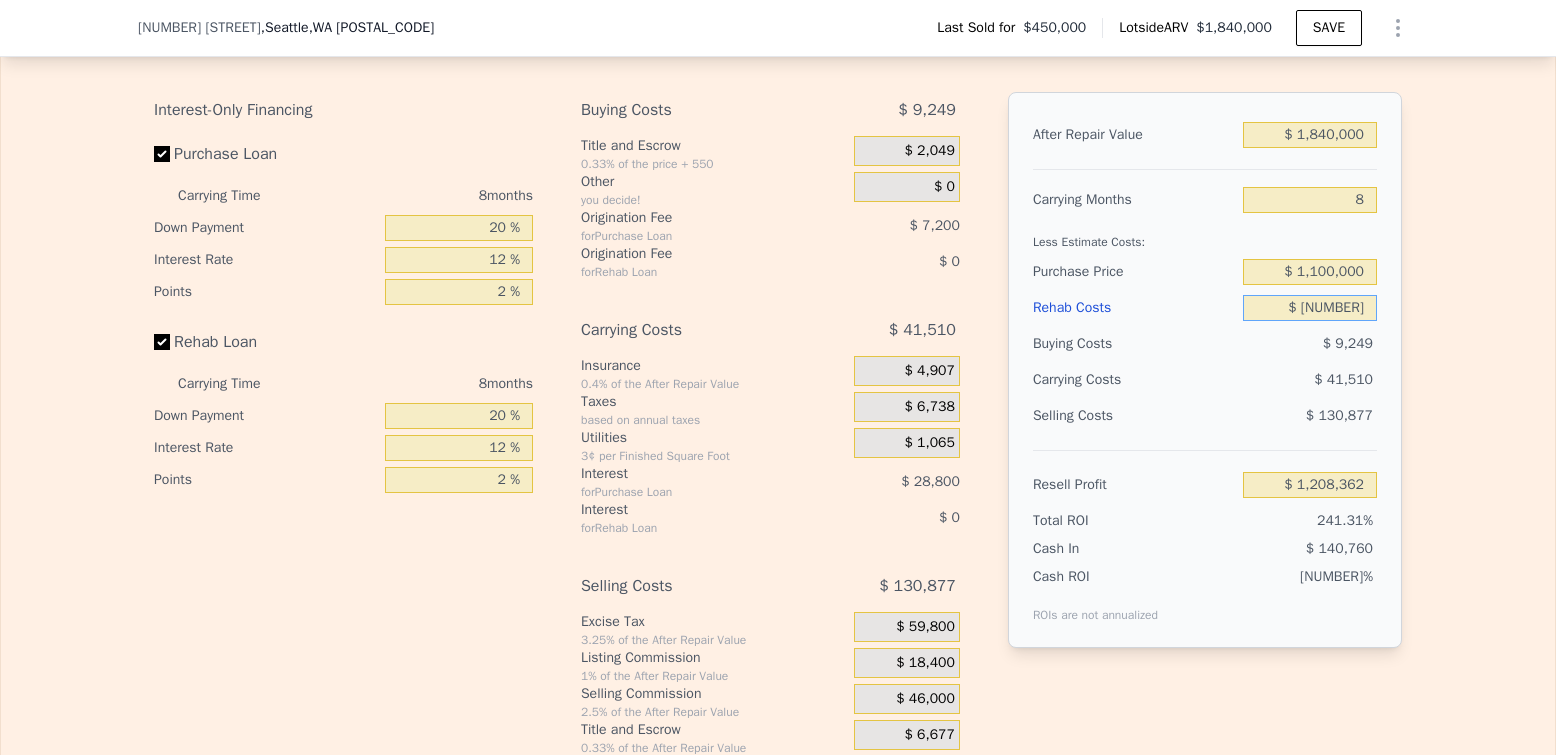 type on "$ [NUMBER]" 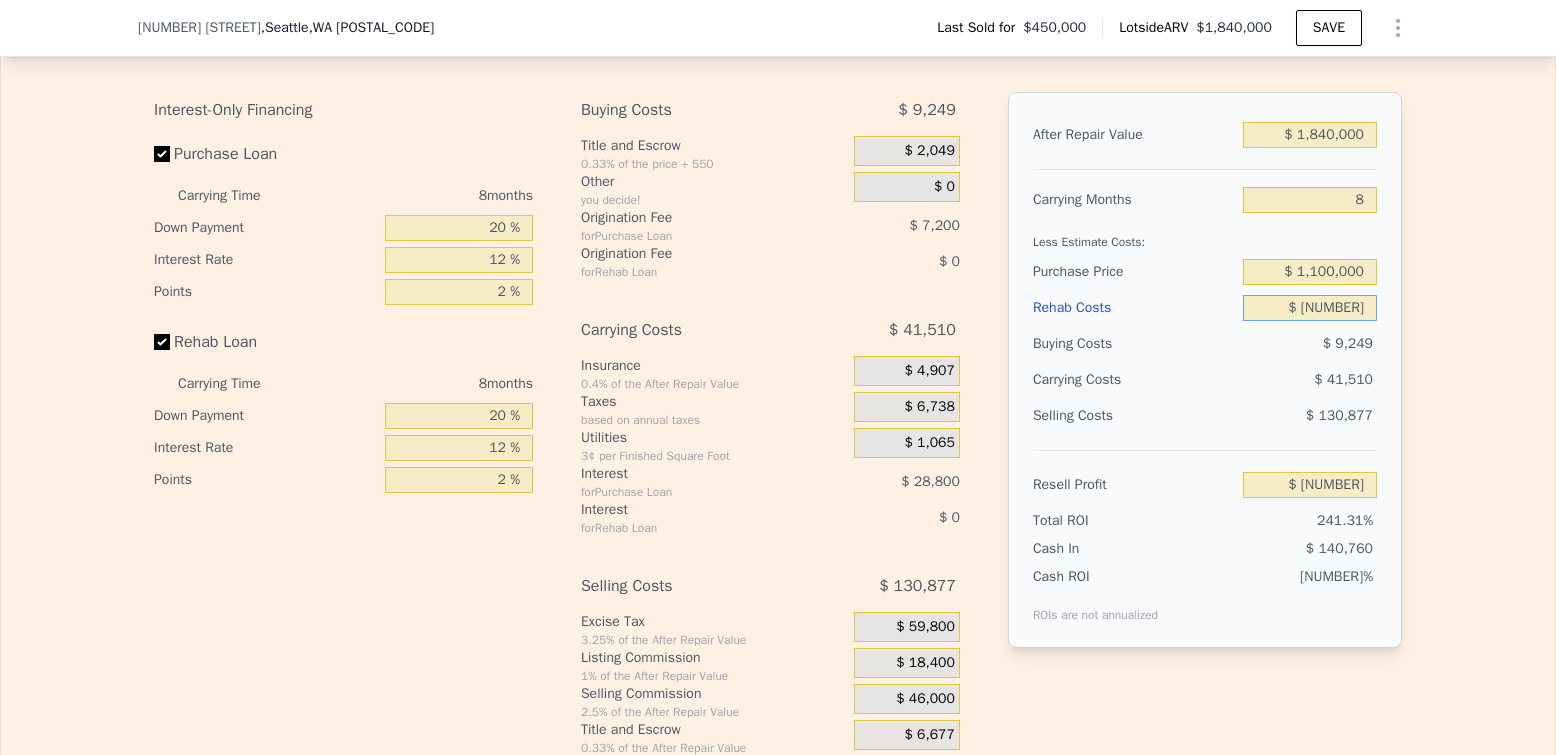 type on "$ 200" 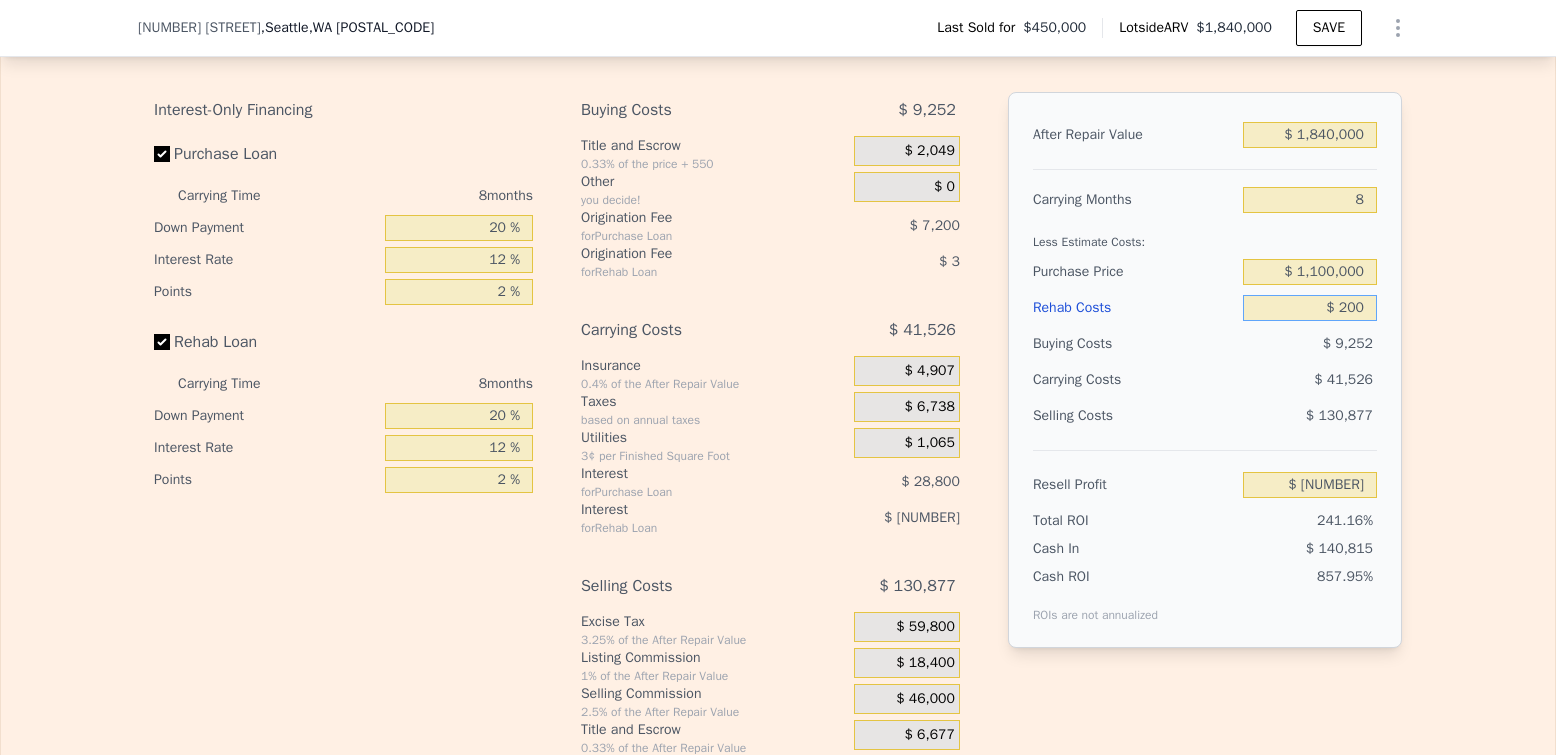 type on "$ 1,208,145" 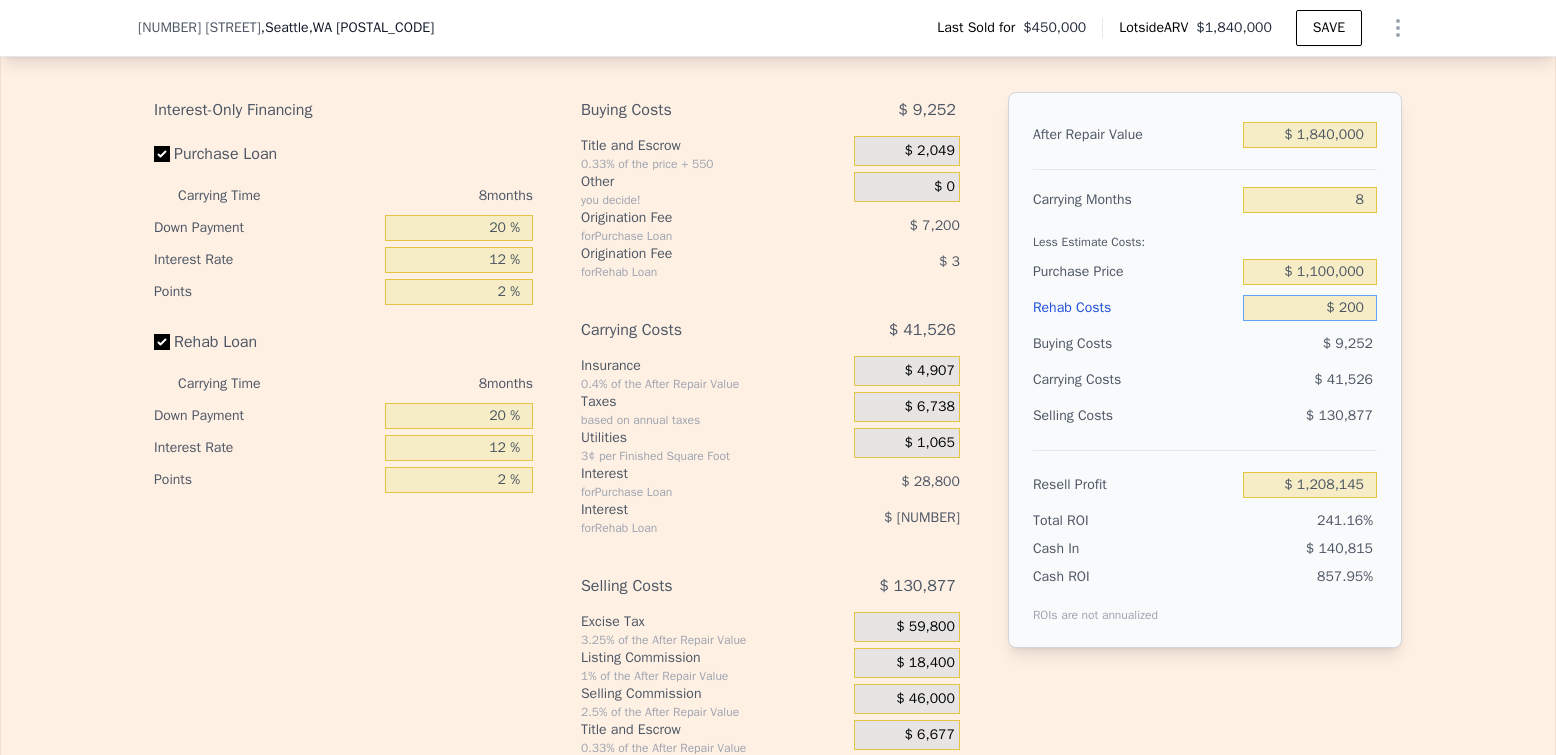 type on "$ 2,000" 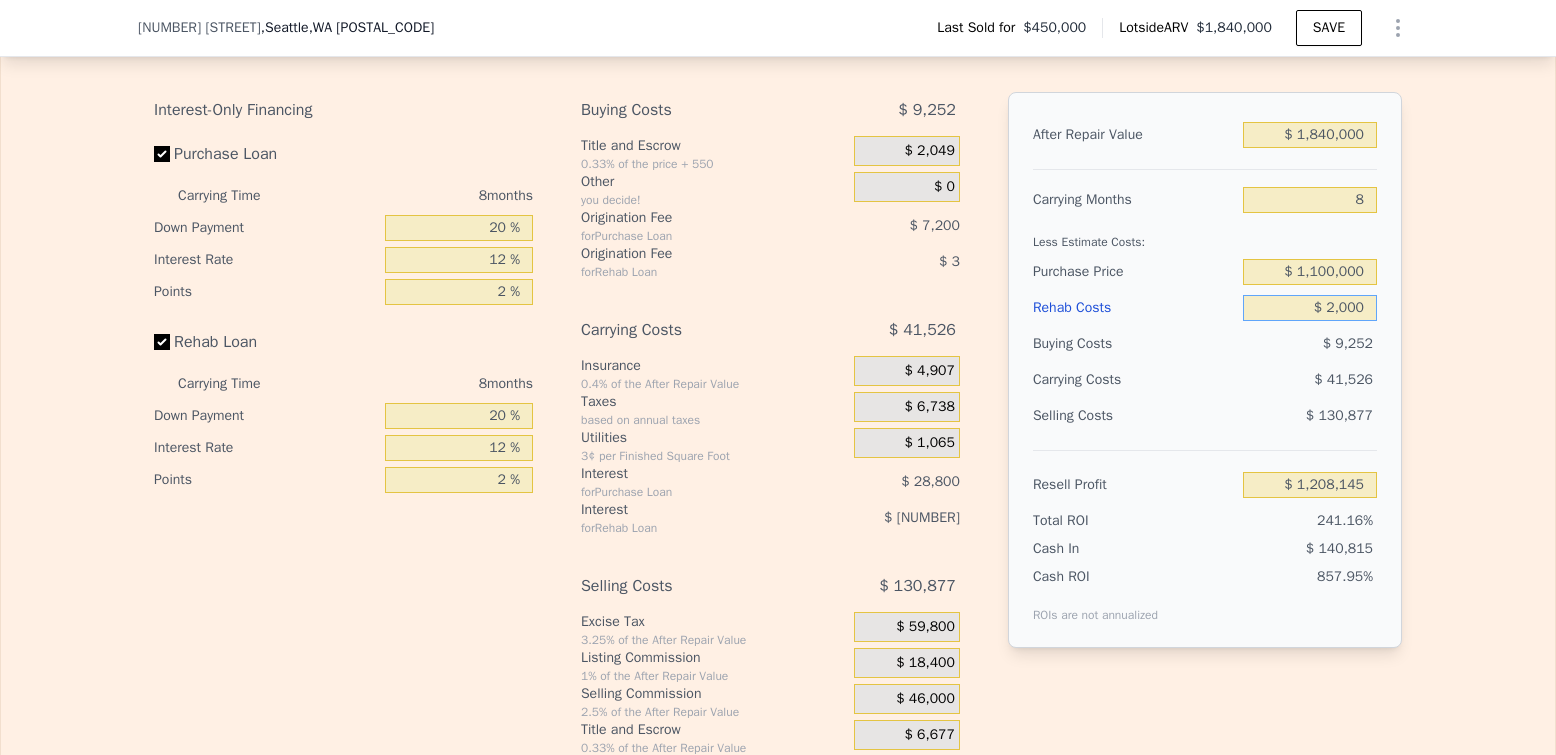 type on "$ 1,206,204" 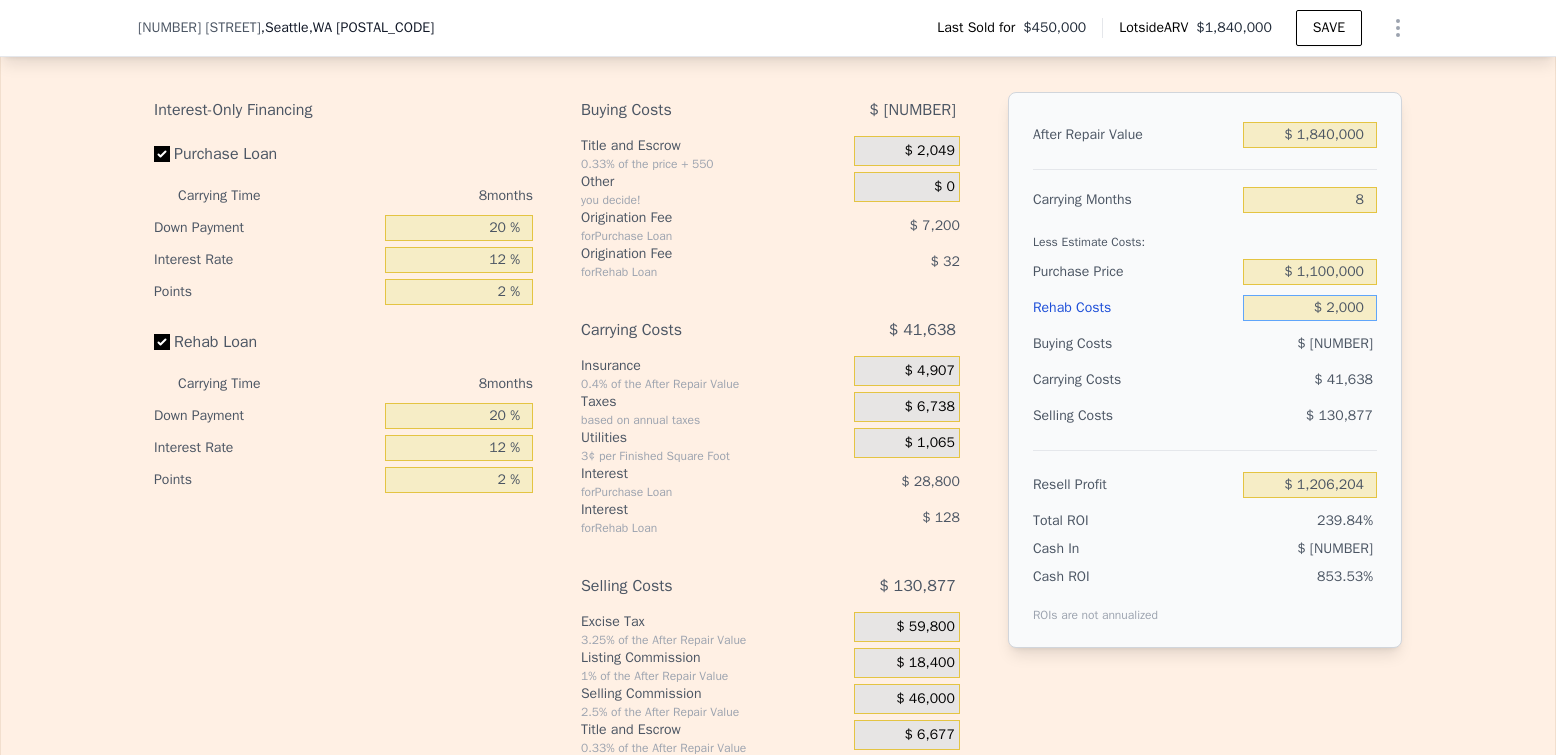 type on "$ 20,000" 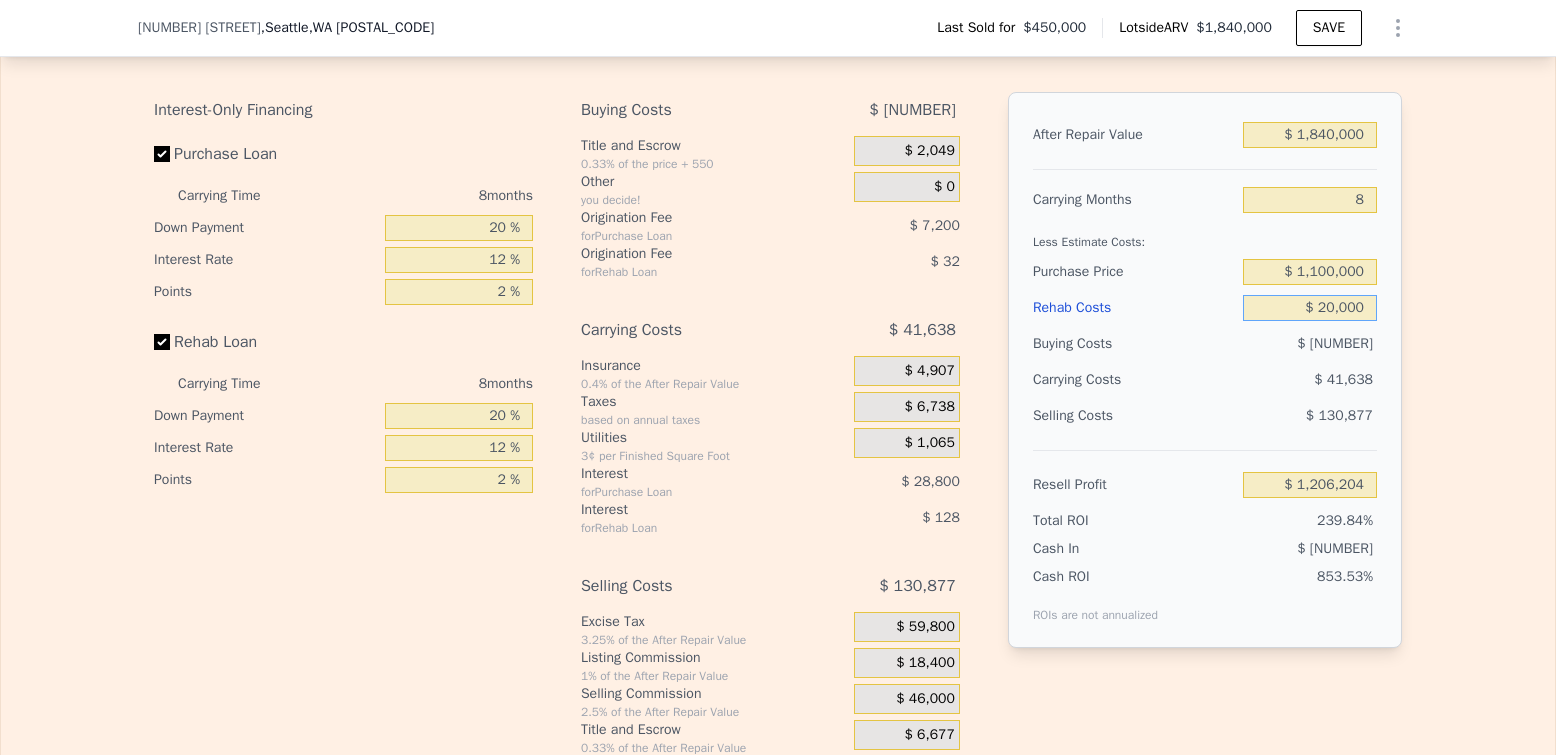 type on "$ 1,186,764" 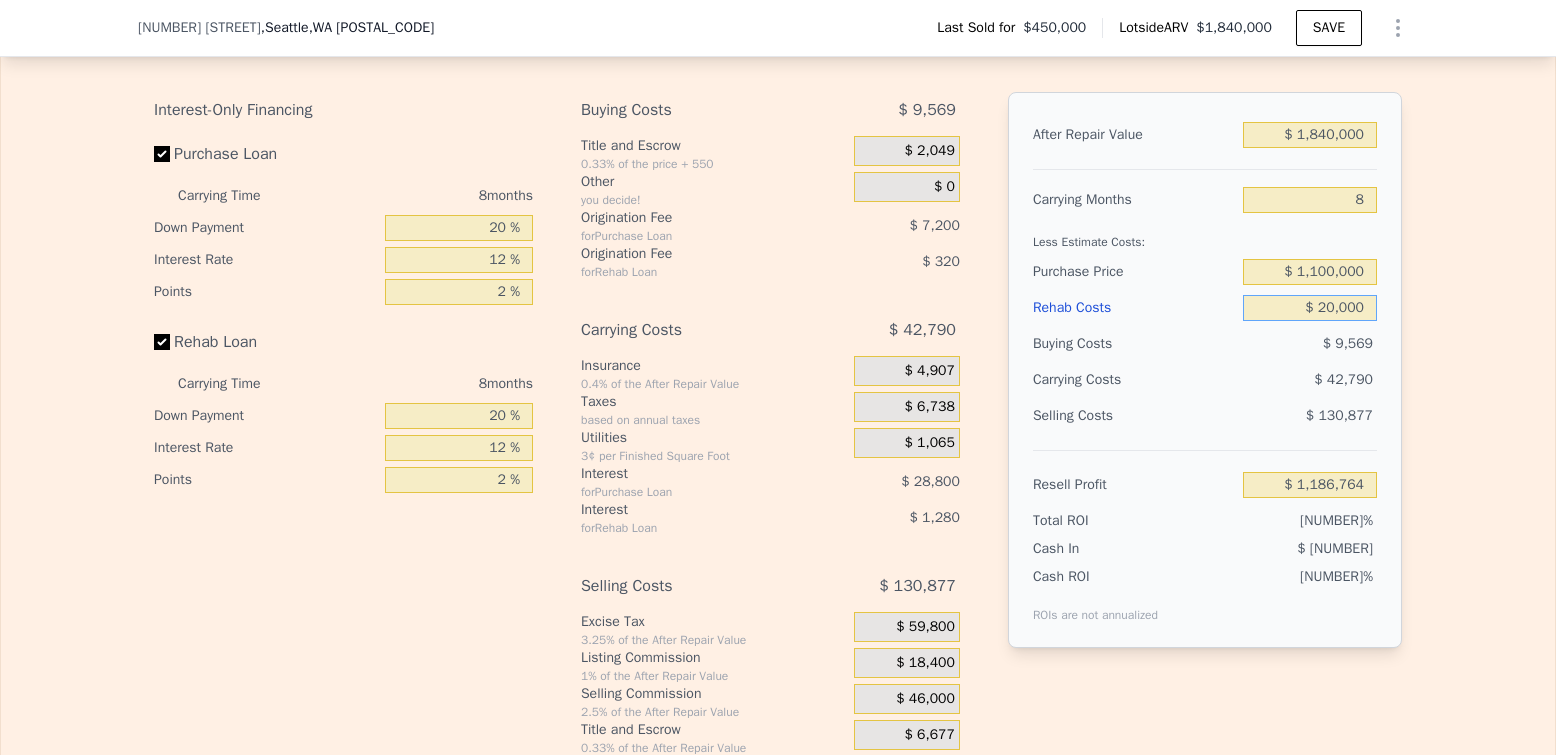 type on "$ 200,000" 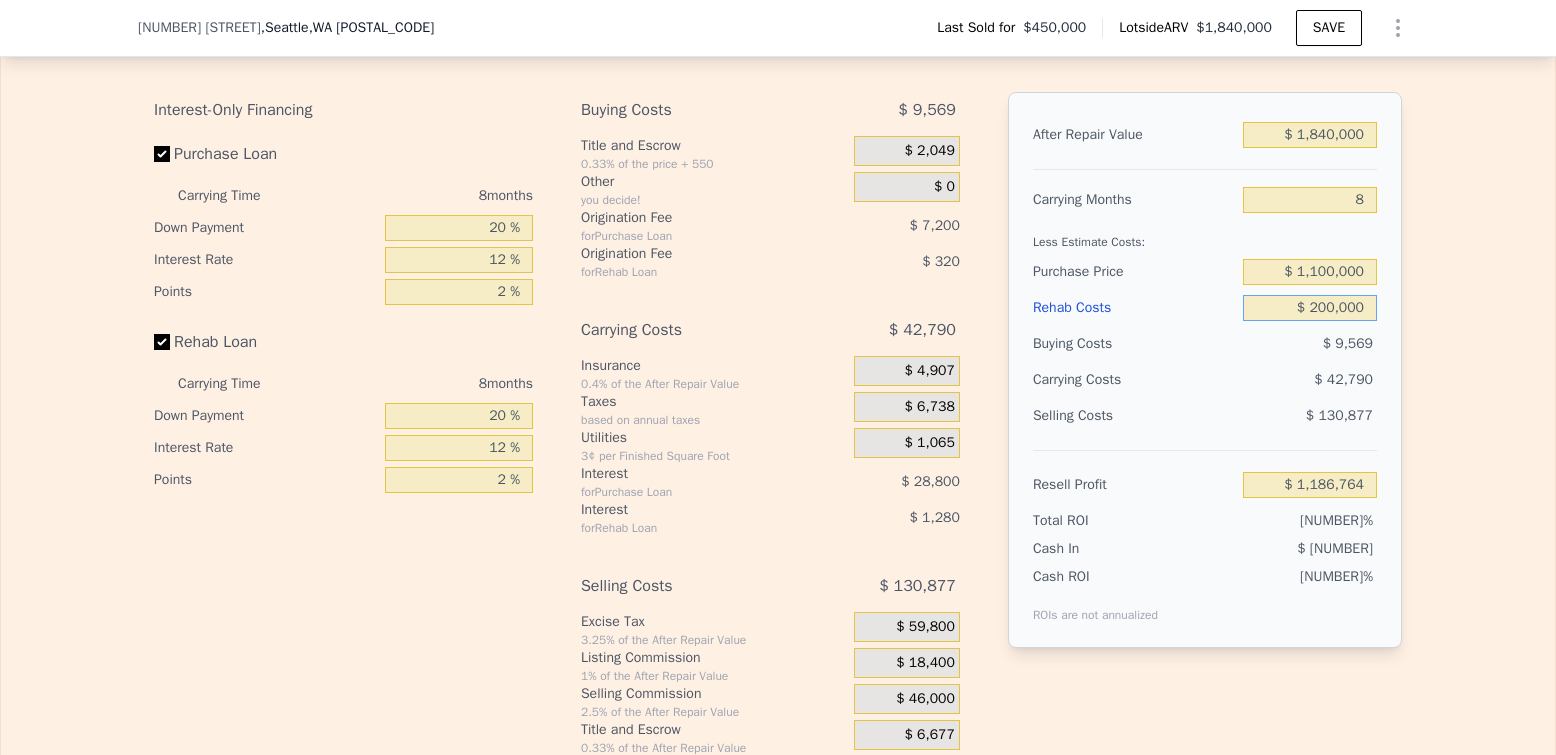 type on "$ [NUMBER]" 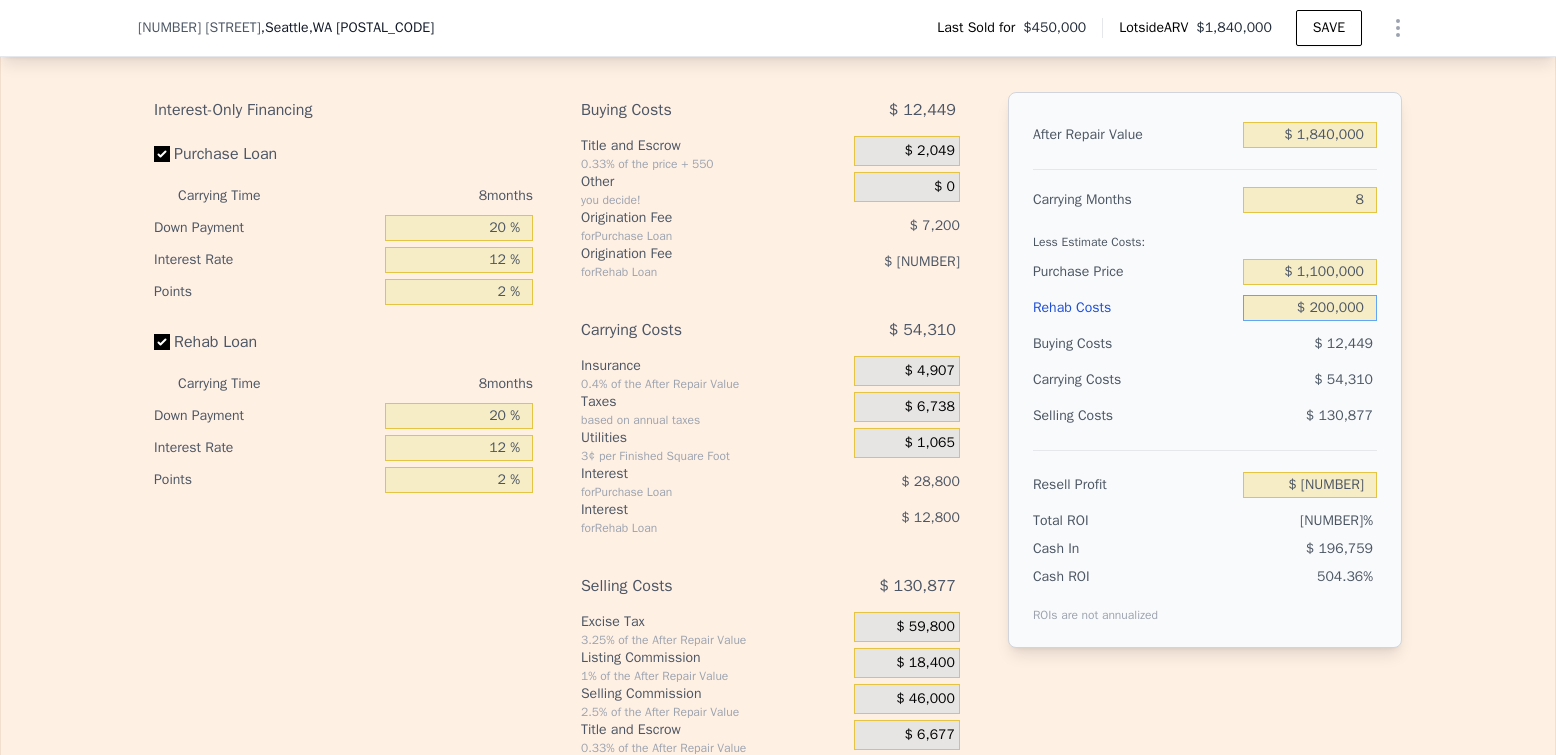 type on "$ 200,000" 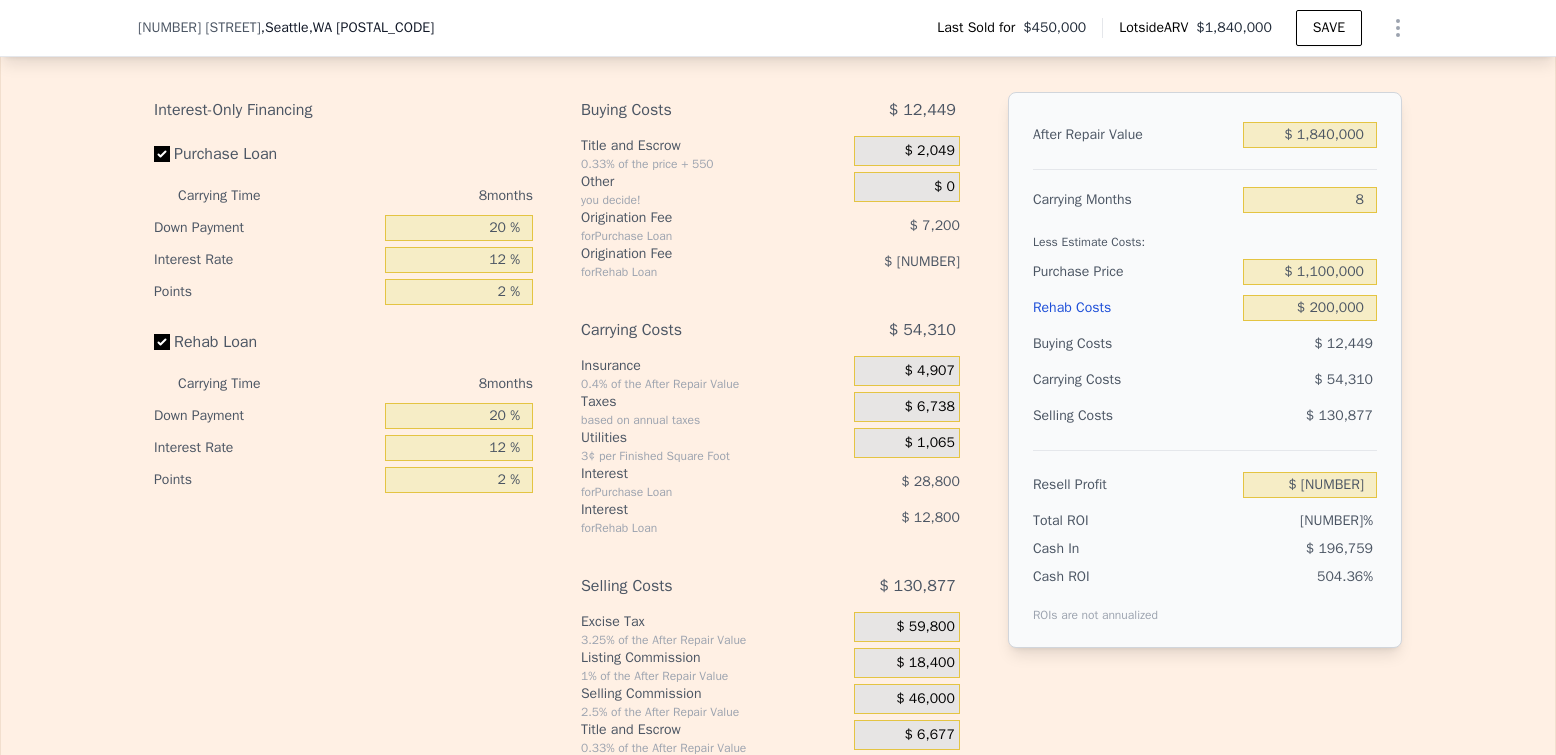 click on "After Repair Value $ 1,840,000 Carrying Months 8 Less Estimate Costs: Purchase Price $ 1,100,000 Rehab Costs $ 200,000 Buying Costs $ 12,449 Carrying Costs $ 54,310 Selling Costs $ 130,877 Resell Profit $ 992,364 Total ROI 138.45% Cash In $ 196,759 Cash ROI ROIs are not annualized 504.36%" at bounding box center [1205, 370] 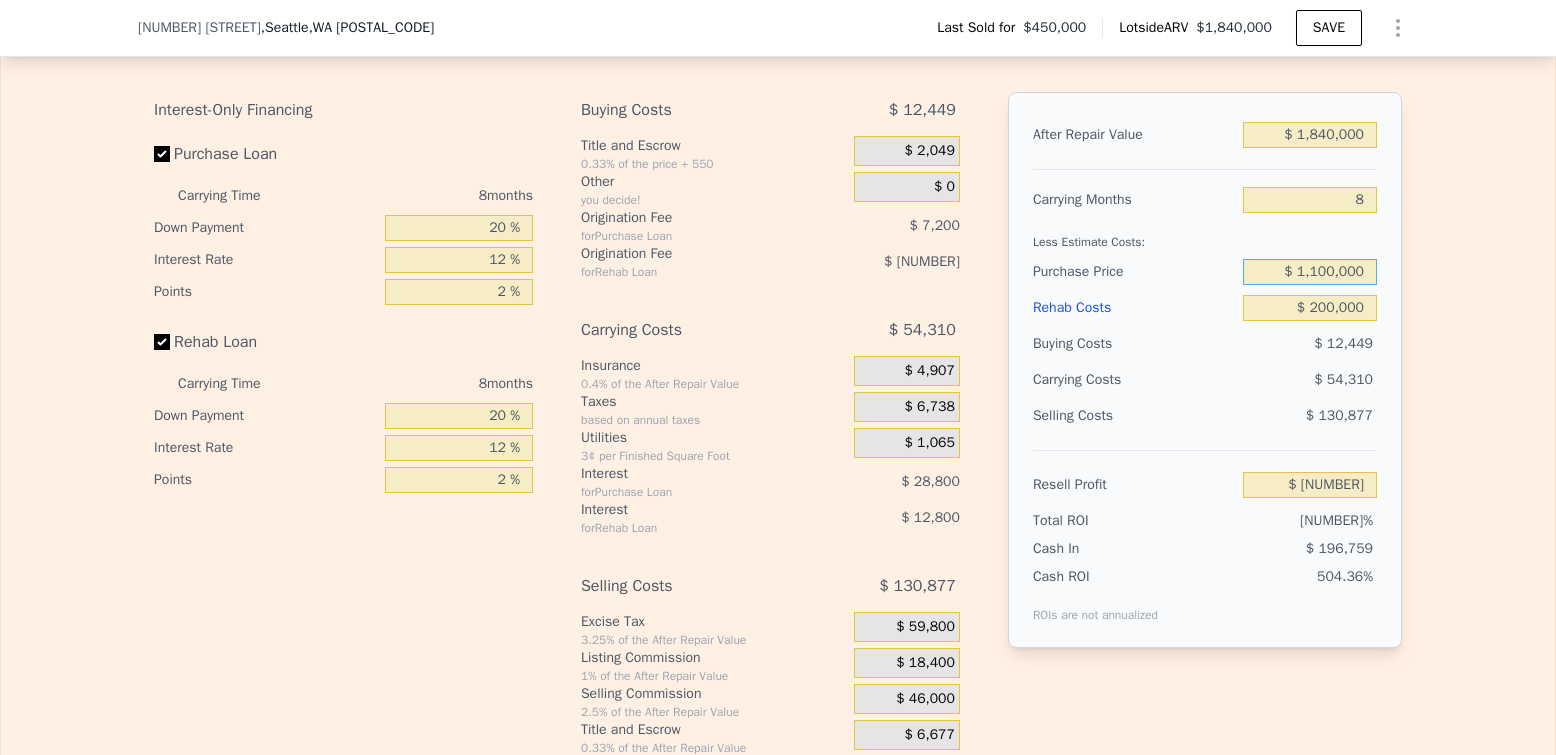 click on "$ 1,100,000" at bounding box center (1310, 272) 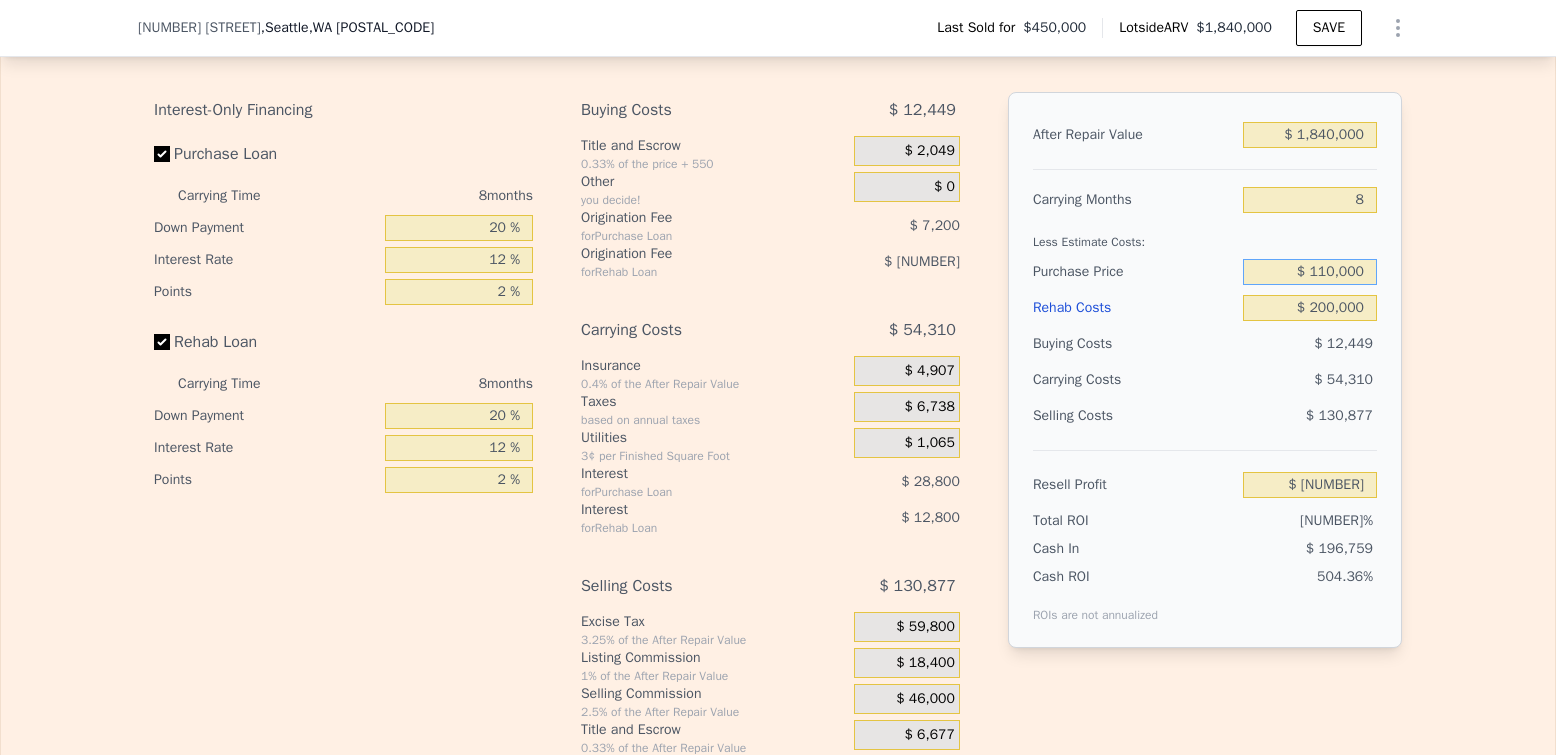 type on "$ 1,100,000" 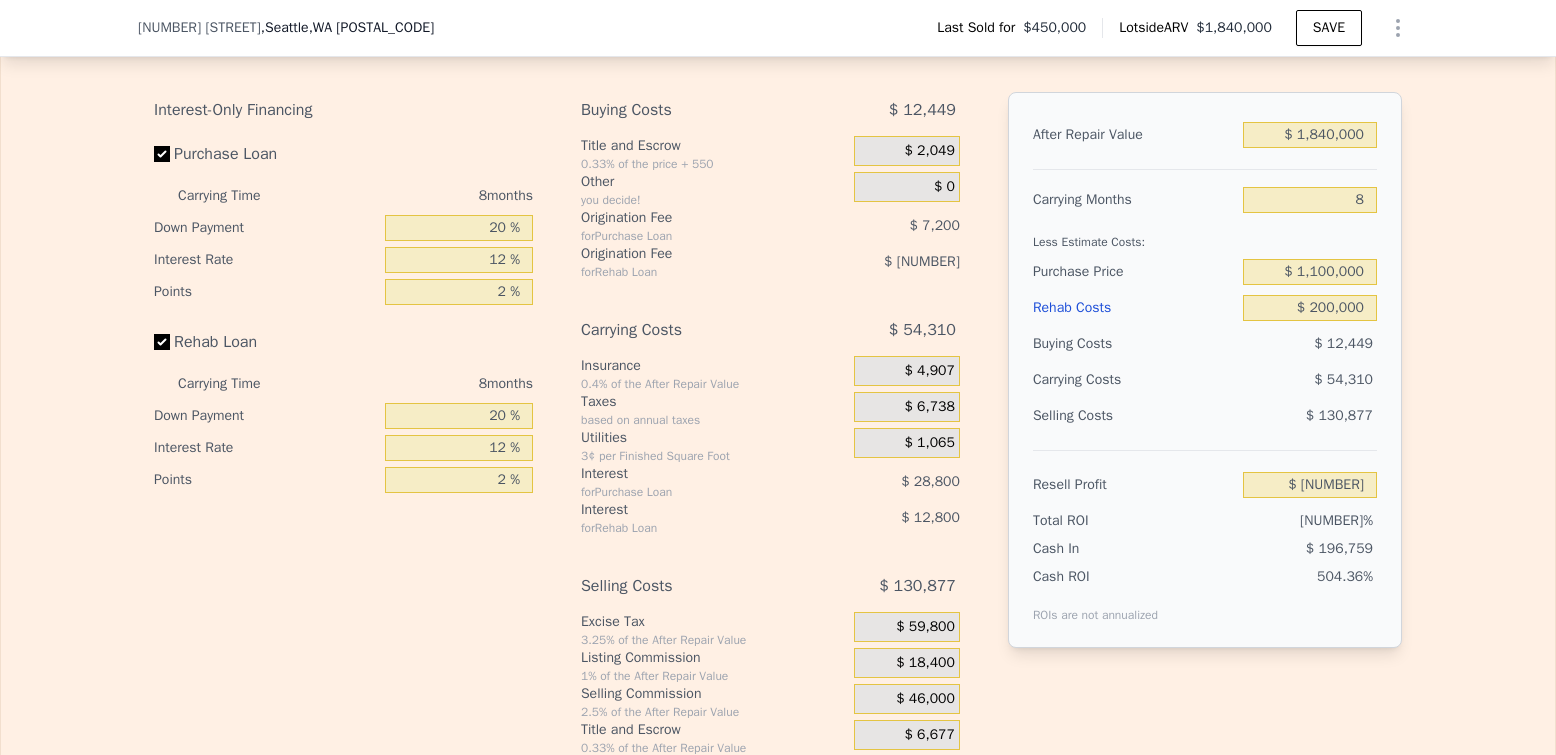 click on "After Repair Value $ 1,840,000 Carrying Months 8 Less Estimate Costs: Purchase Price $ 1,100,000 Rehab Costs $ 200,000 Buying Costs $ 12,449 Carrying Costs $ 54,310 Selling Costs $ 130,877 Resell Profit $ 992,364 Total ROI 138.45% Cash In $ 196,759 Cash ROI ROIs are not annualized 504.36%" at bounding box center (1205, 370) 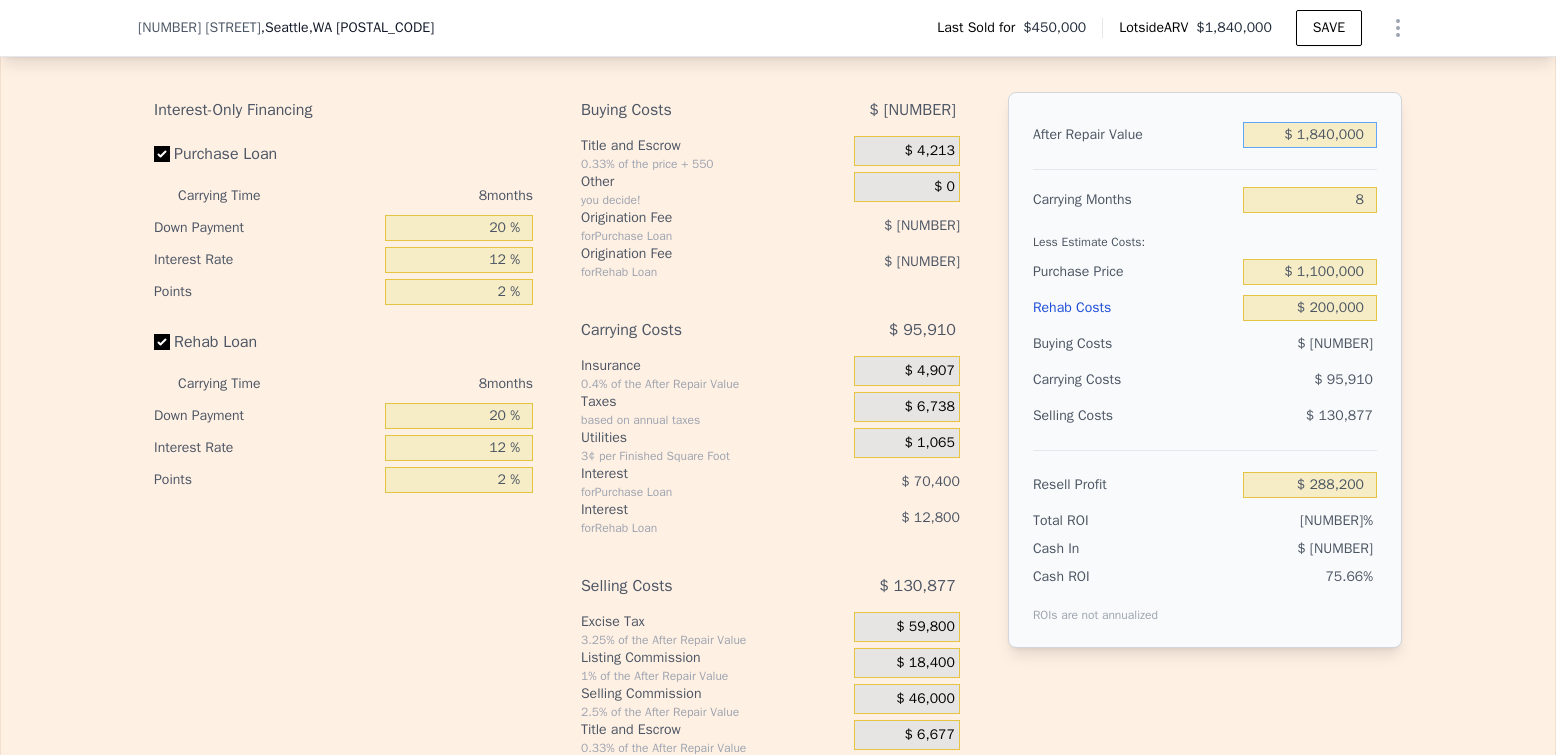 click on "$ 1,840,000" at bounding box center (1310, 135) 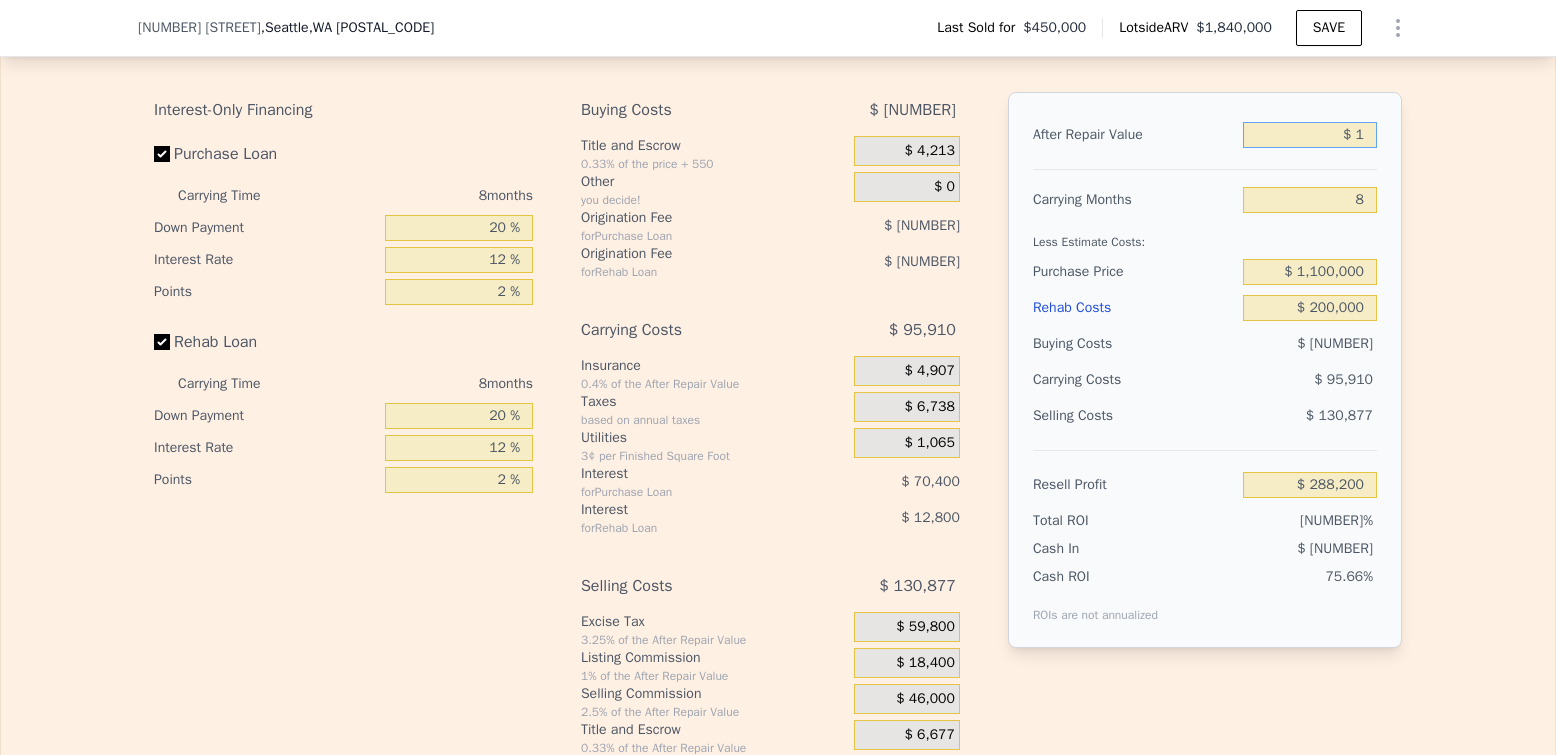 type on "-$ [NUMBER]" 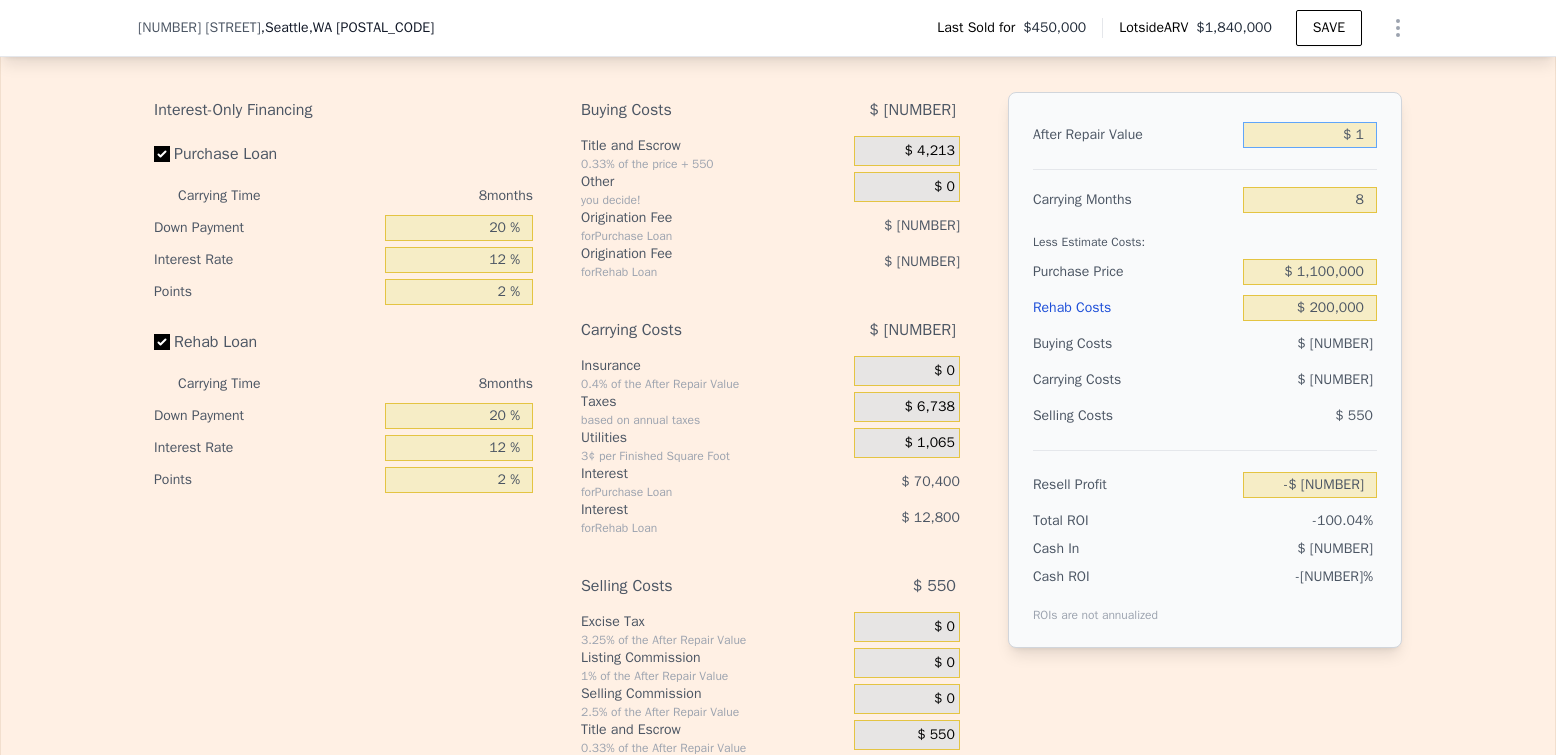 type on "$ [NUMBER]" 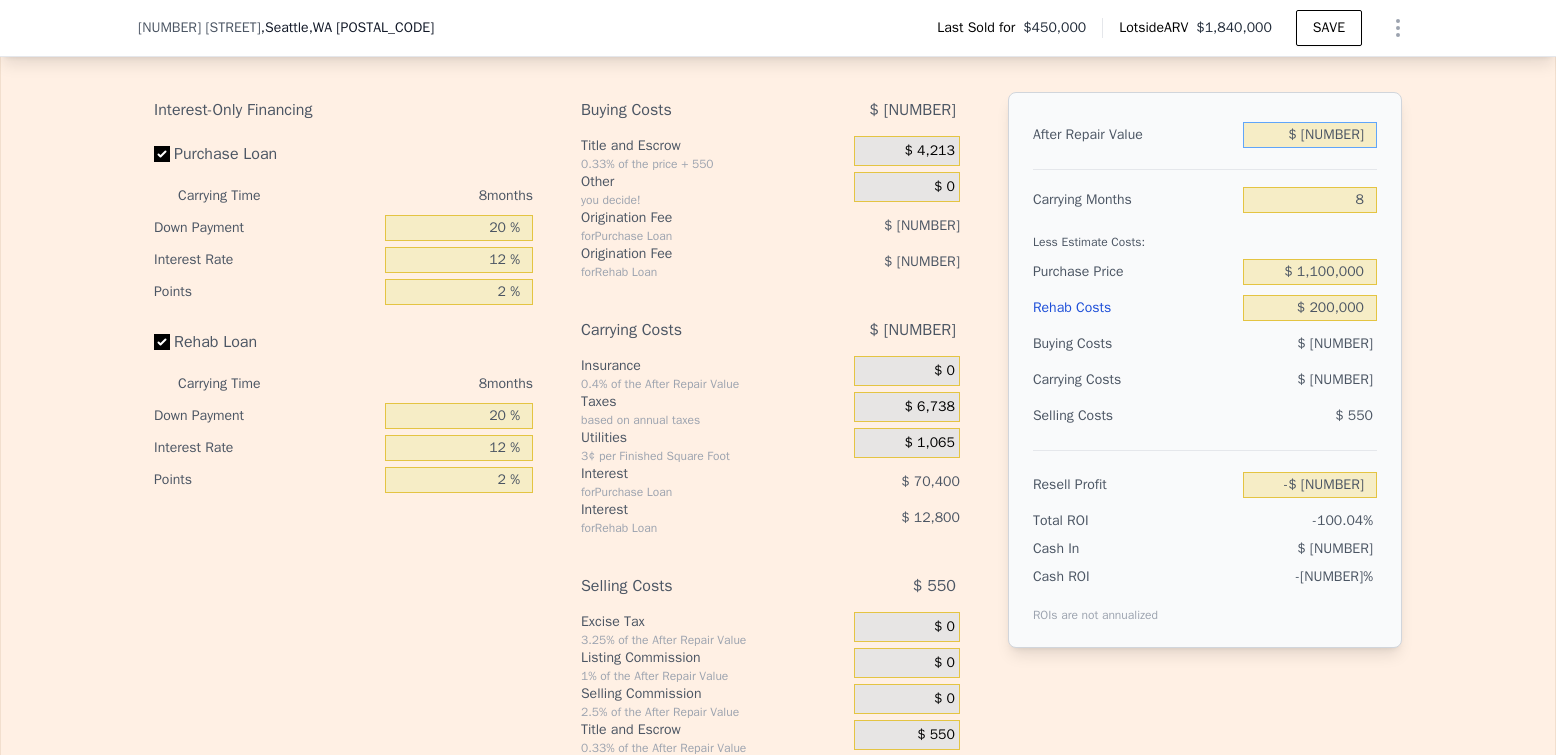 type on "-$ 1,416,550" 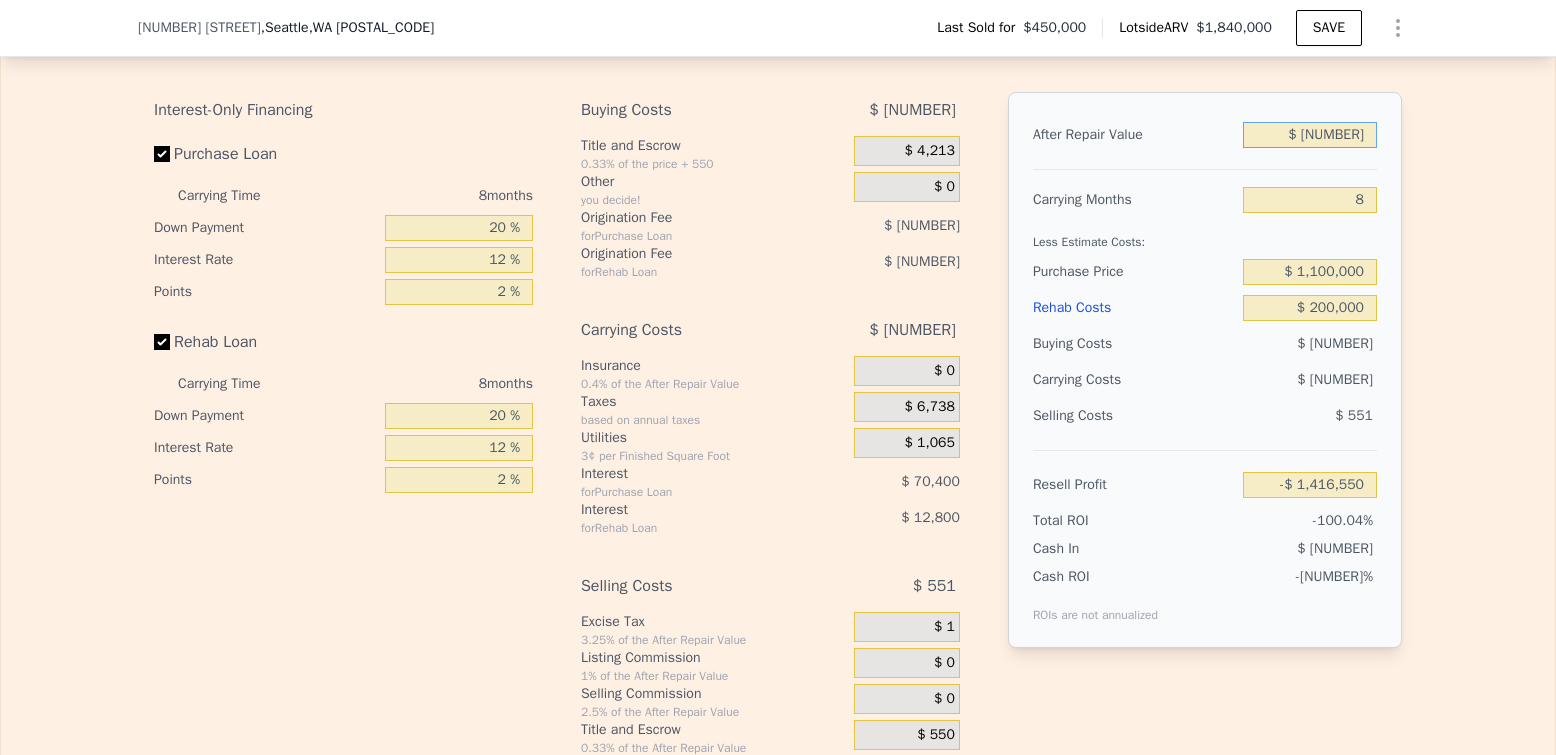 type on "$ 175" 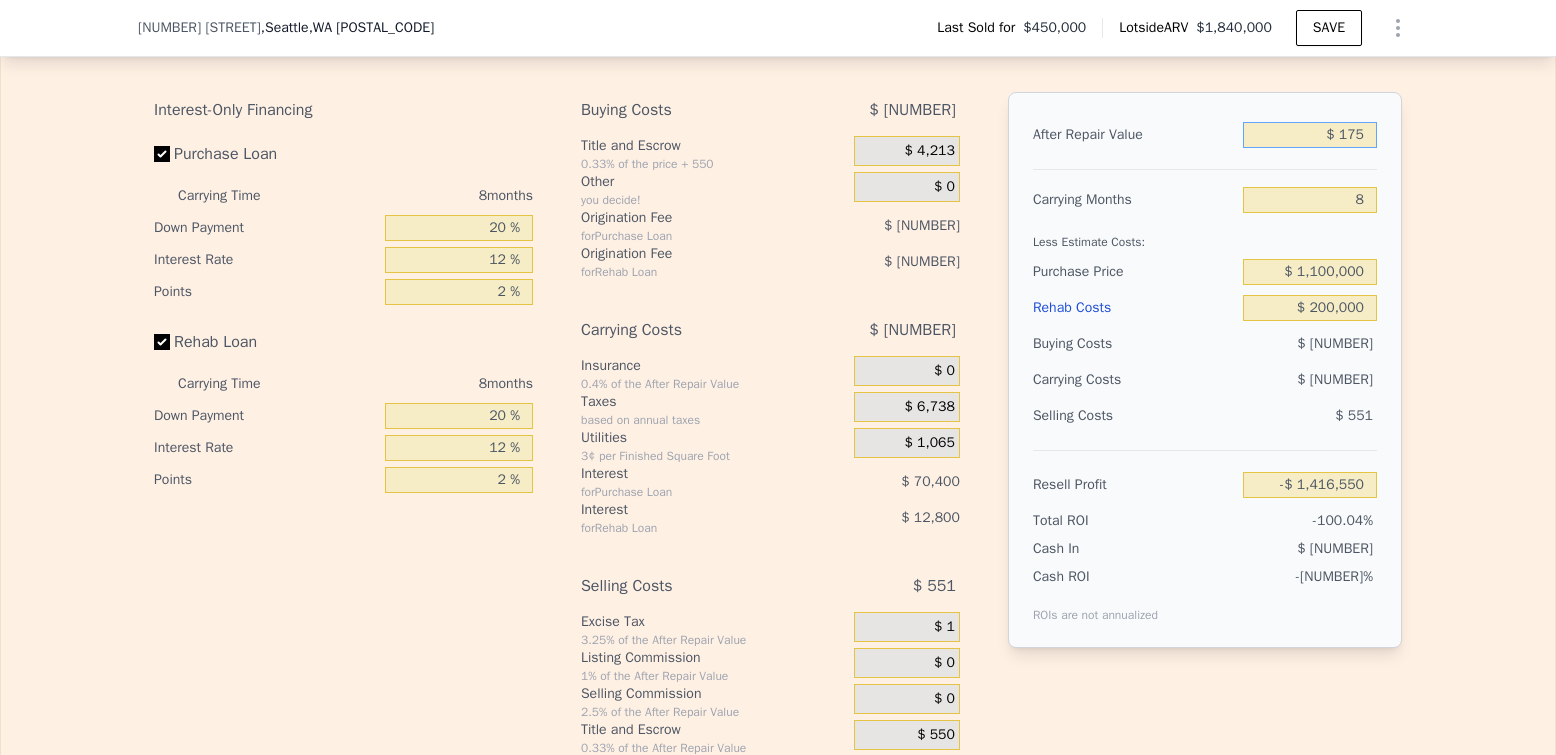 type on "-$ 1,416,404" 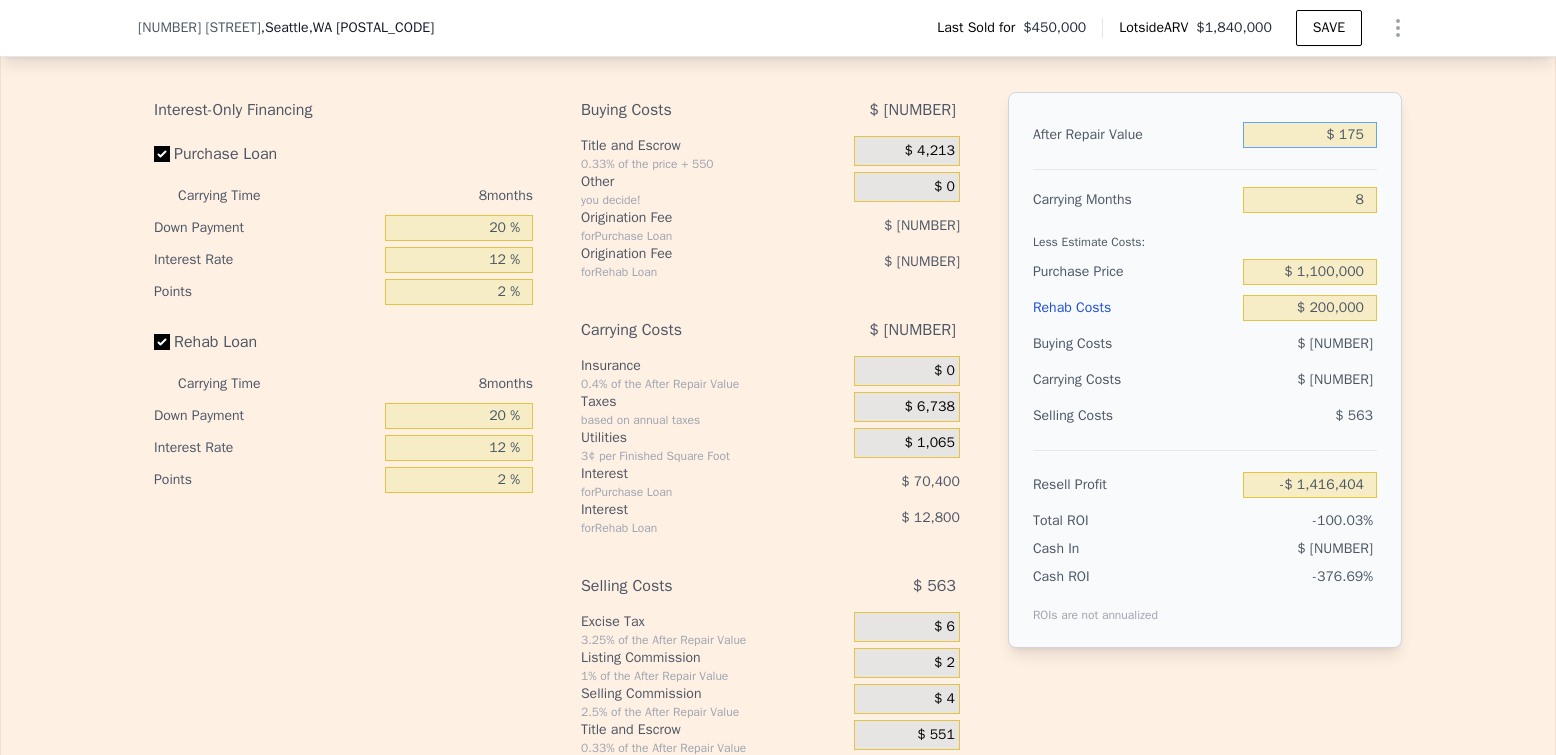 type on "$ [NUMBER]" 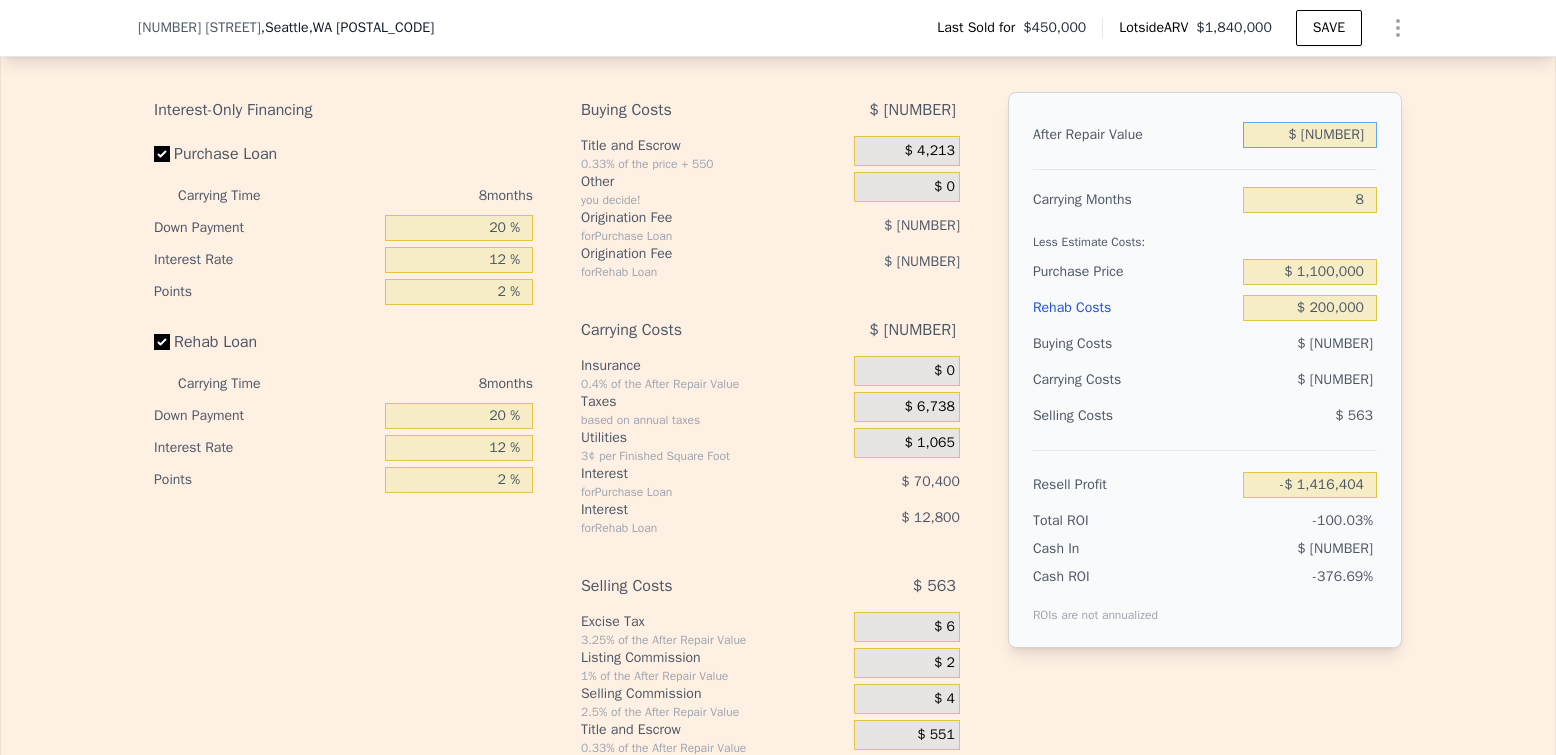 type on "-$ 1,416,550" 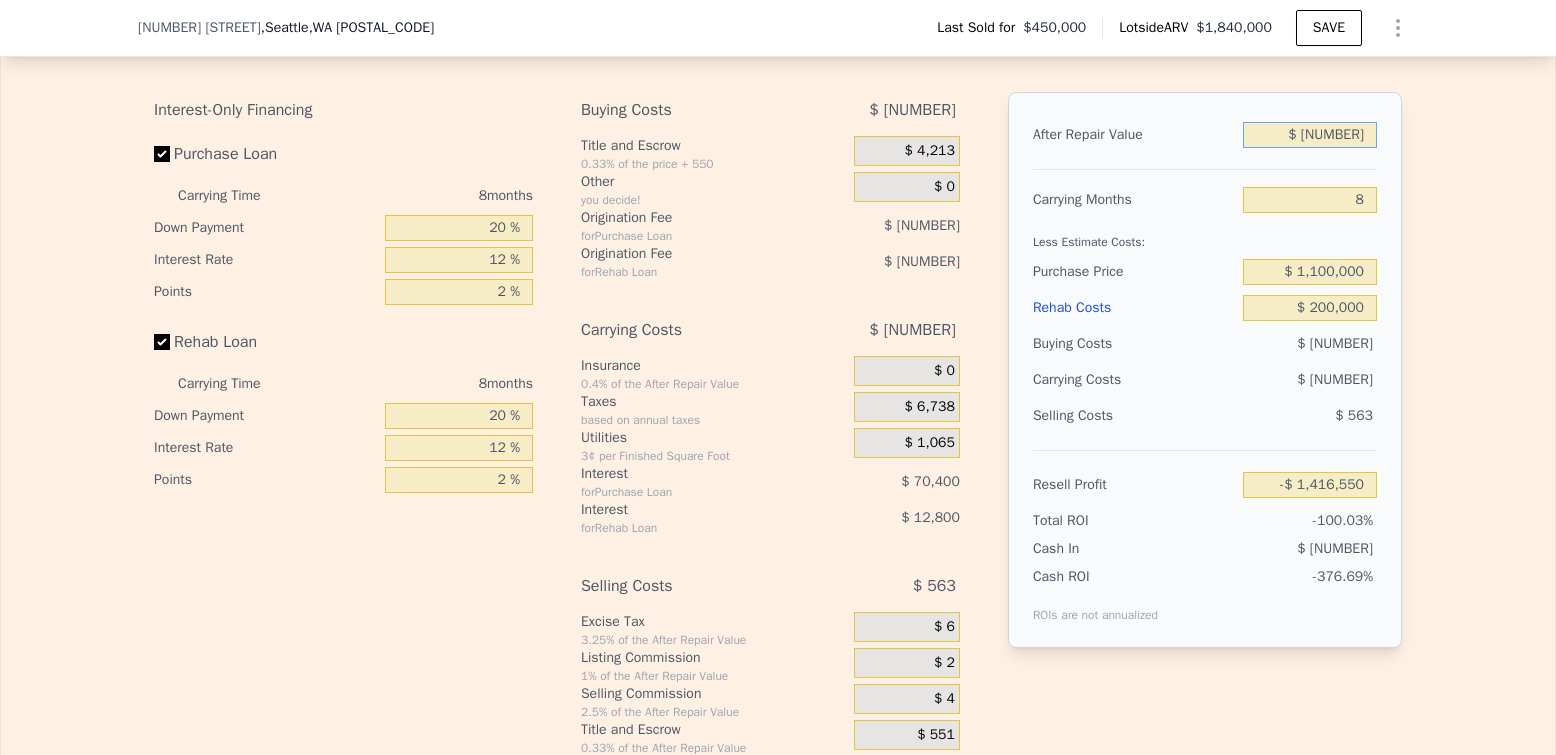 type on "$ 1" 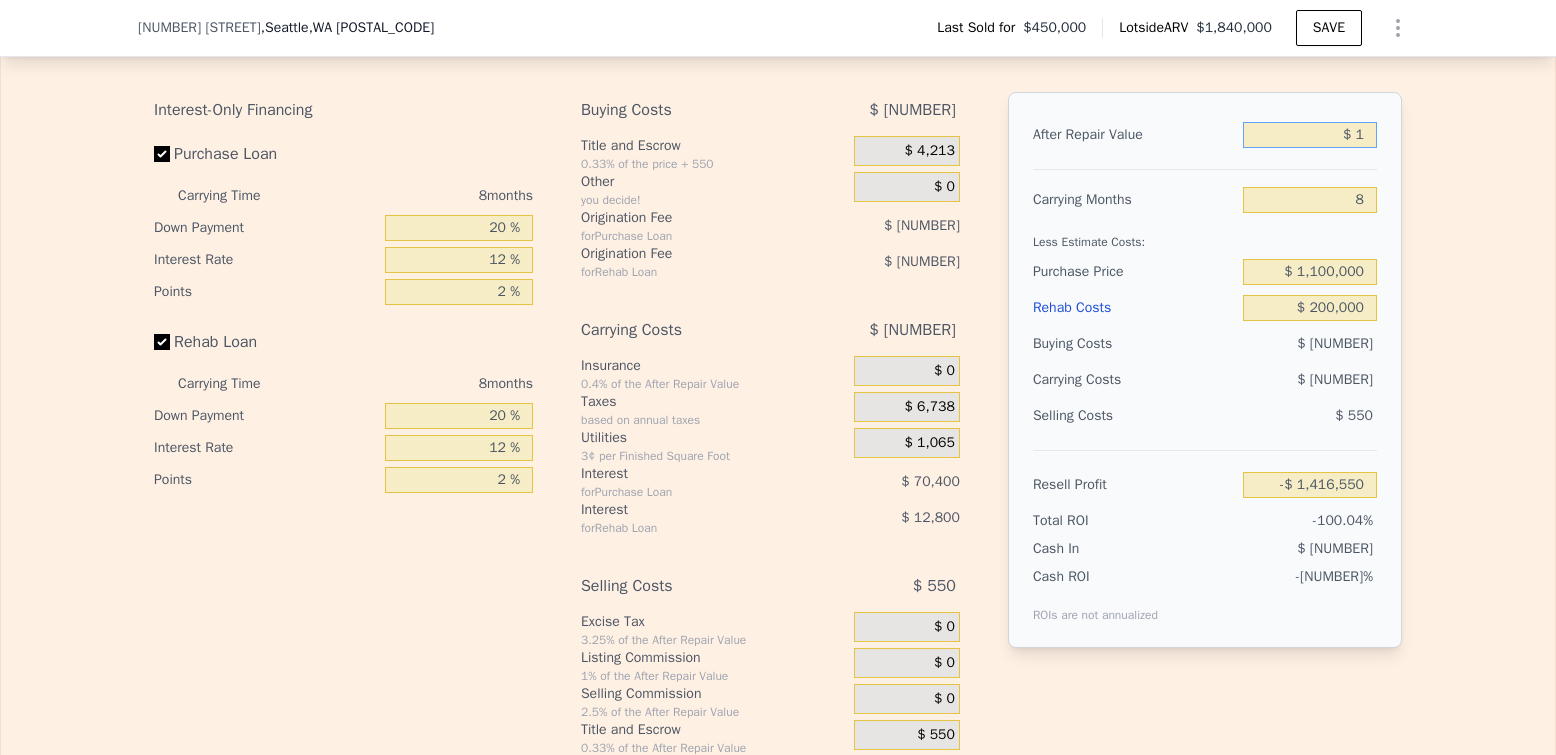 type on "-$ [NUMBER]" 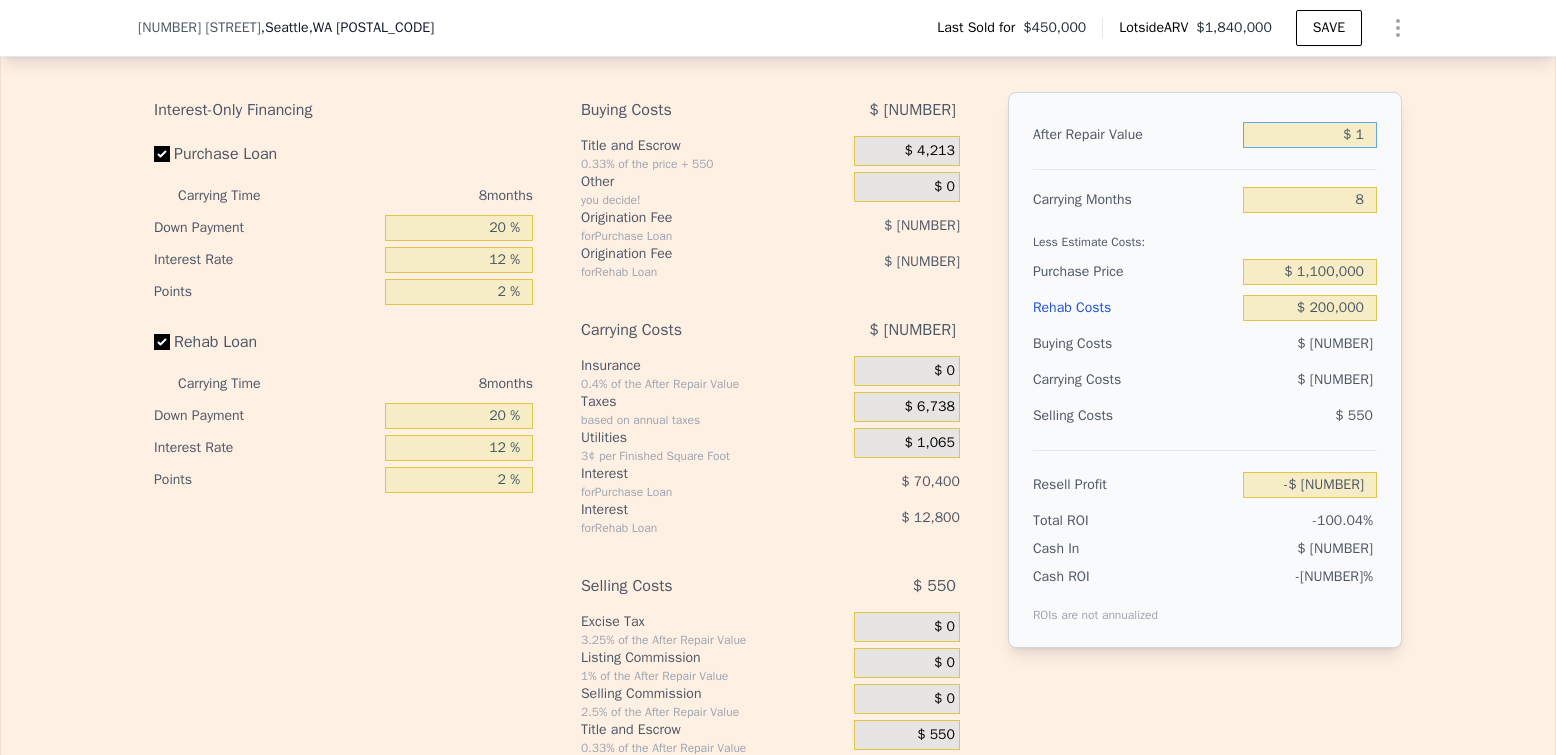 type on "$ 18" 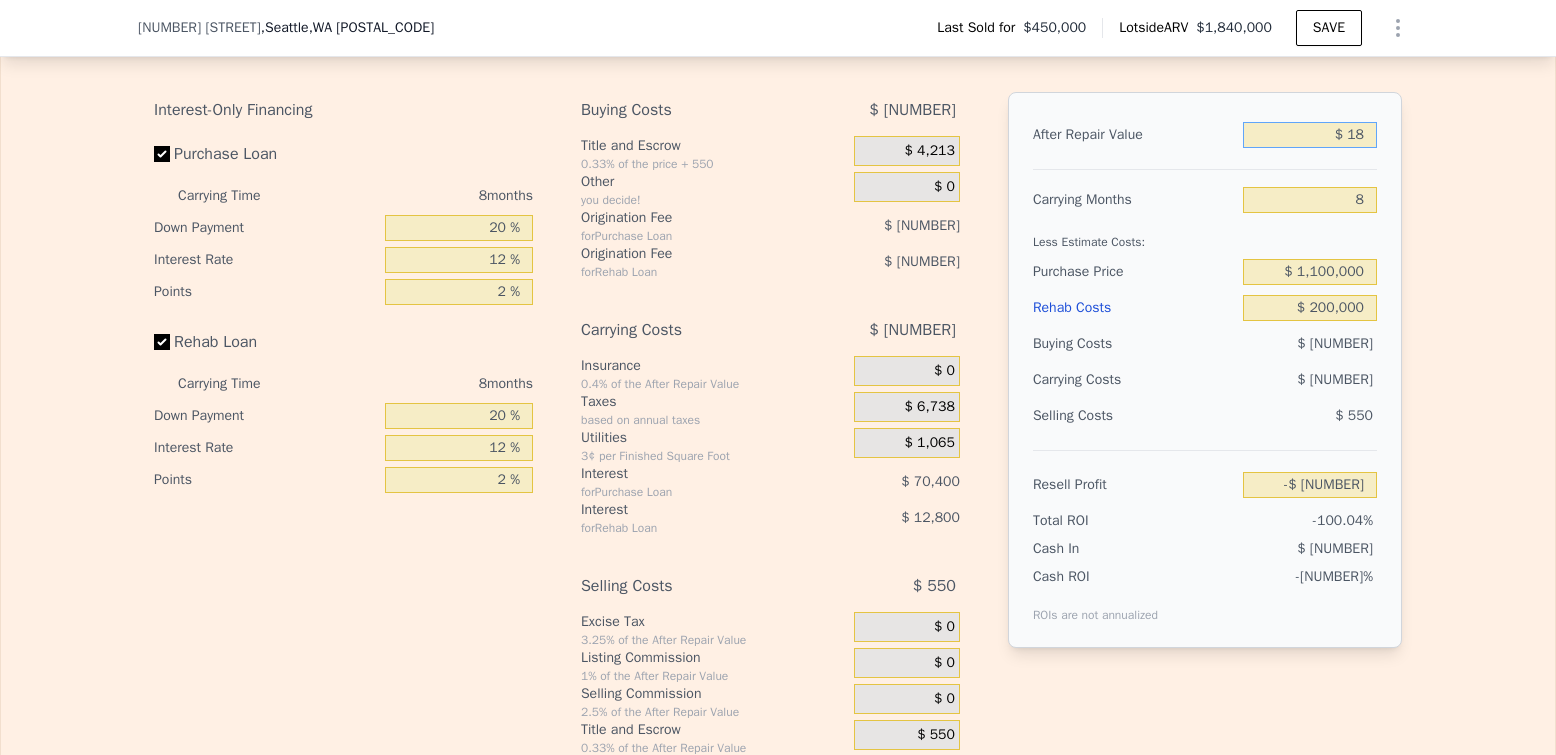 type on "-$ 1,416,549" 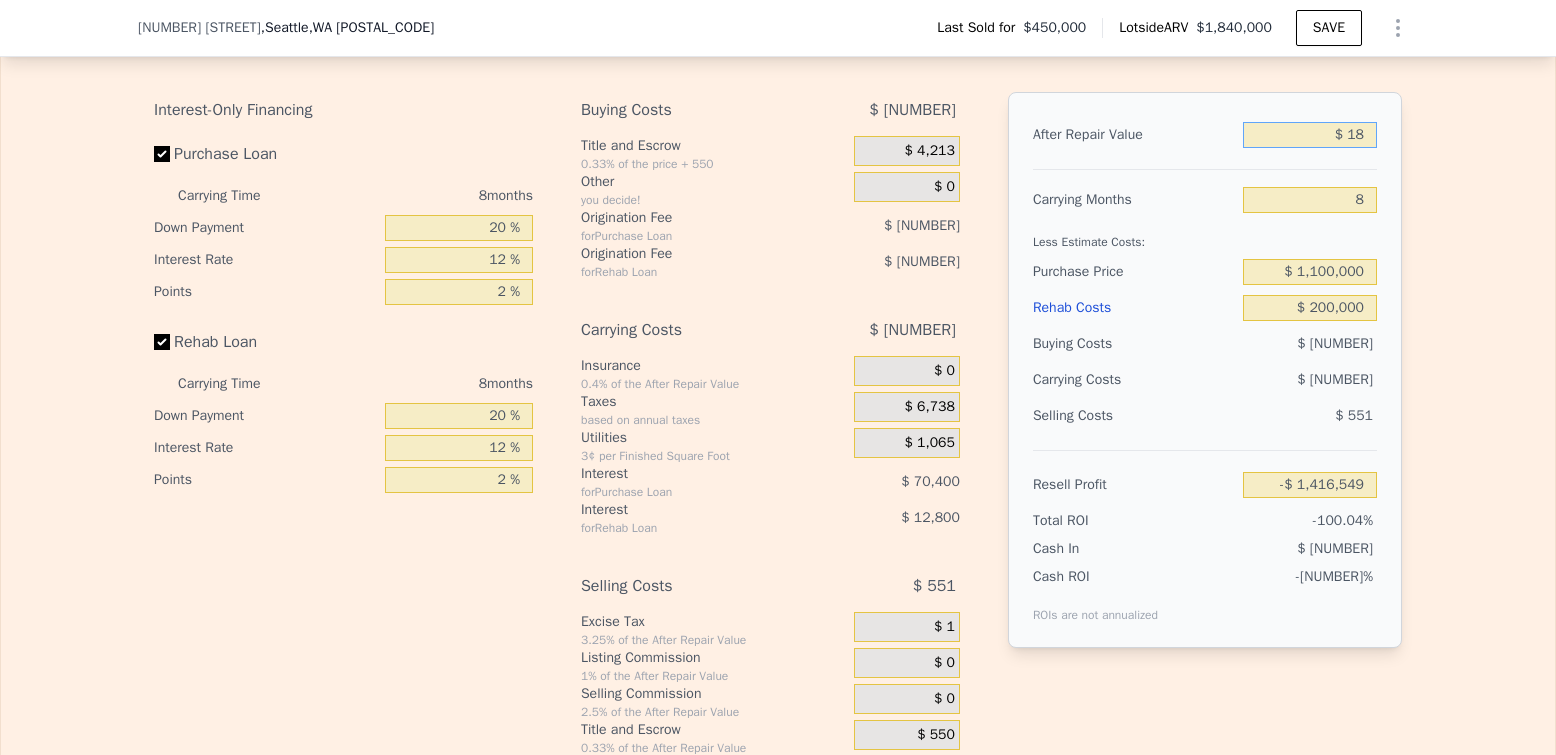type on "$ 1" 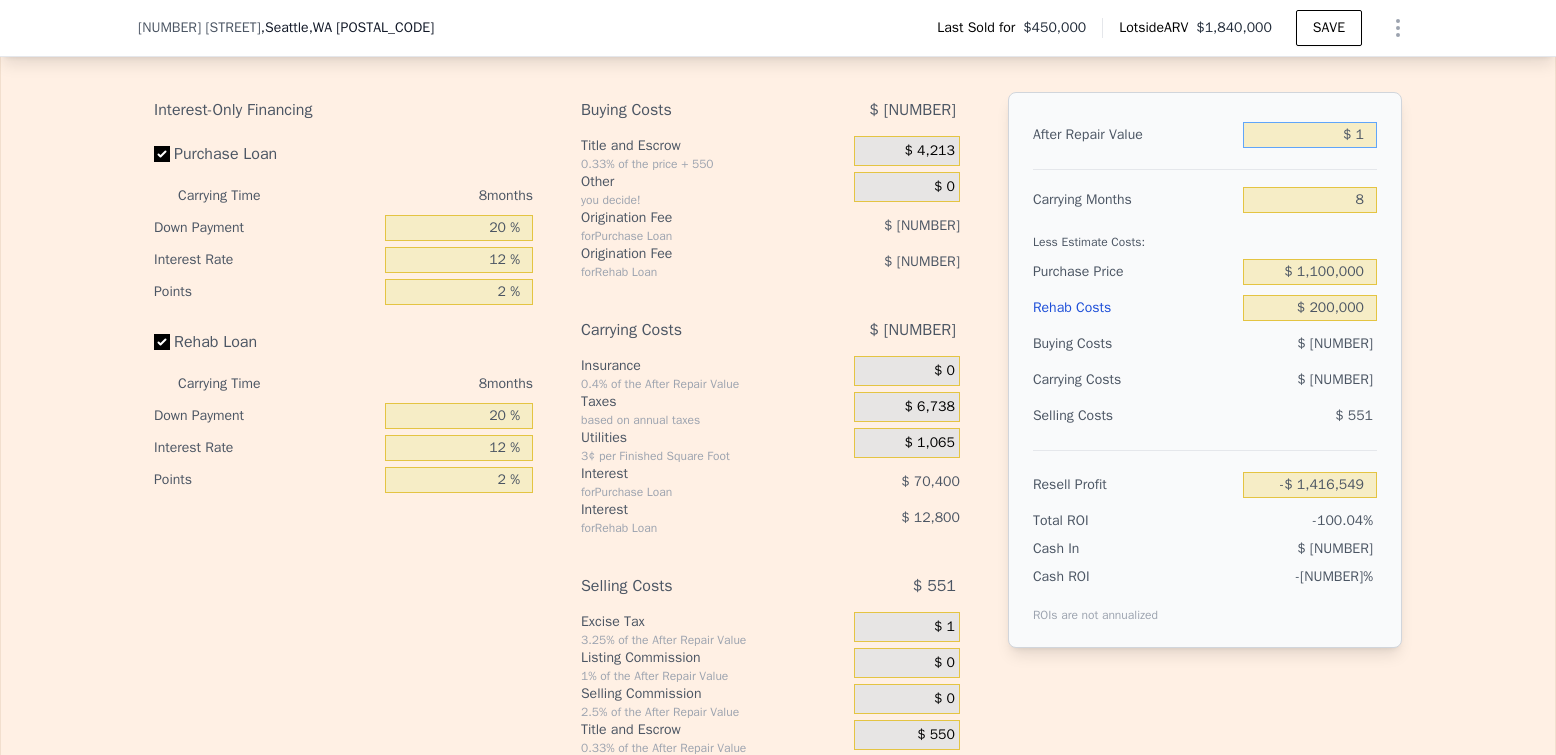 type on "-$ [NUMBER]" 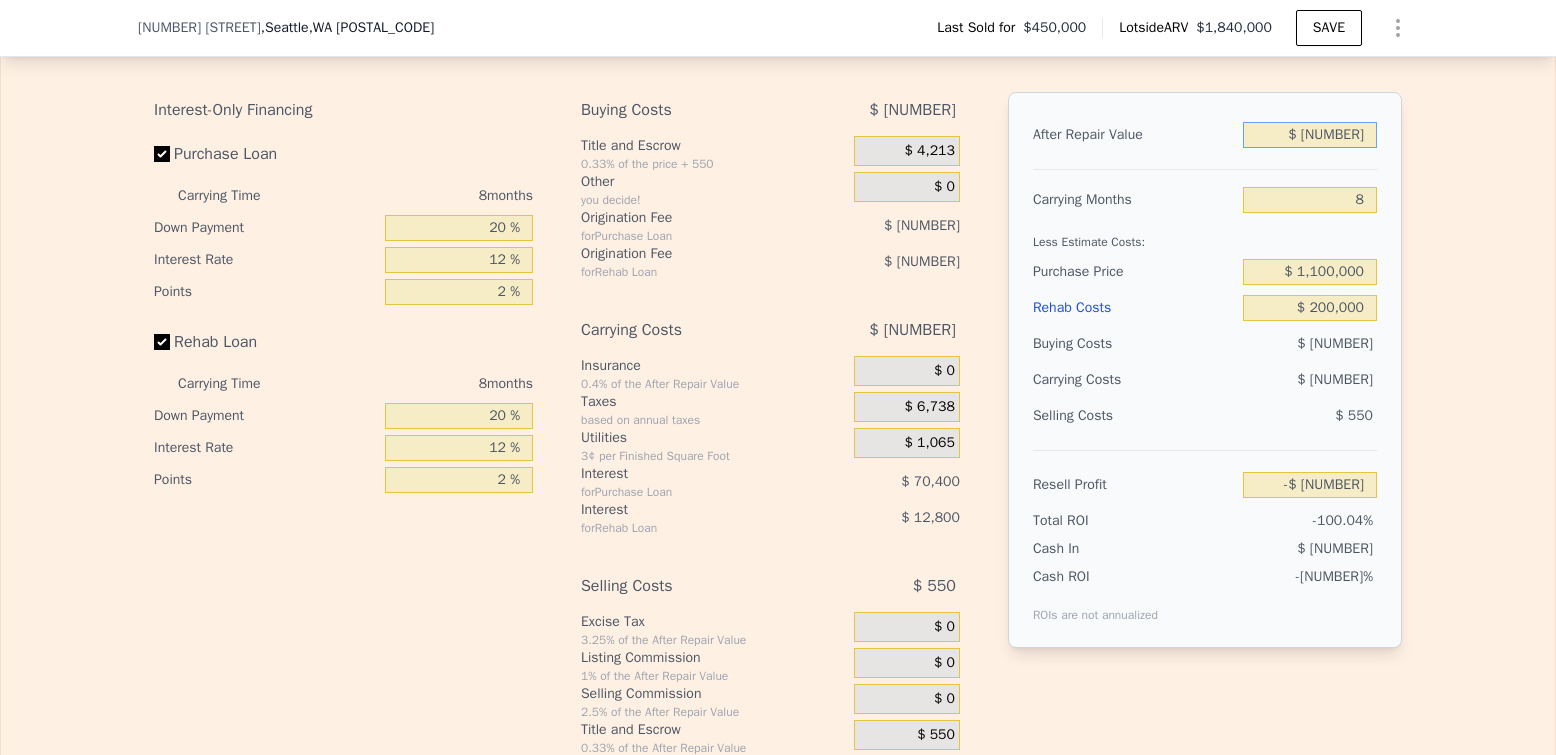 type on "$ 178" 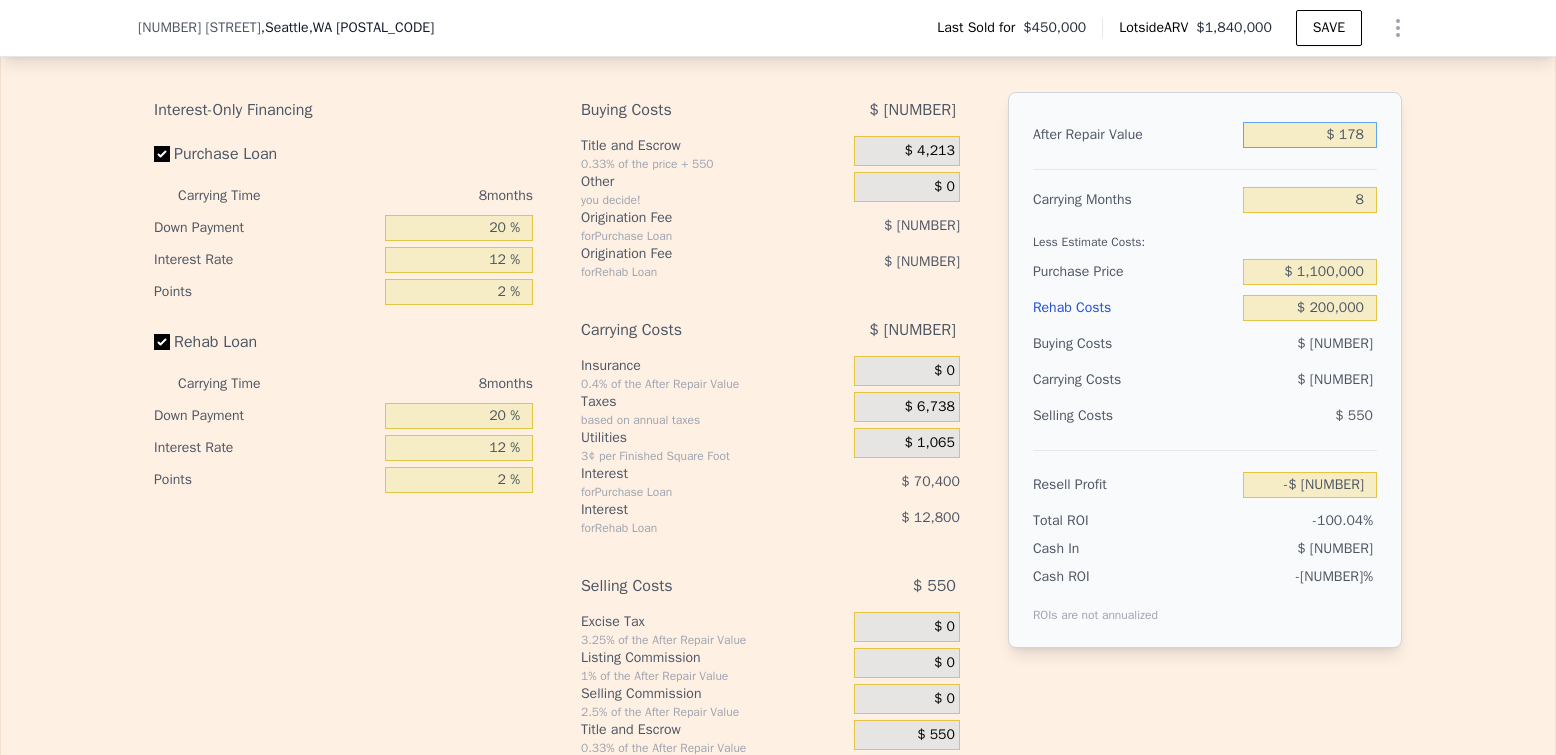 type on "-$ [NUMBER]" 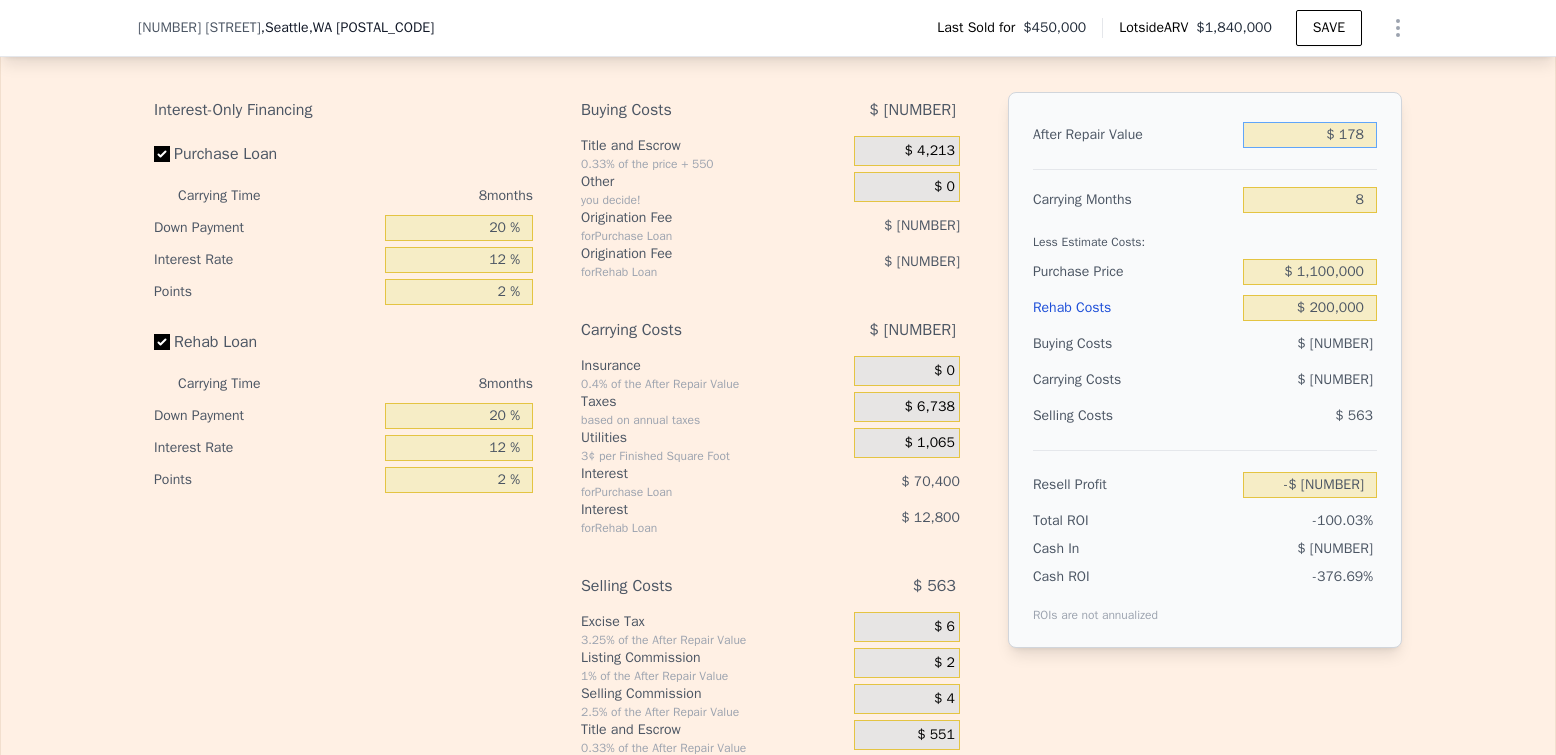 type on "$ [NUMBER]" 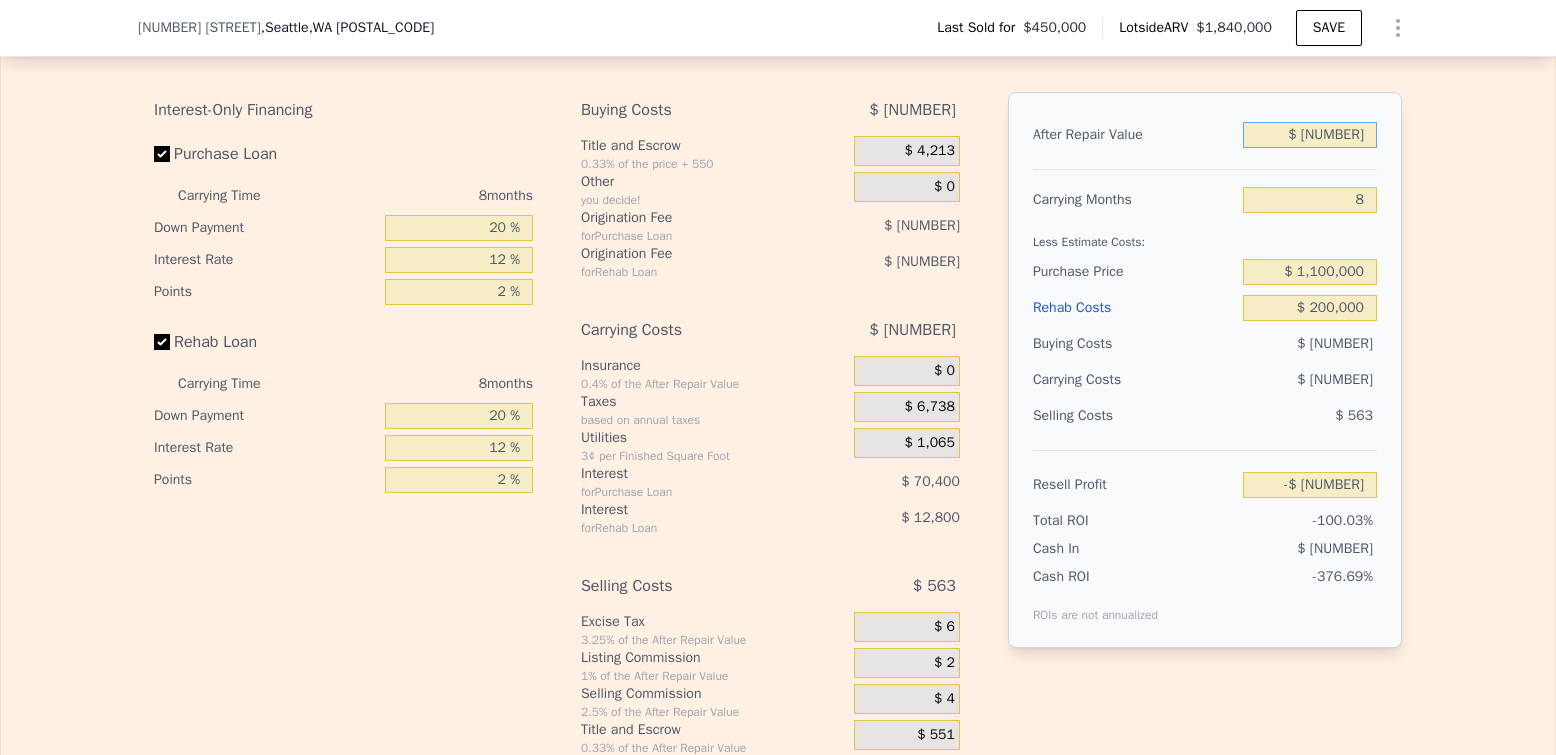 type on "-$ 1,416,550" 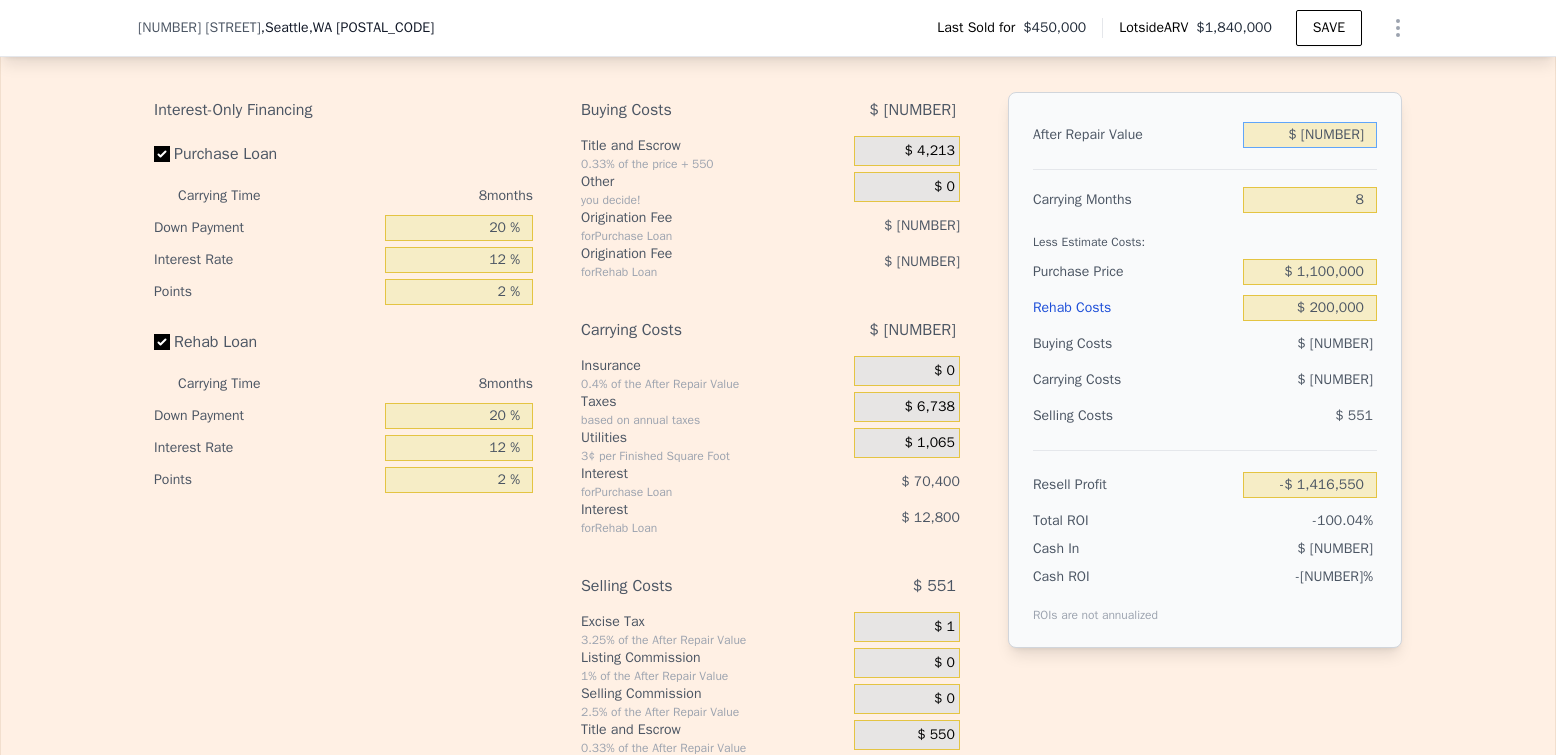 type on "$ 1" 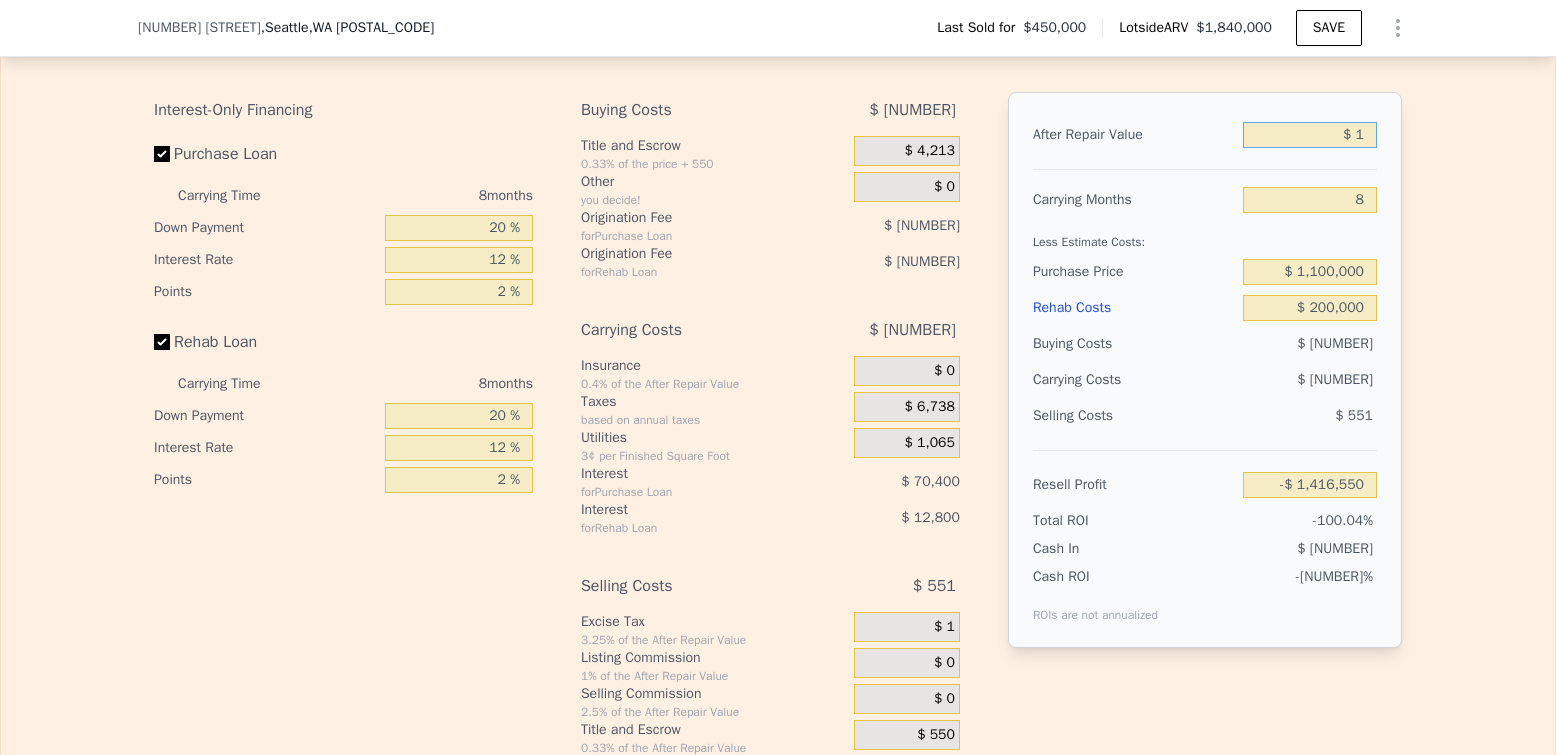 type on "-$ [NUMBER]" 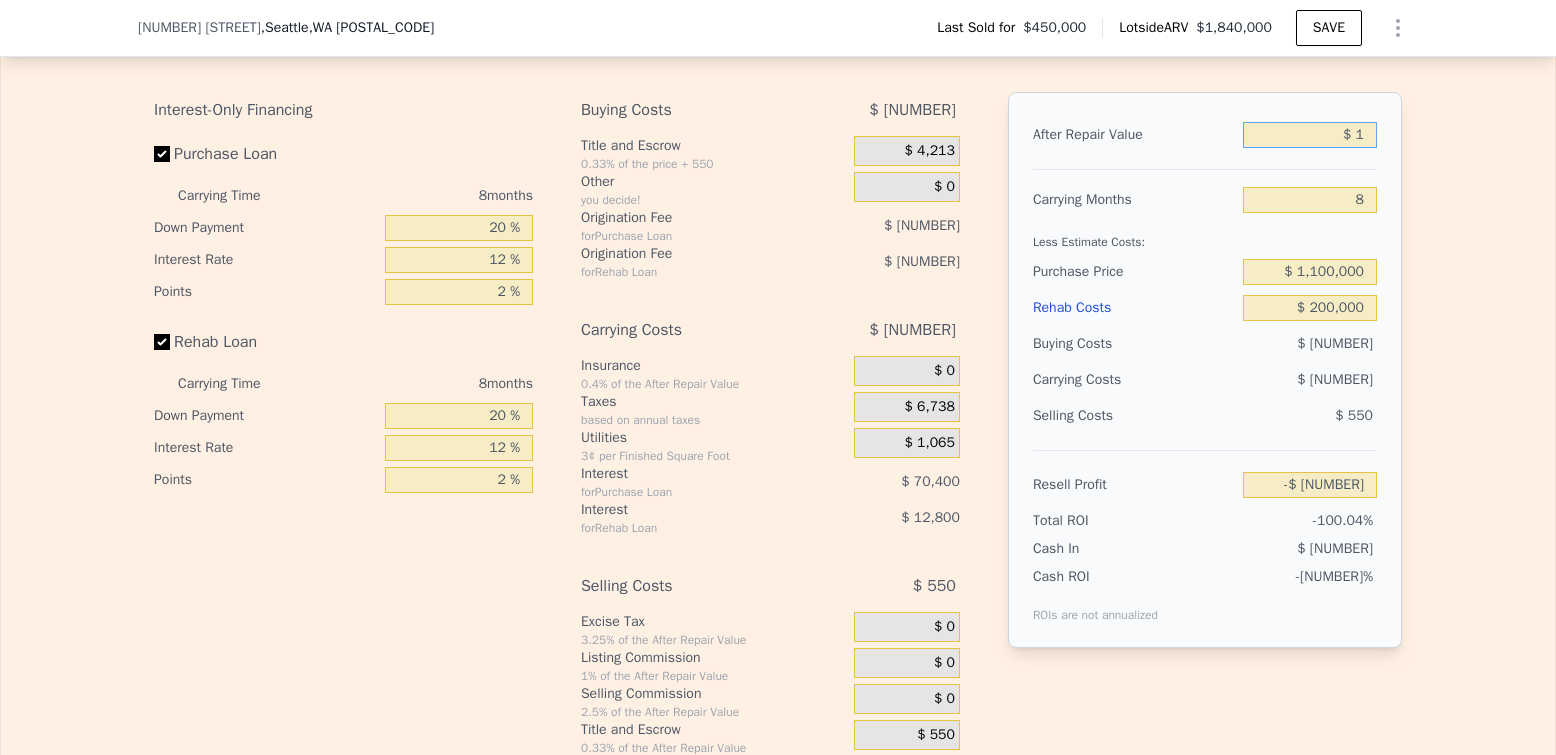 type on "$ [NUMBER]" 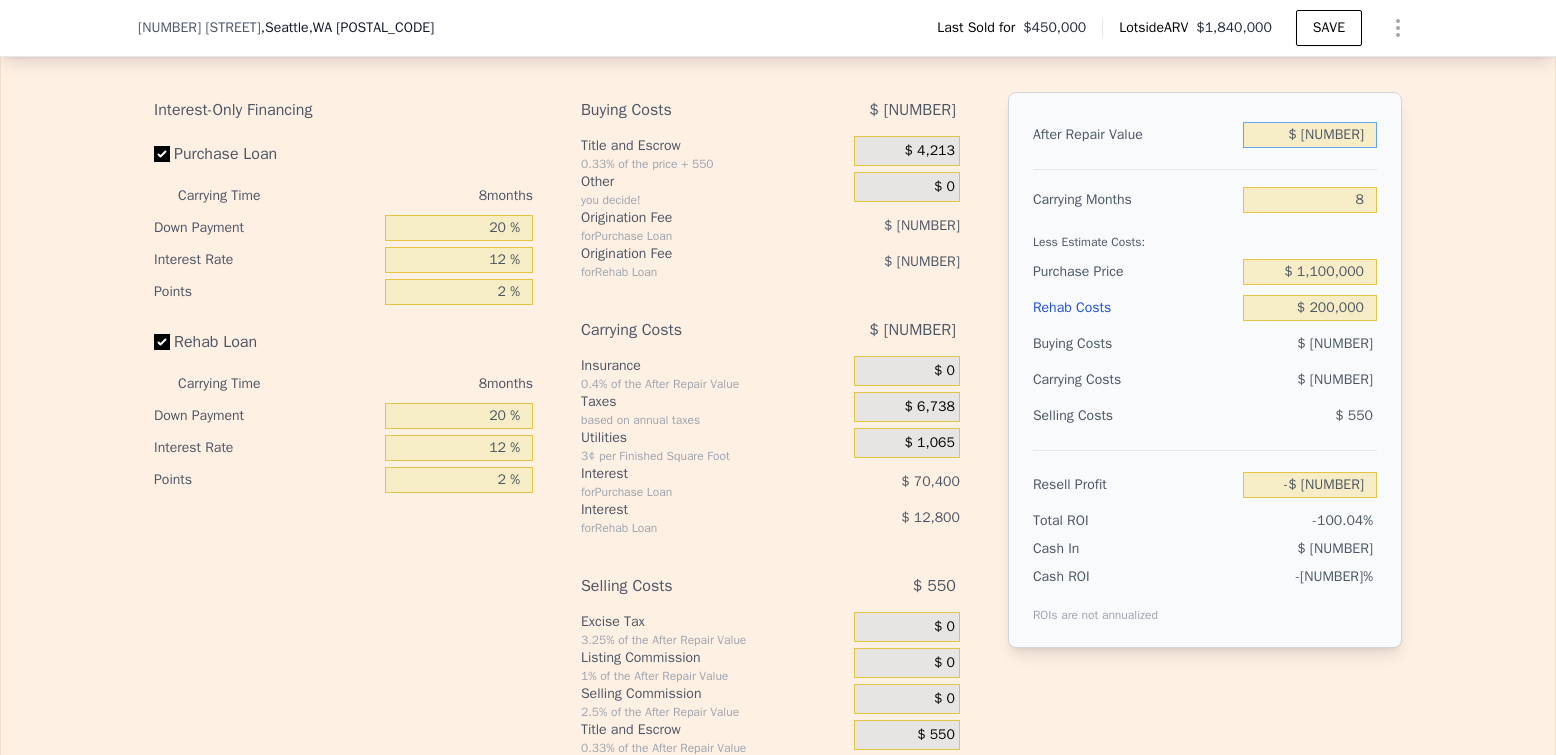 type on "-$ 1,416,550" 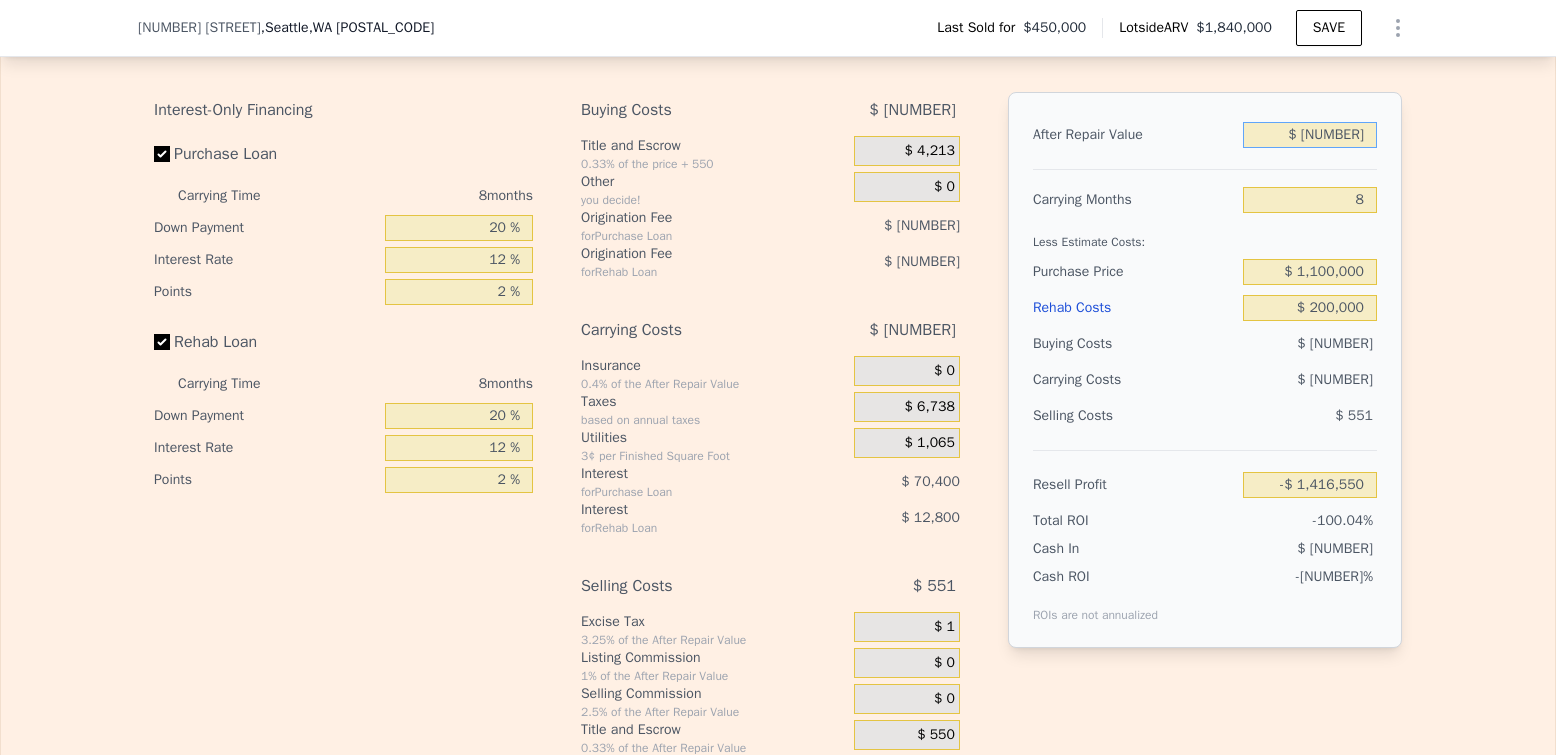 type on "$ 1" 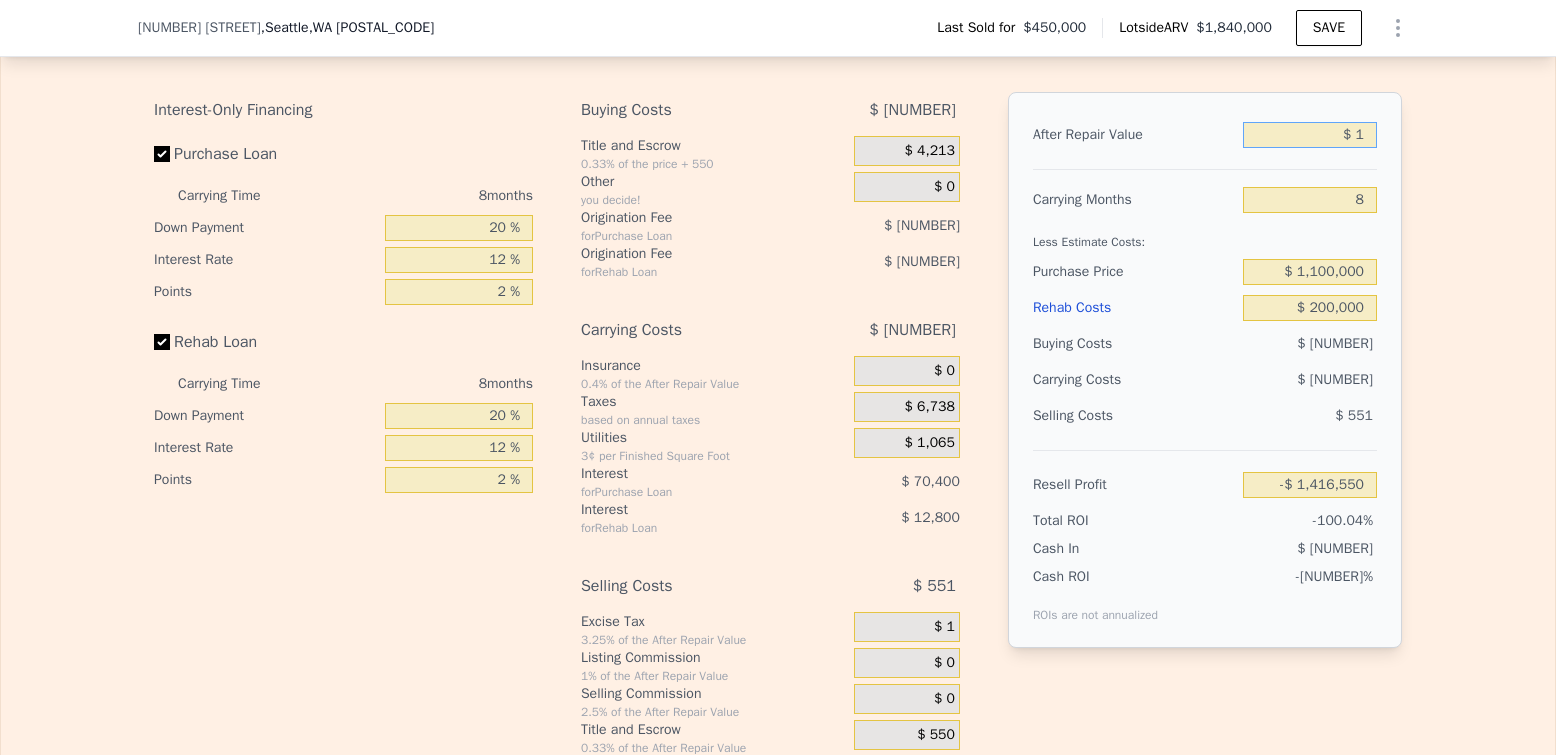 type on "-$ [NUMBER]" 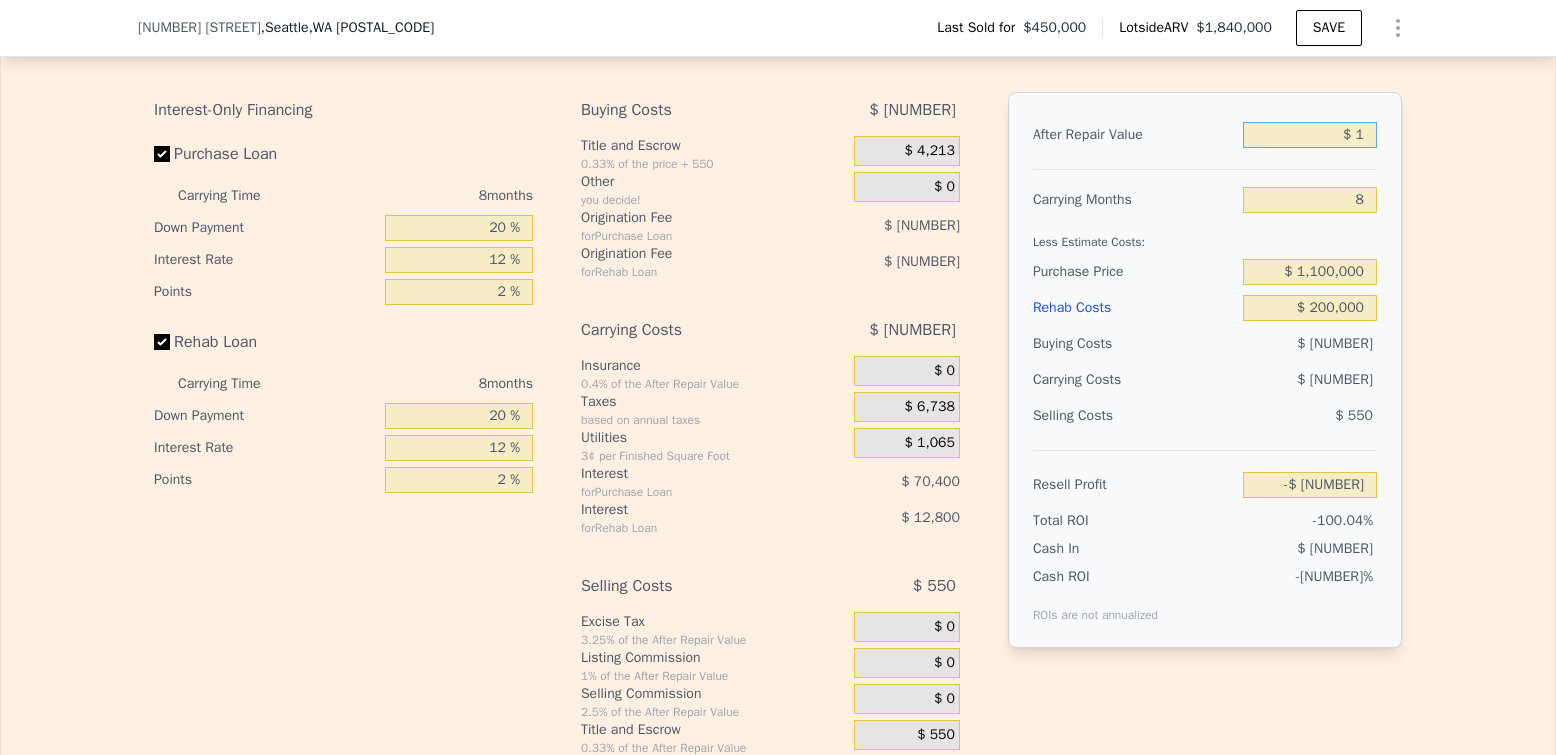 type on "$ 18" 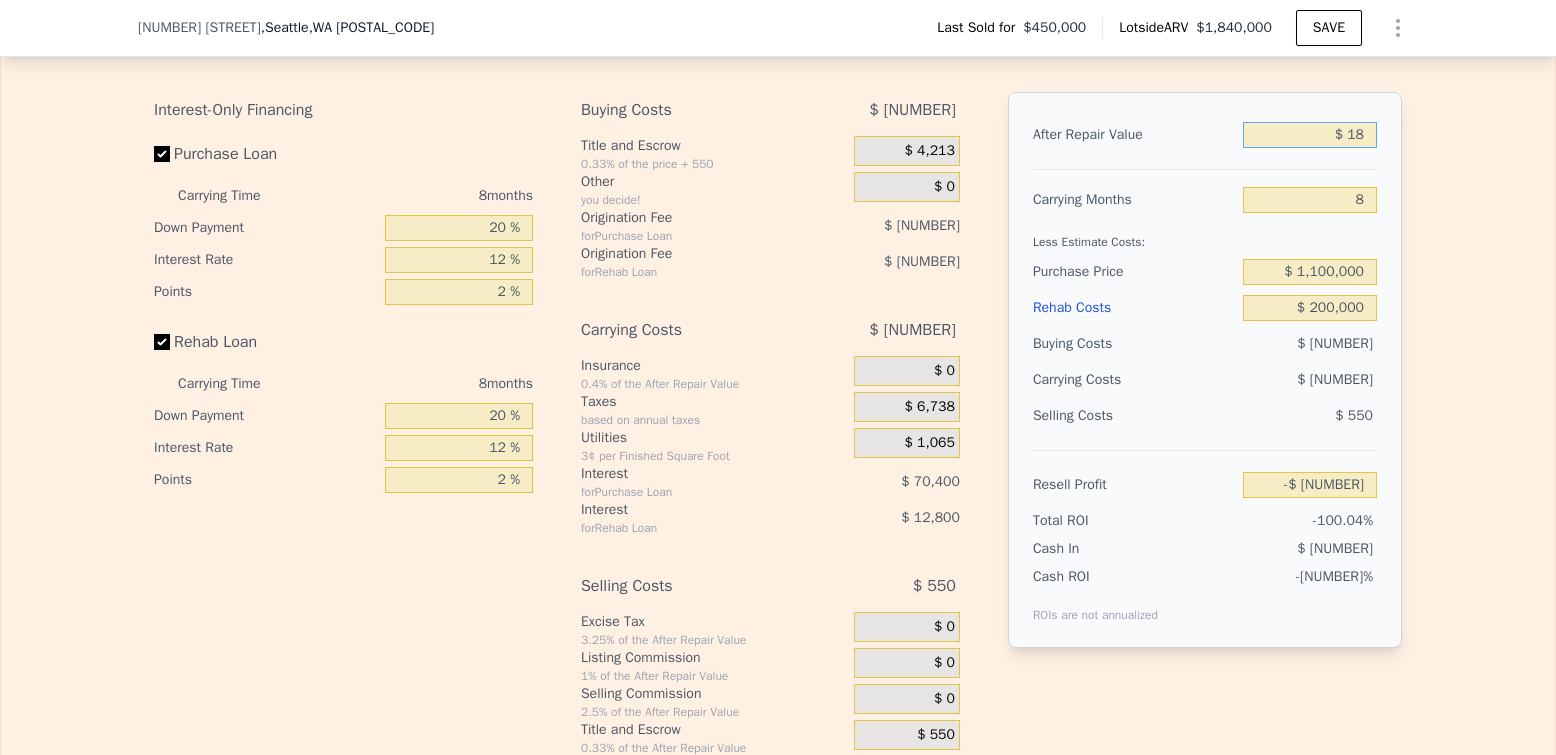 type on "-$ 1,416,549" 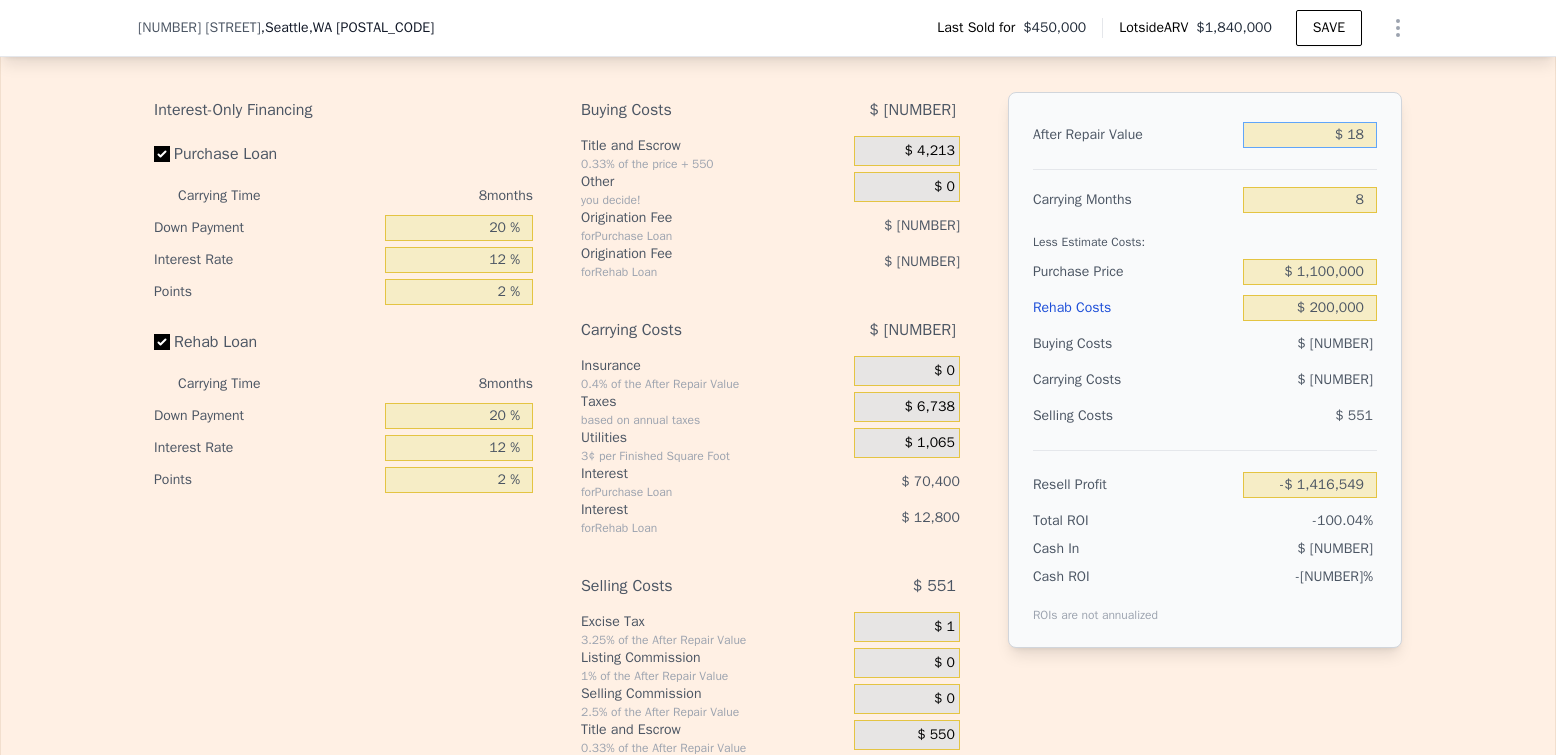 type on "$ 180" 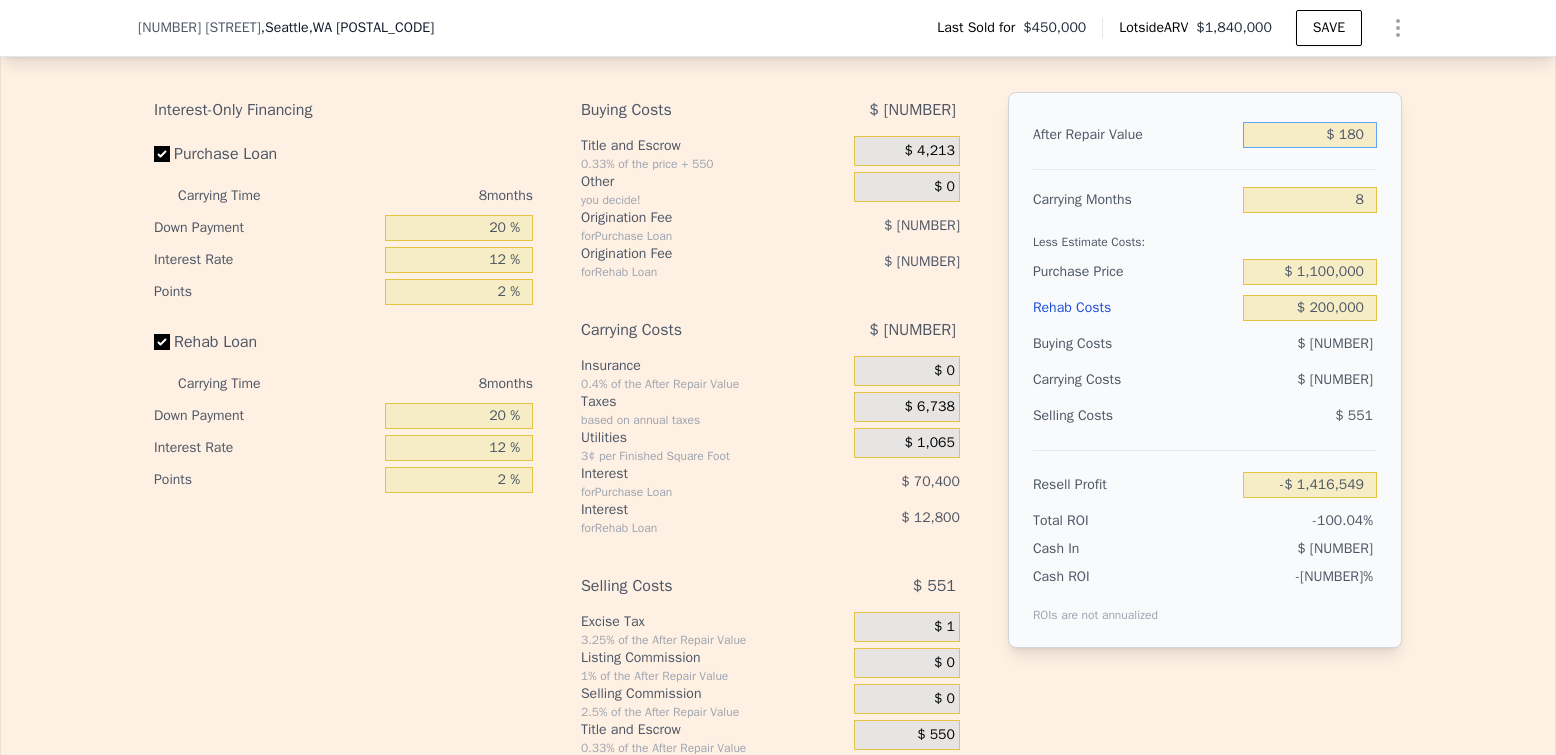 type on "-$ 1,416,400" 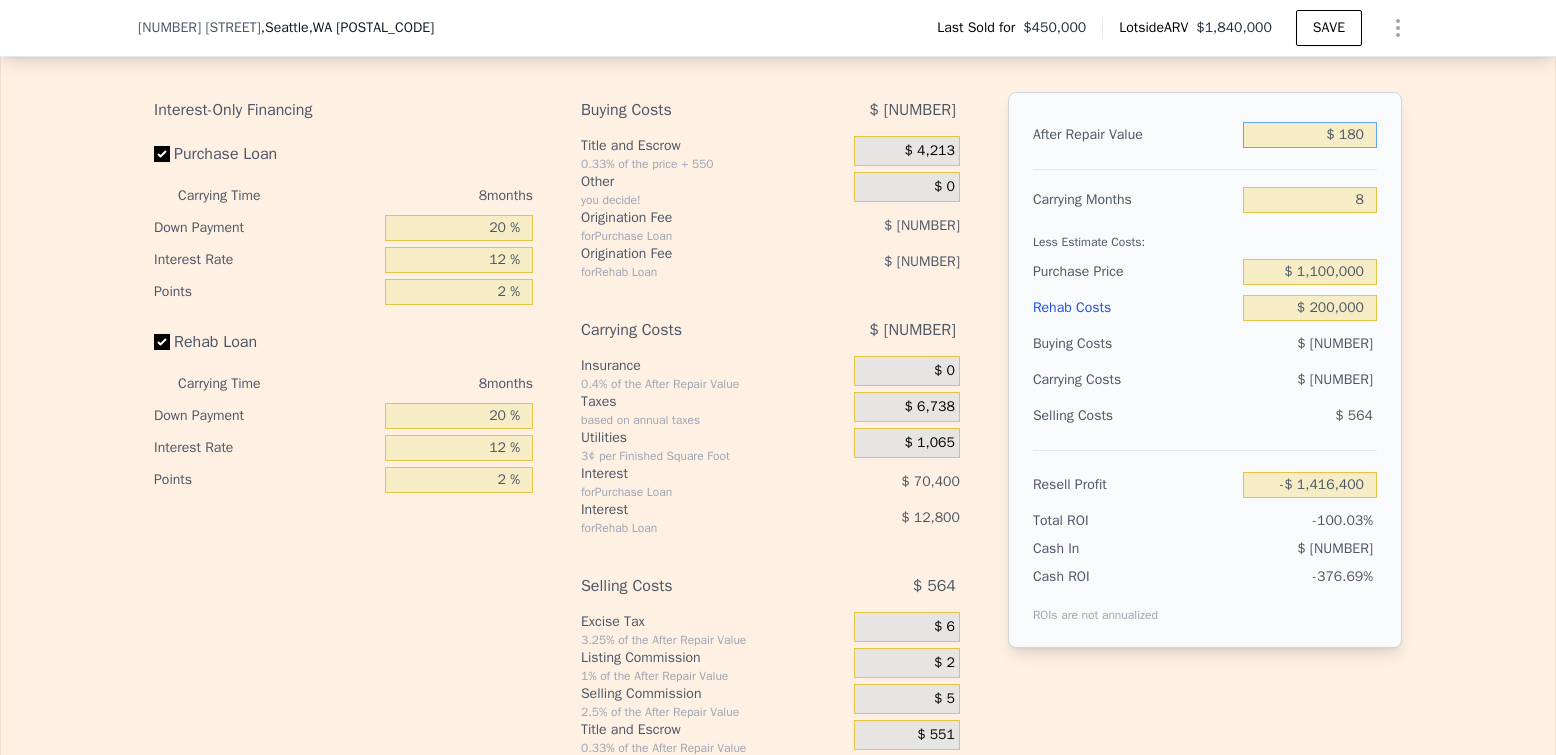 type on "$ [NUMBER]" 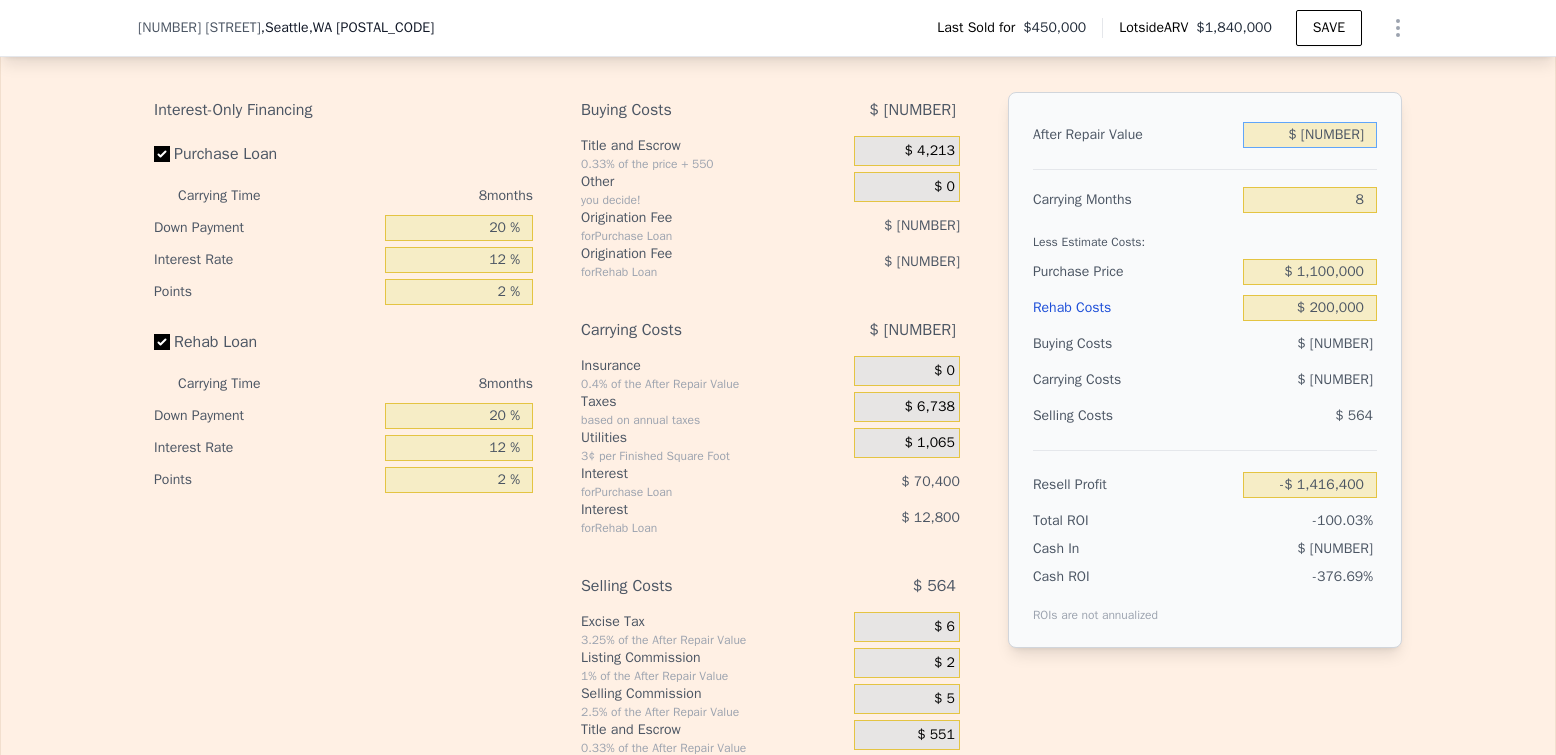 type on "-$ [NUMBER]" 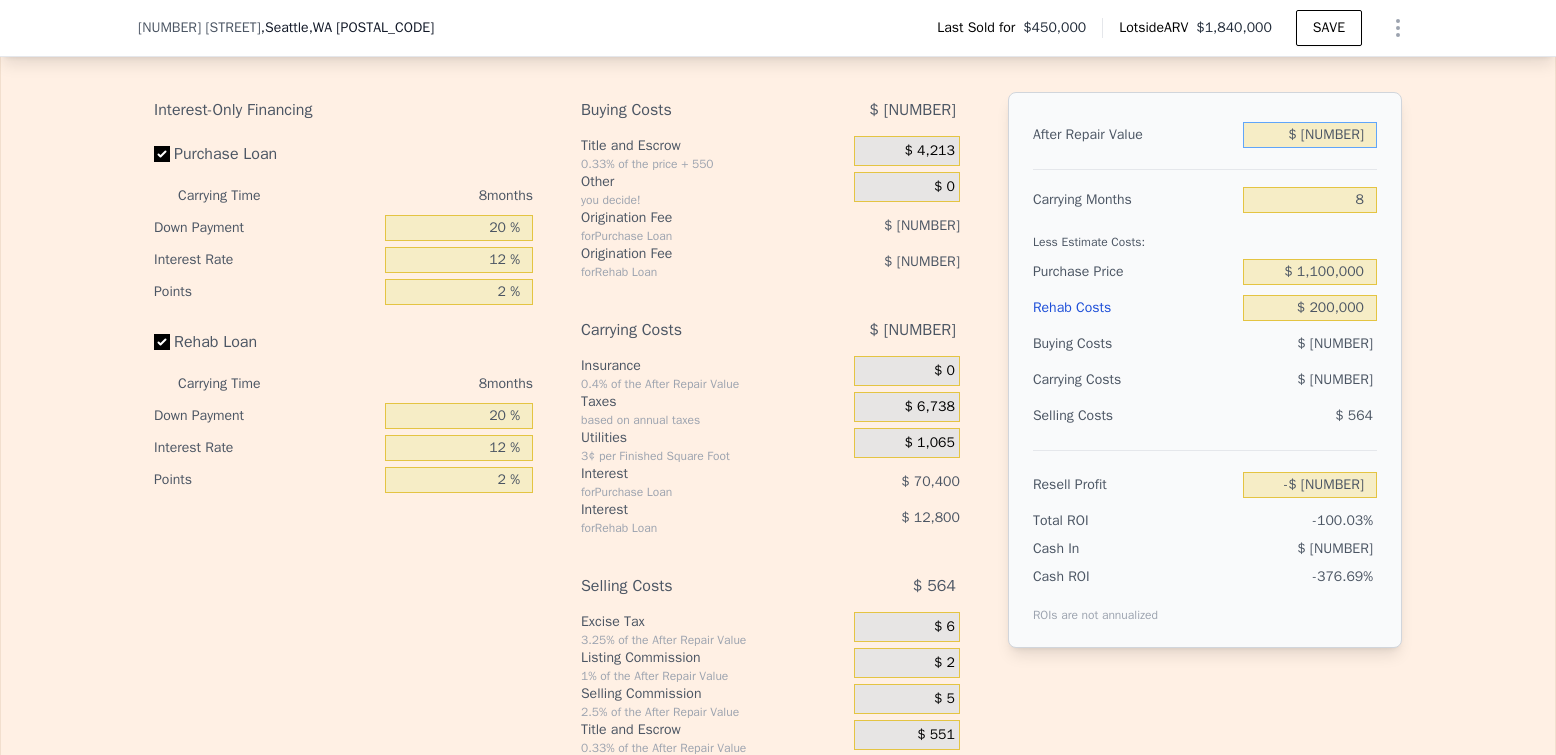 type on "$ [NUMBER]" 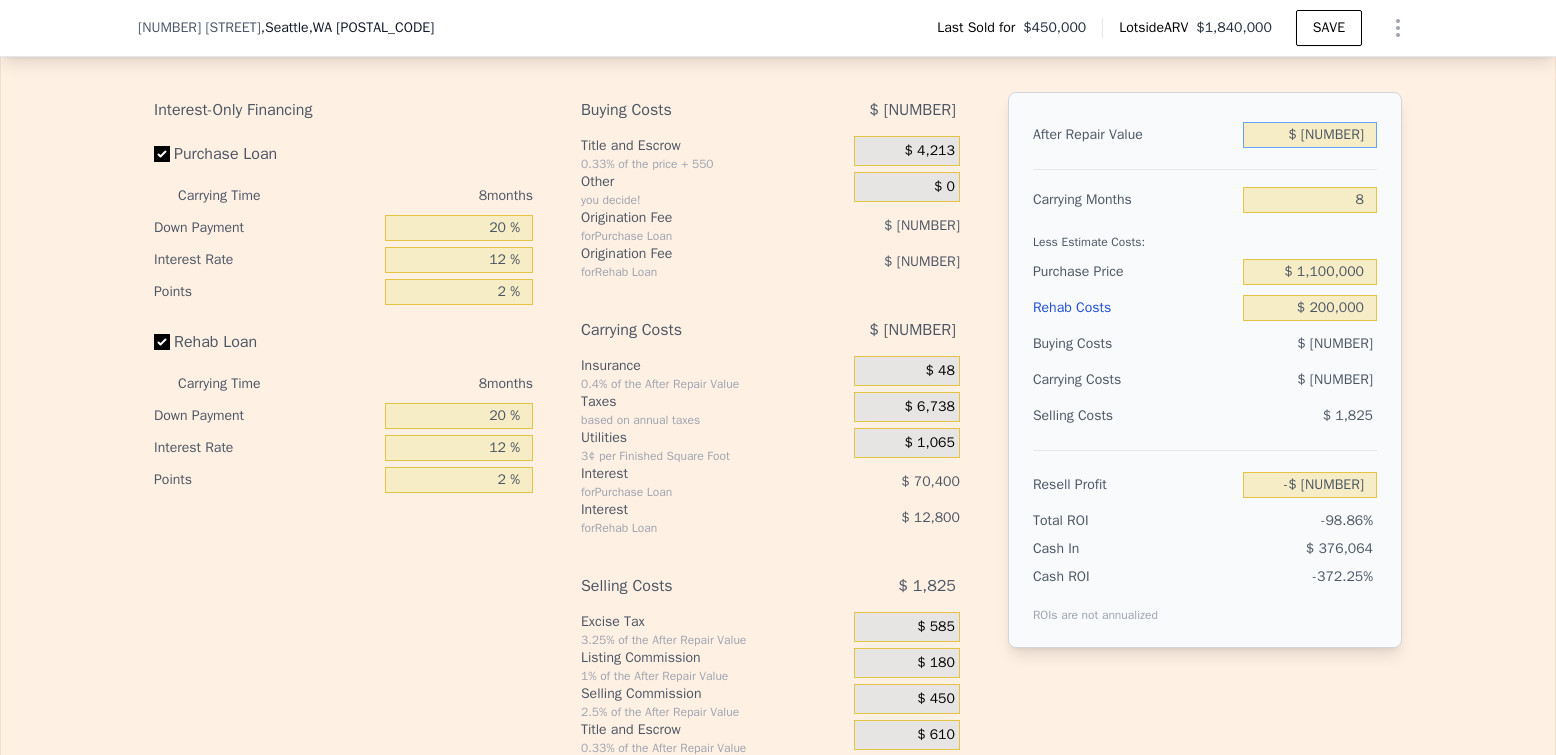 type on "-$ [NUMBER]" 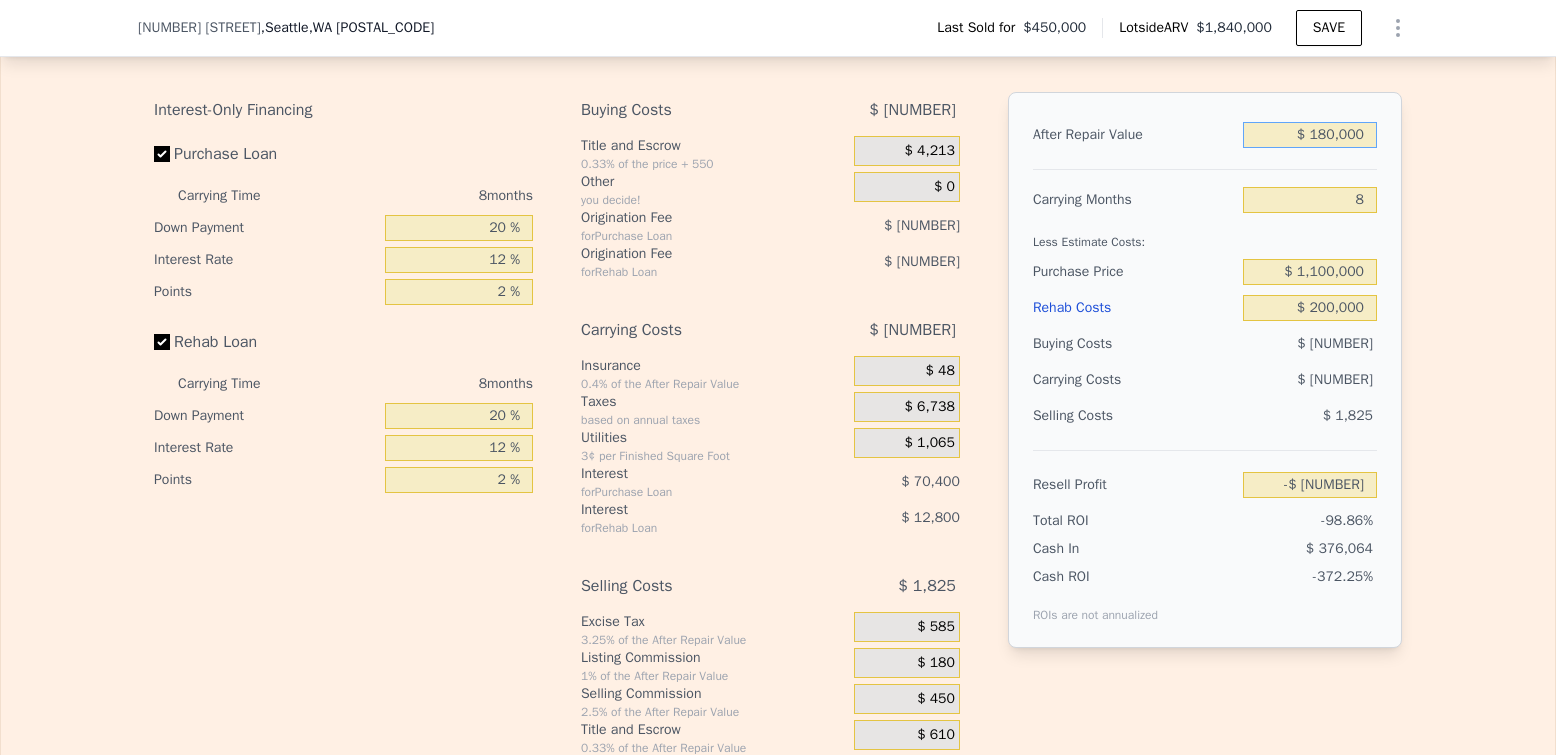 type on "-$ 1,249,795" 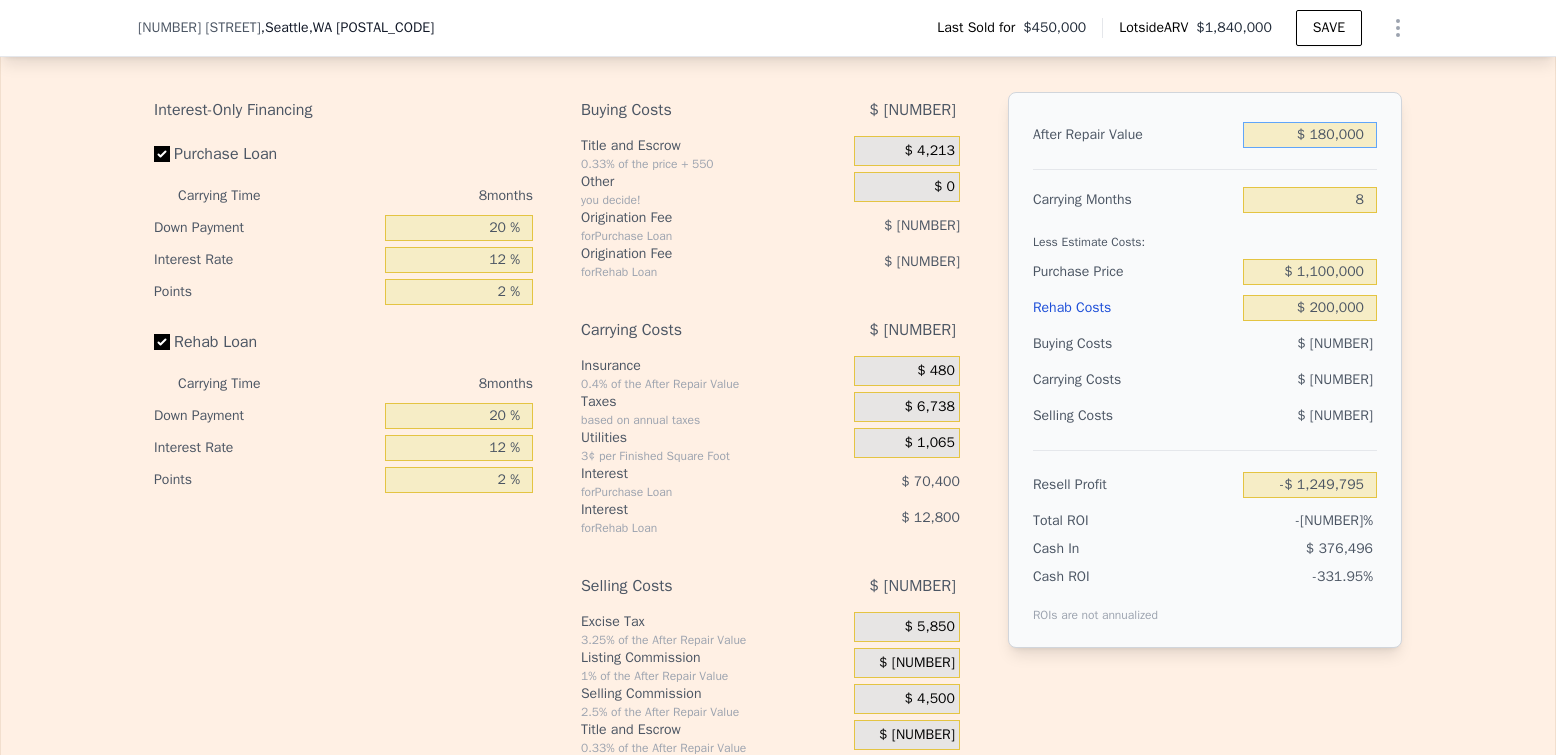 type on "$ 1,800,000" 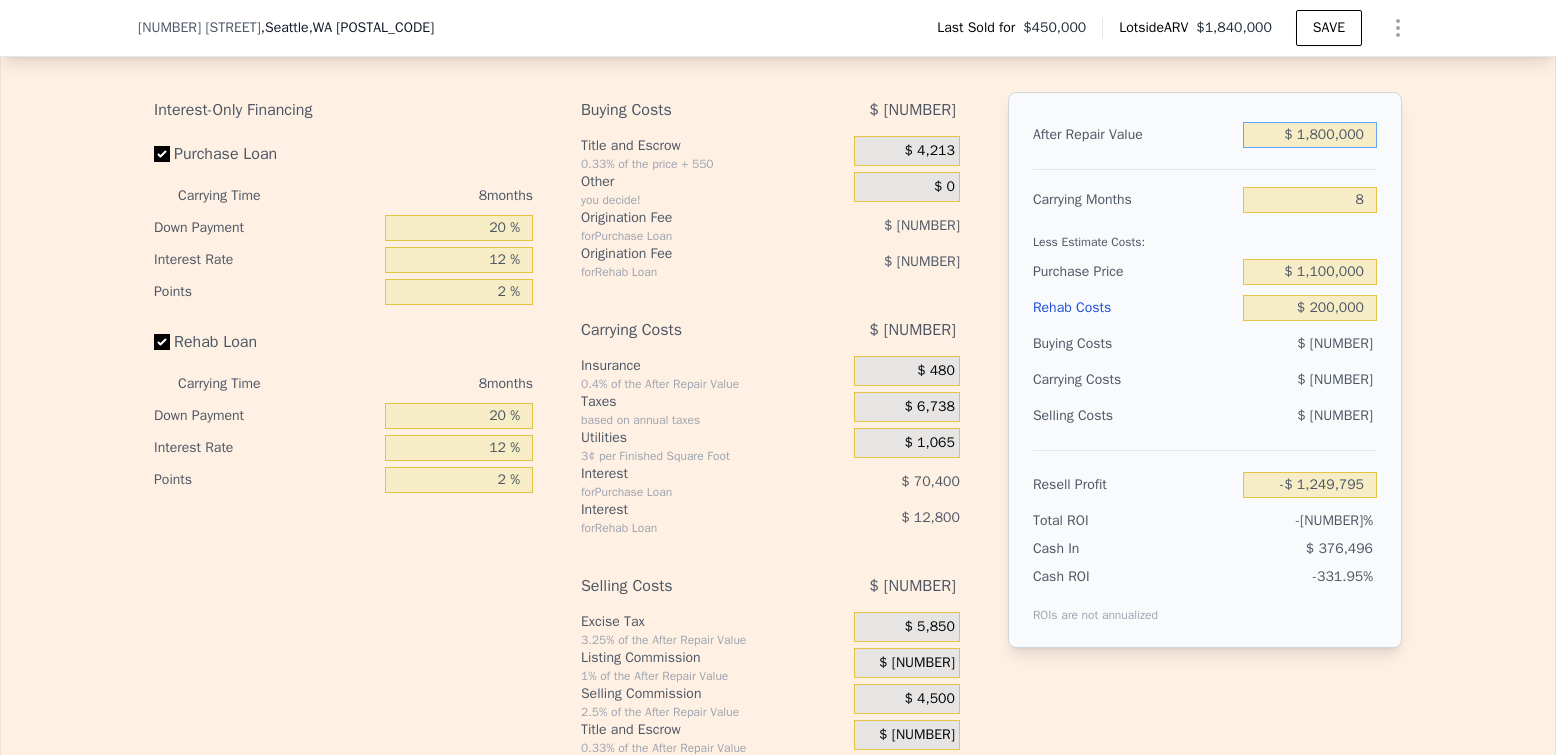 type on "$ 251,140" 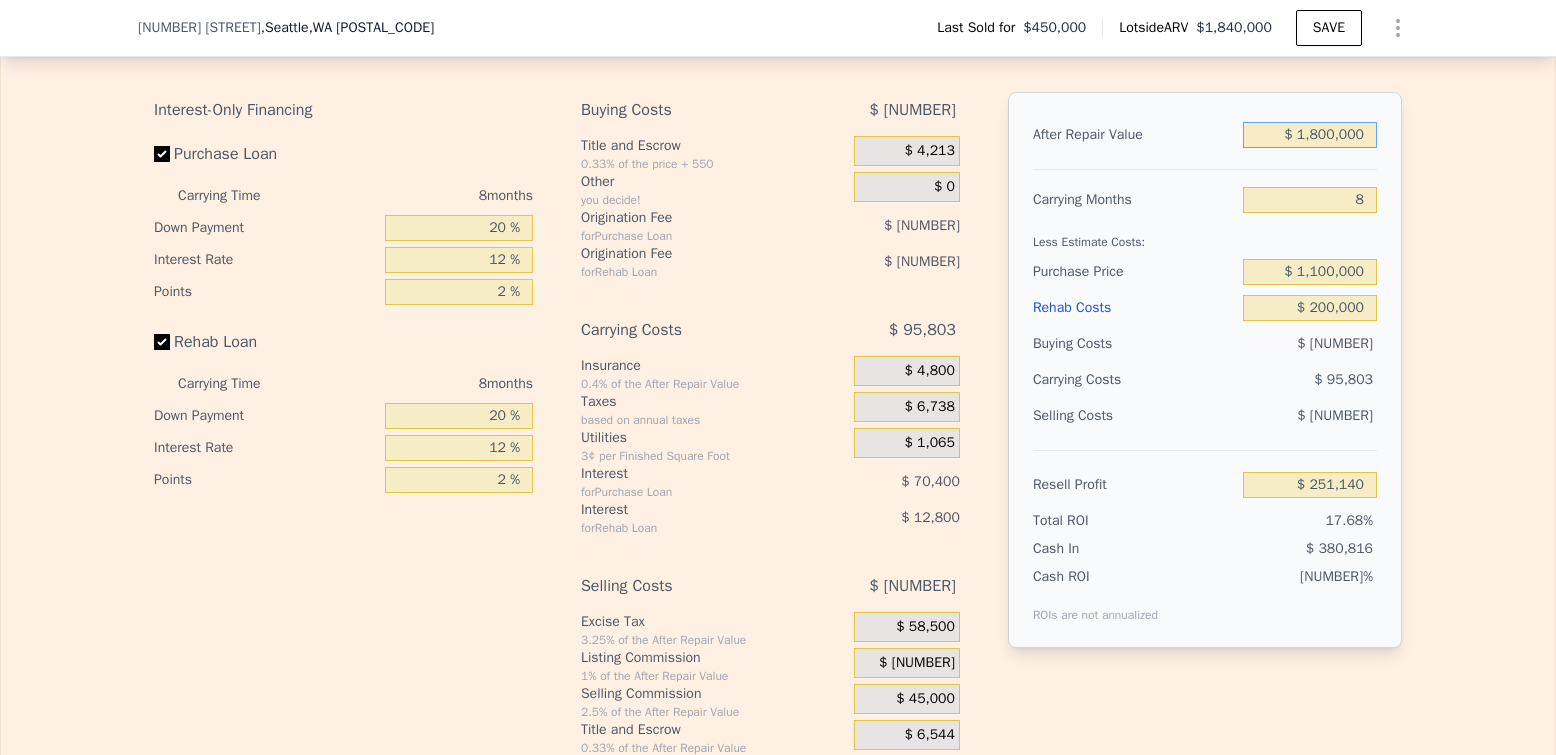 type on "$ 1,800,000" 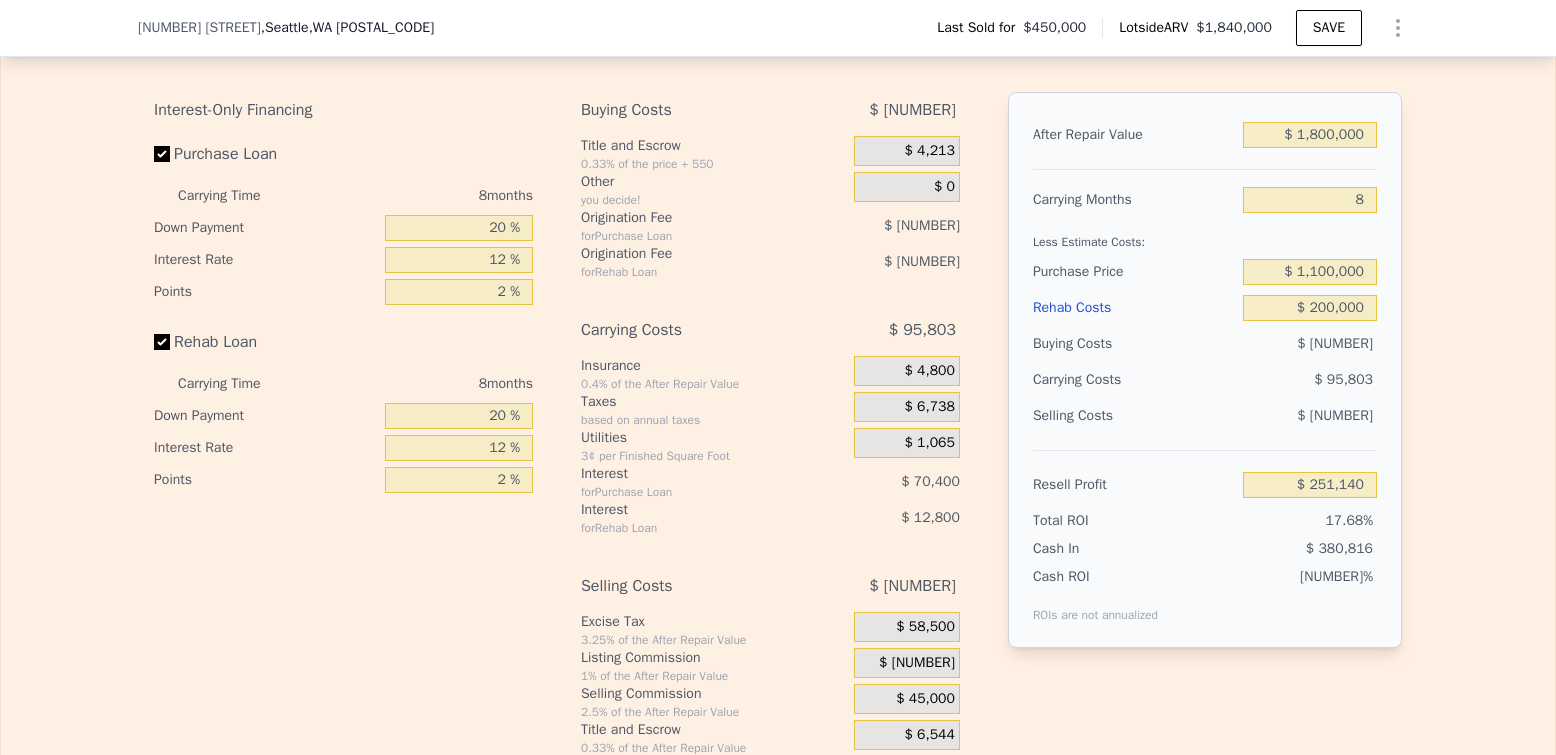 click on "After Repair Value $ 1,800,000 Carrying Months 8 Less Estimate Costs: Purchase Price $ 1,100,000 Rehab Costs $ 200,000 Buying Costs $ 25,013 Carrying Costs $ 95,803 Selling Costs $ 128,044 Resell Profit $ 251,140 Total ROI 17.68% Cash In $ 380,816 Cash ROI ROIs are not annualized 65.95%" at bounding box center (1205, 370) 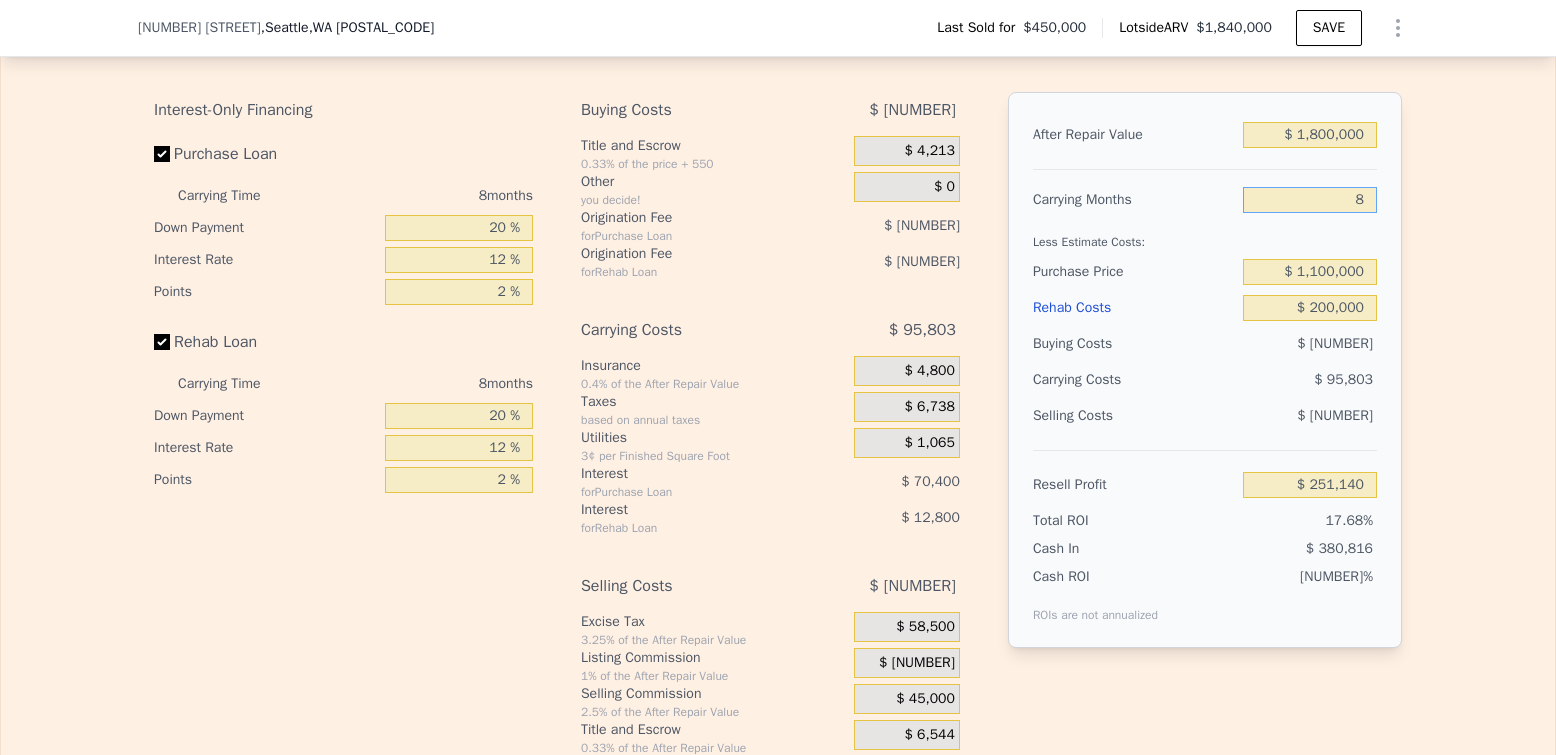 click on "8" at bounding box center (1310, 200) 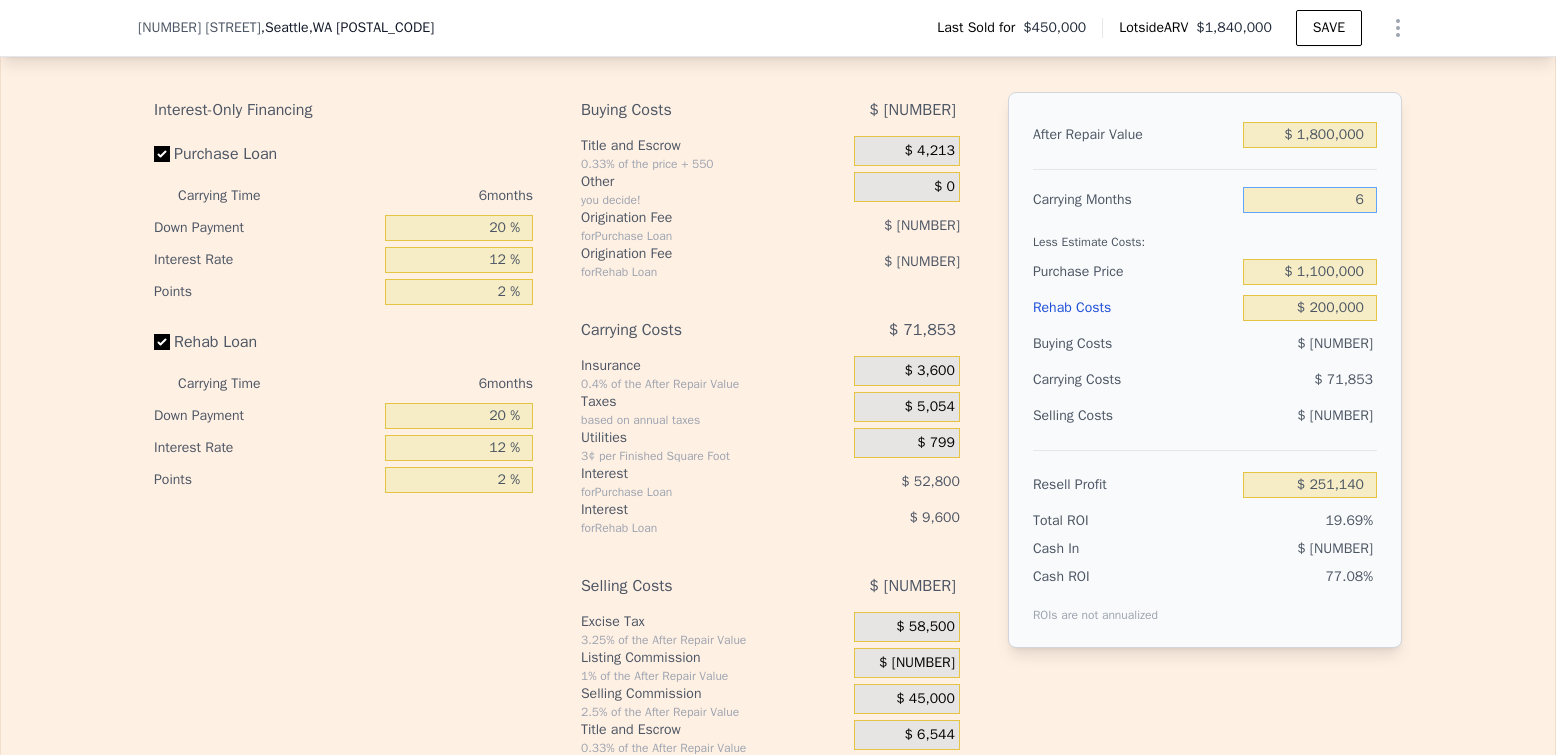 type on "$ 275,090" 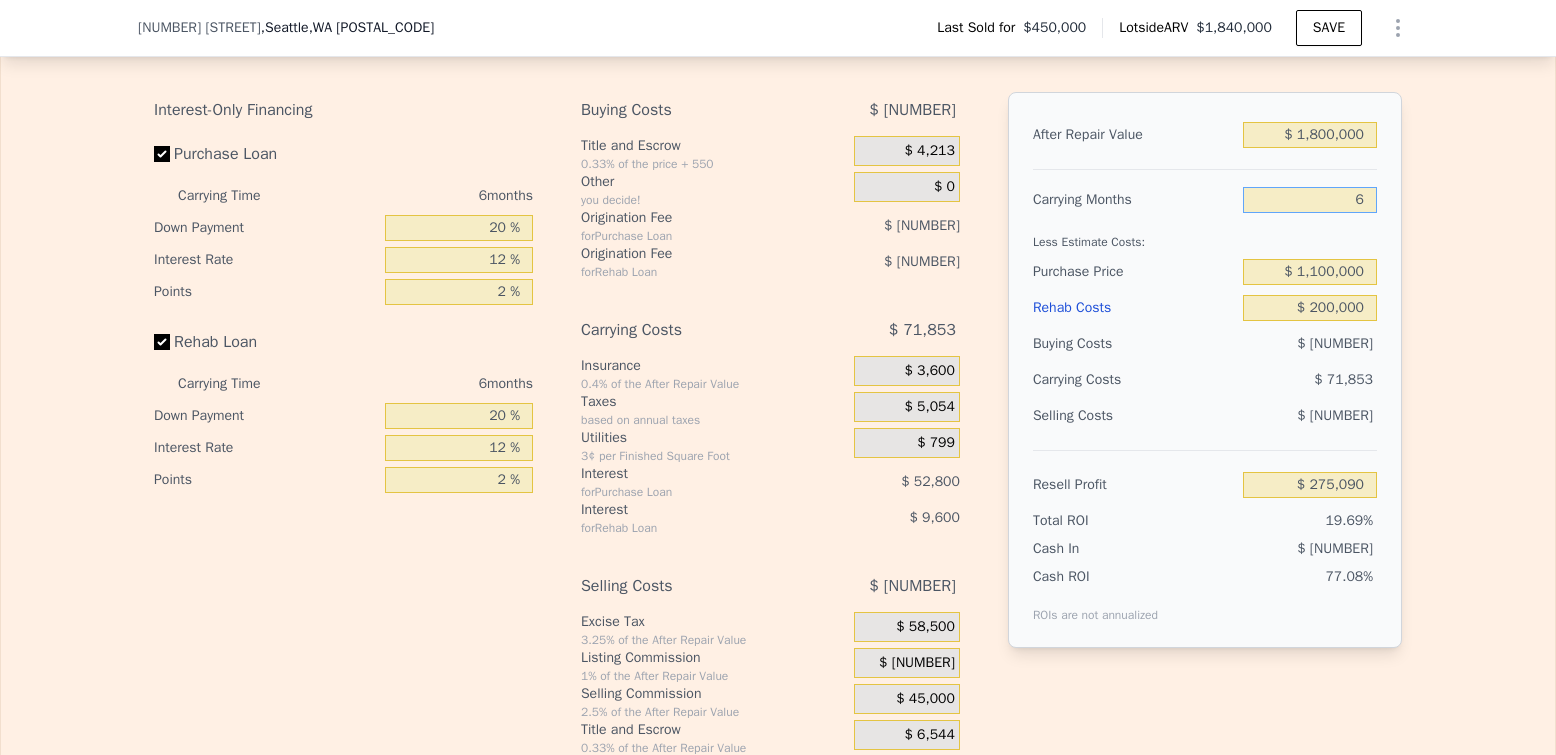 type on "6" 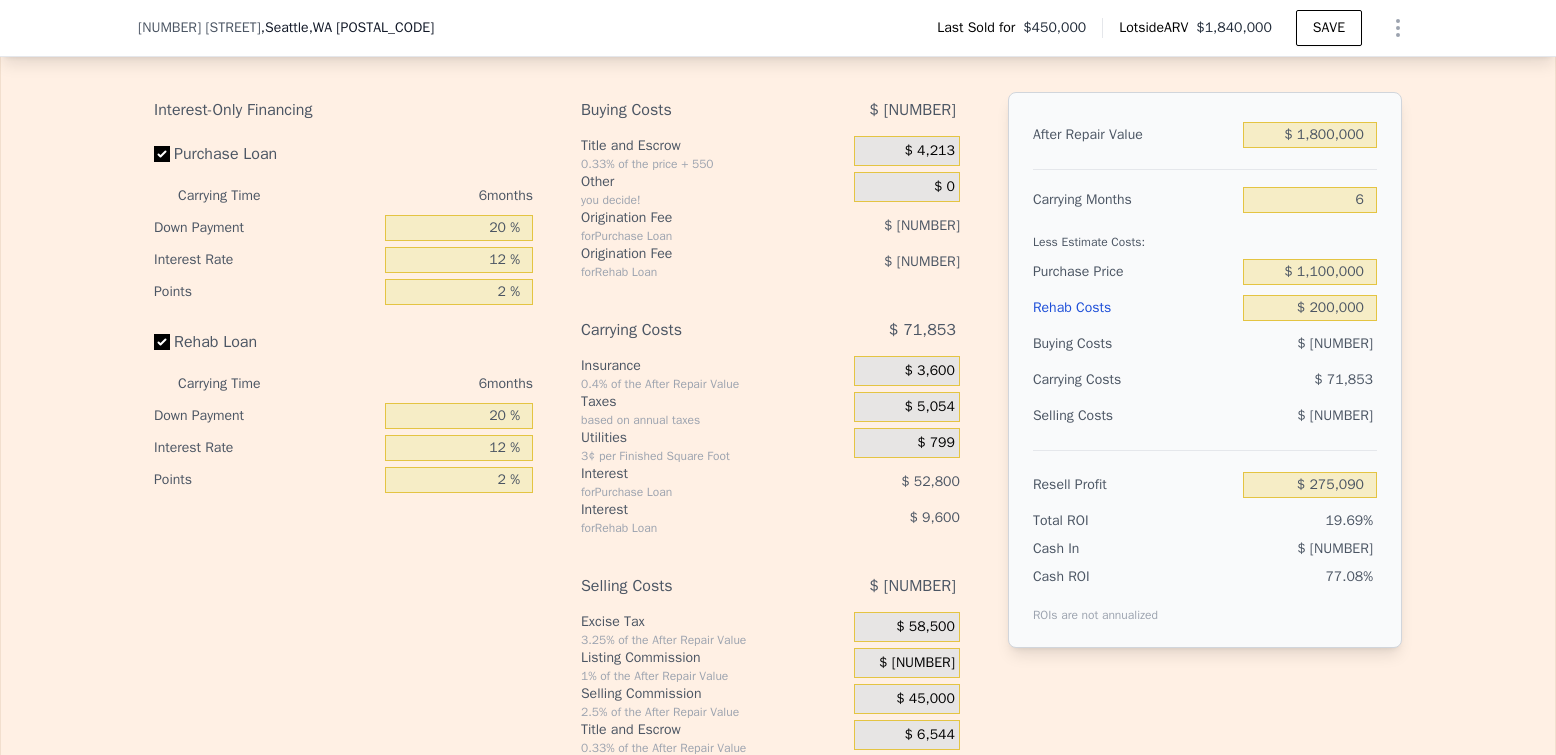 click on "After Repair Value $ 1,800,000 Carrying Months 6 Less Estimate Costs: Purchase Price $ 1,100,000 Rehab Costs $ 200,000 Buying Costs $ 25,013 Carrying Costs $ 71,853 Selling Costs $ 128,044 Resell Profit $ 275,090 Total ROI 19.69% Cash In $ 356,866 Cash ROI ROIs are not annualized 77.08%" at bounding box center [1205, 370] 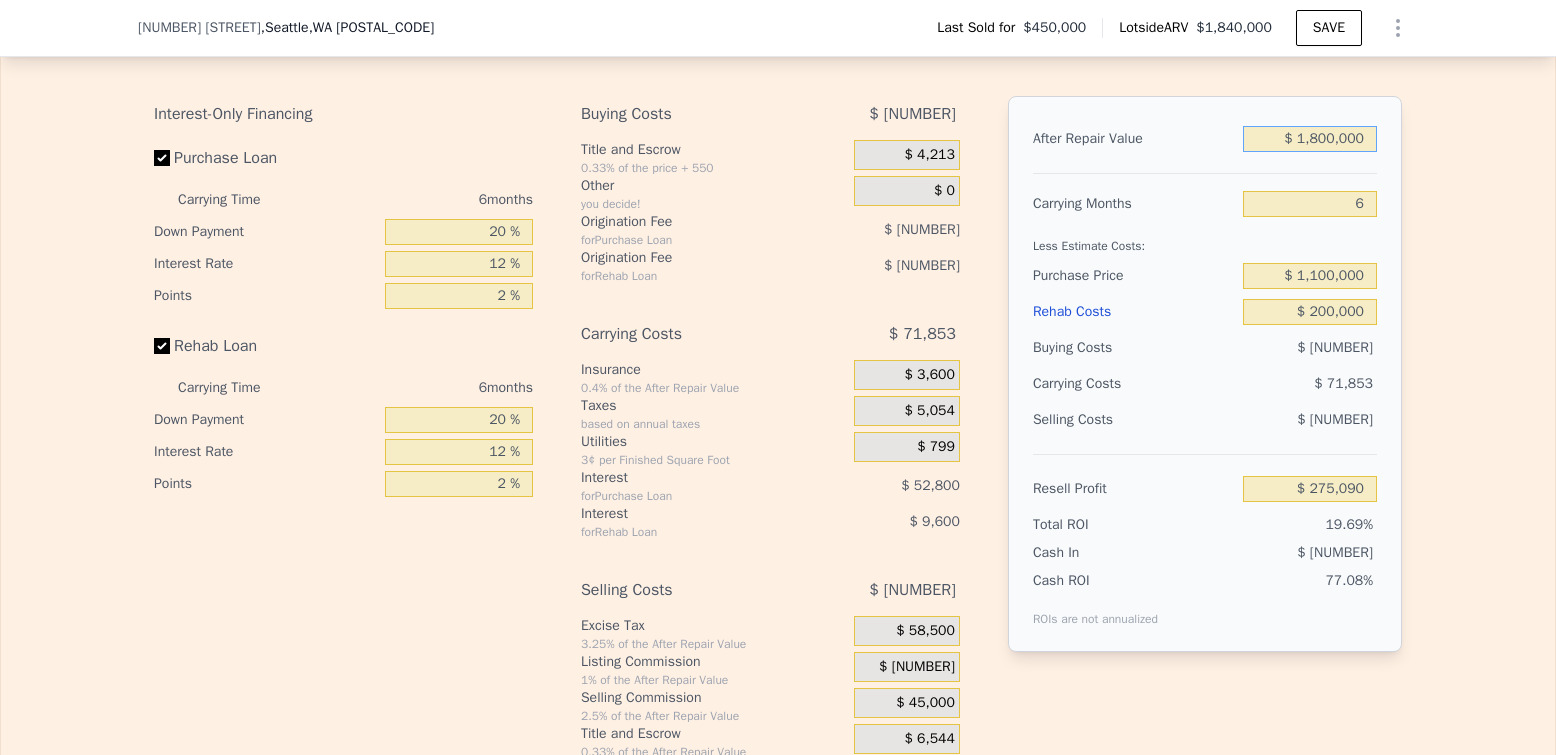 click on "$ 1,800,000" at bounding box center (1310, 139) 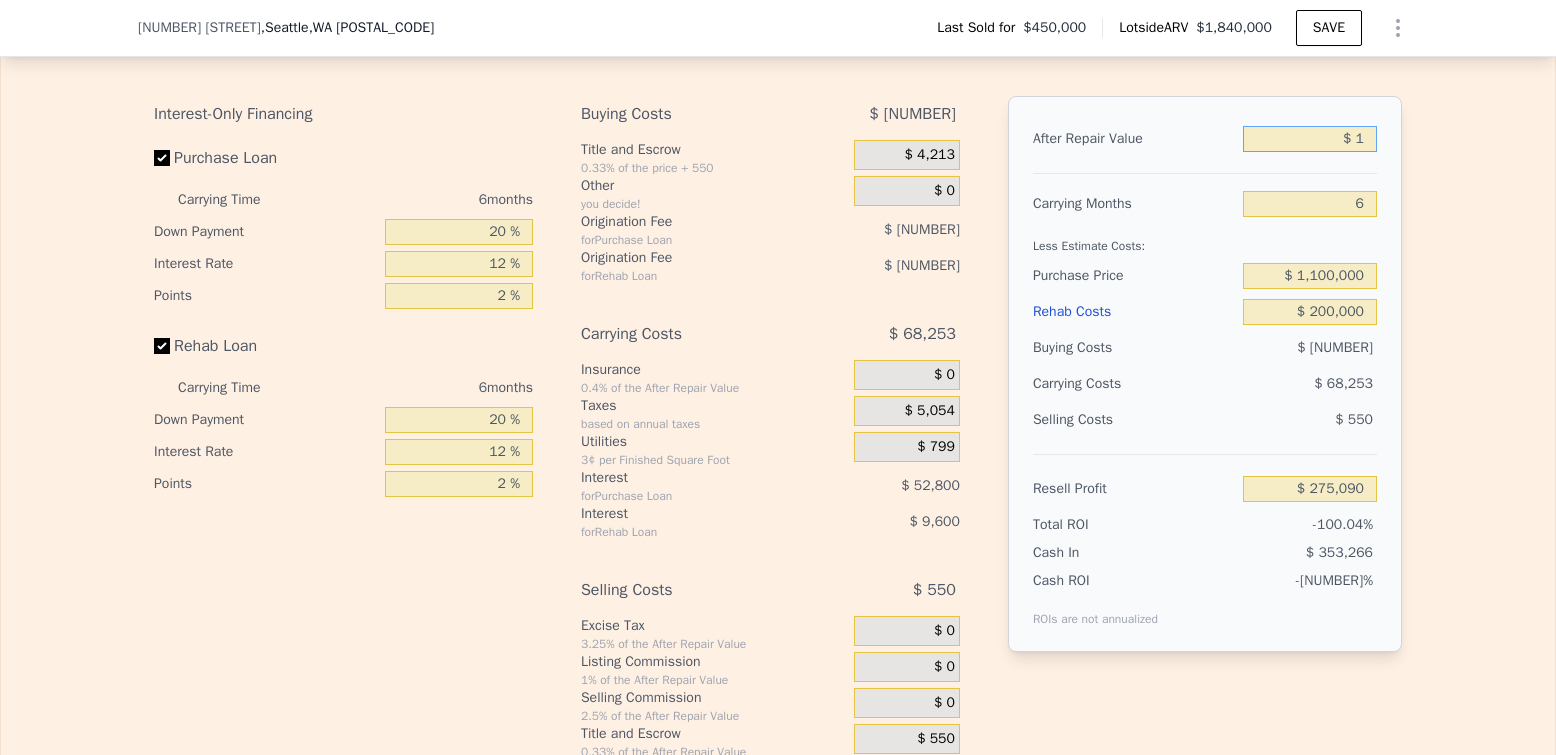type on "-$ 1,393,815" 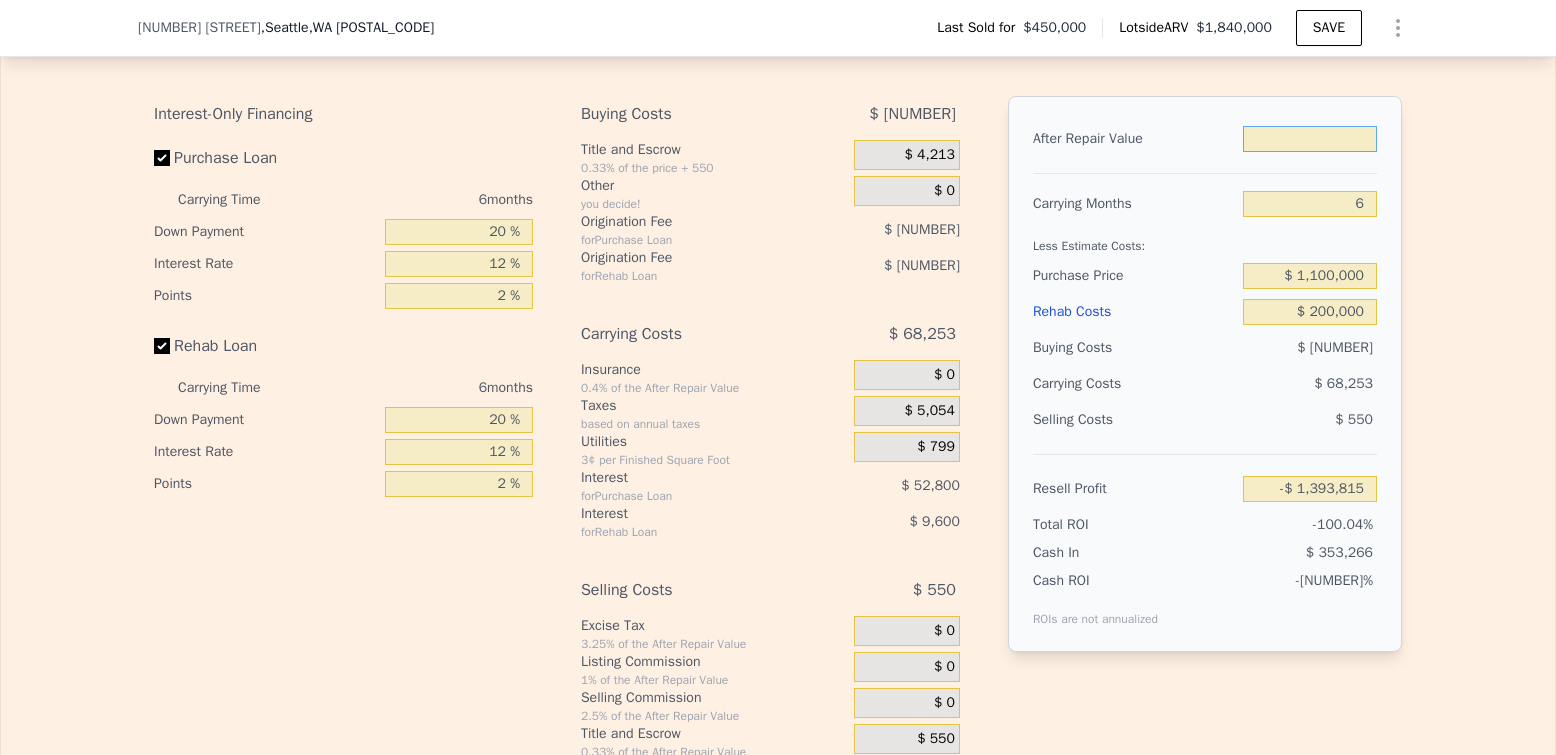 type on "$ 7" 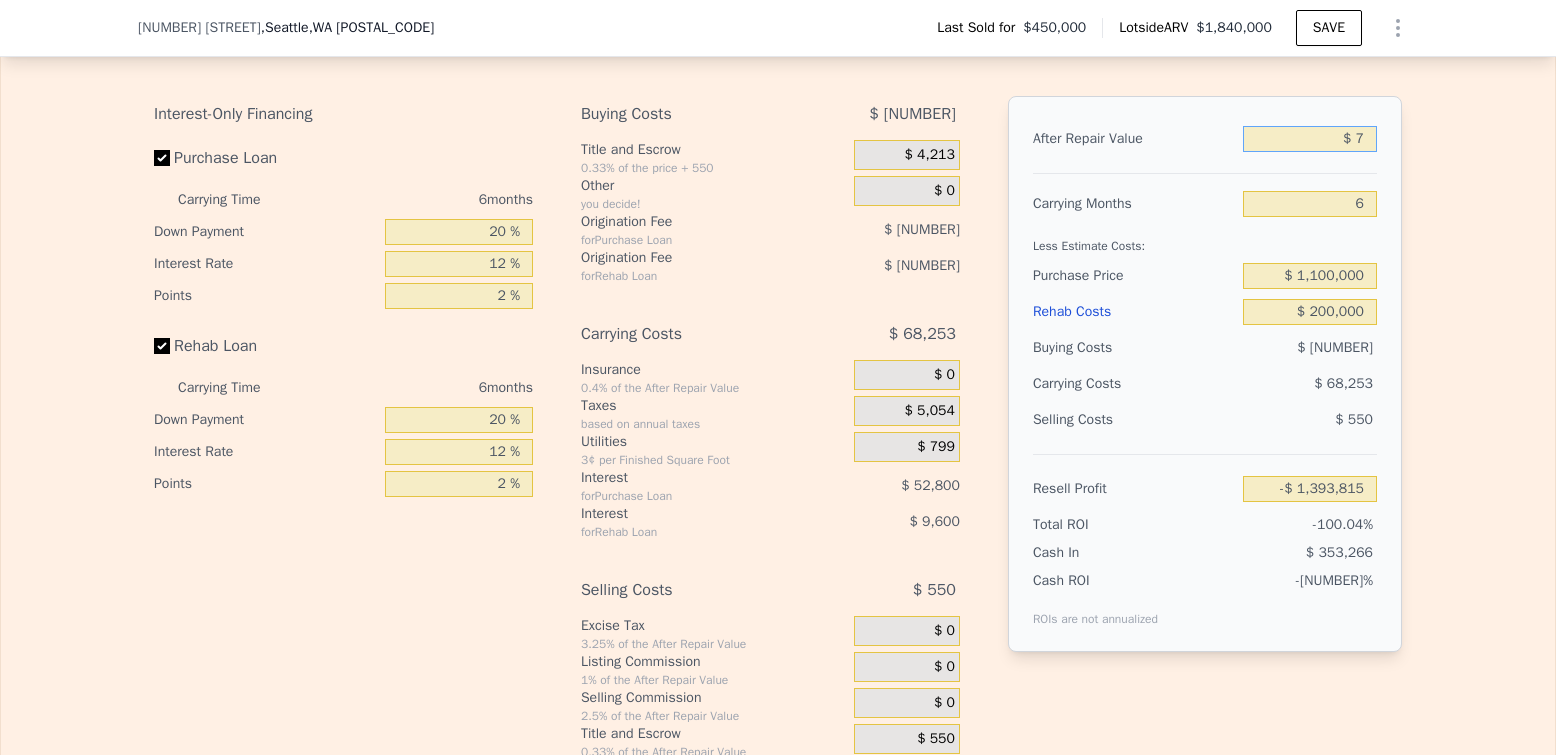 type on "-$ 1,393,809" 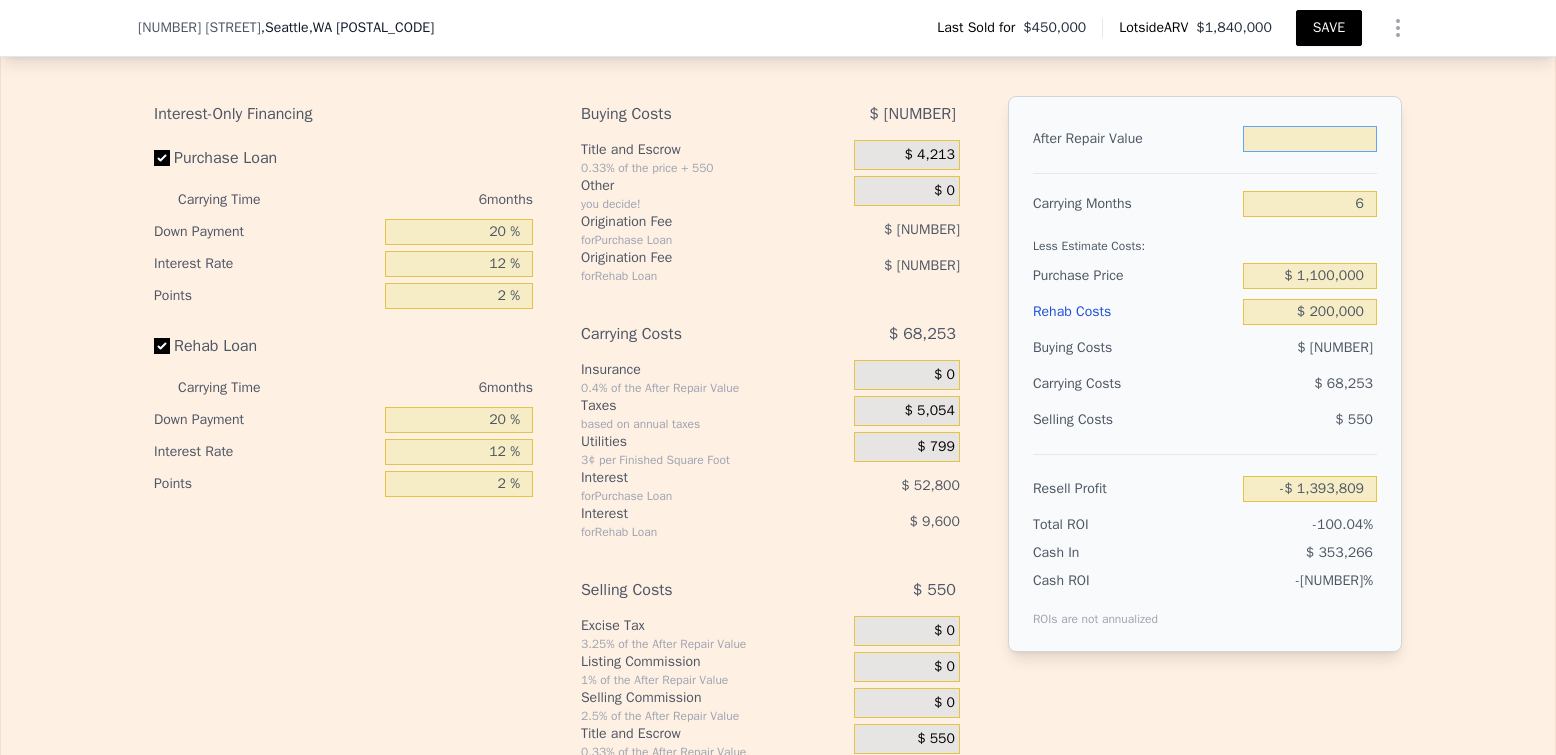 type on "$ 1" 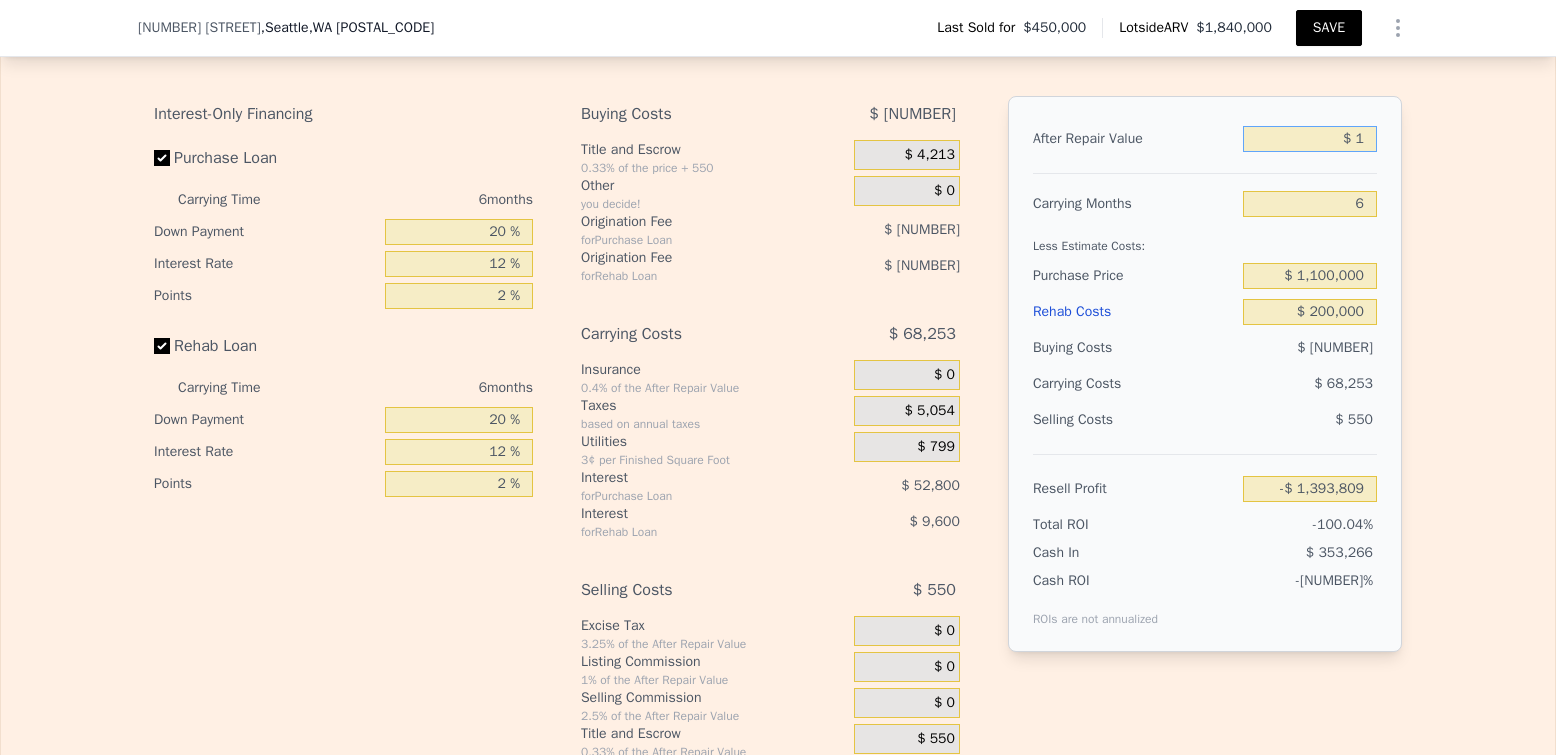 type on "-$ 1,393,815" 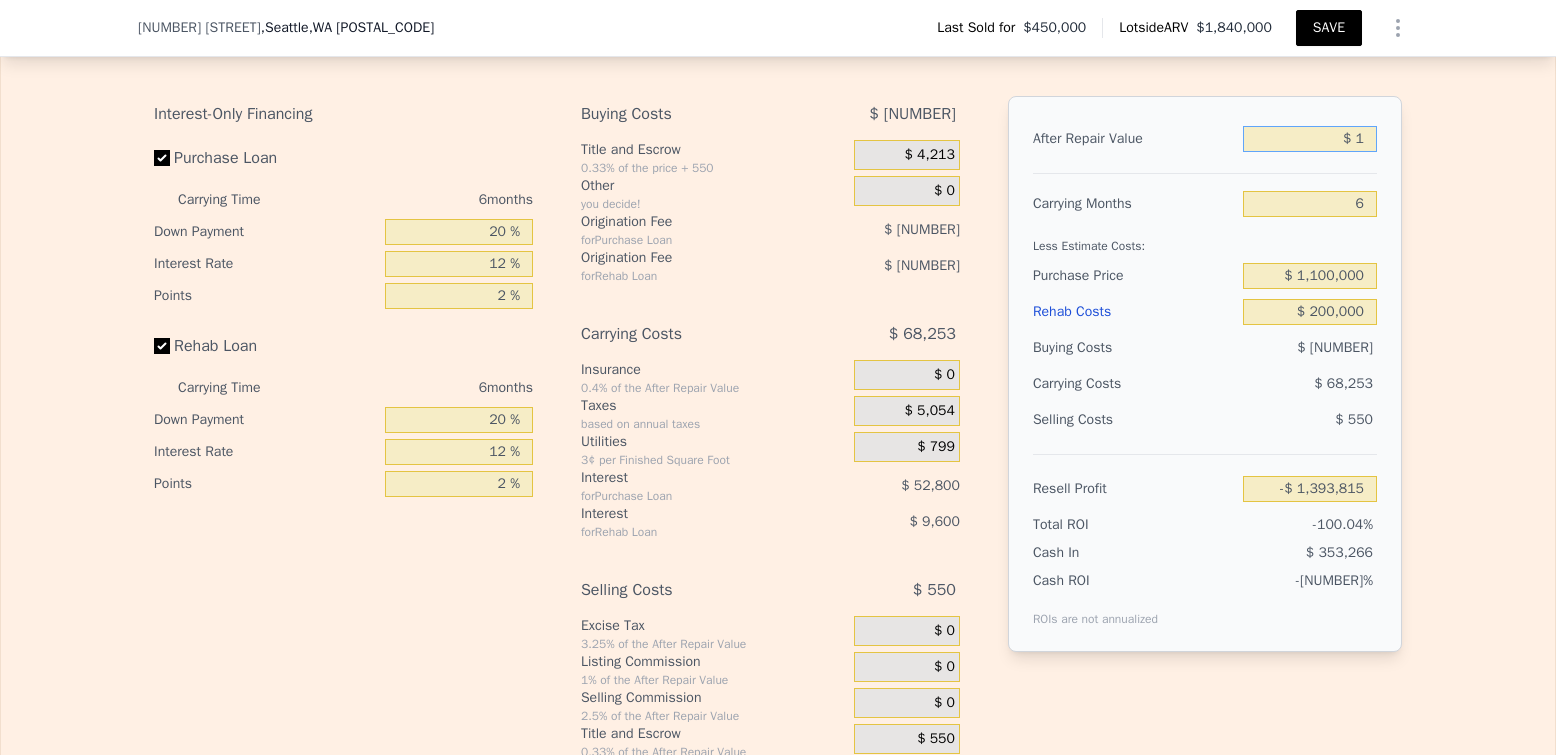 type on "$ [NUMBER]" 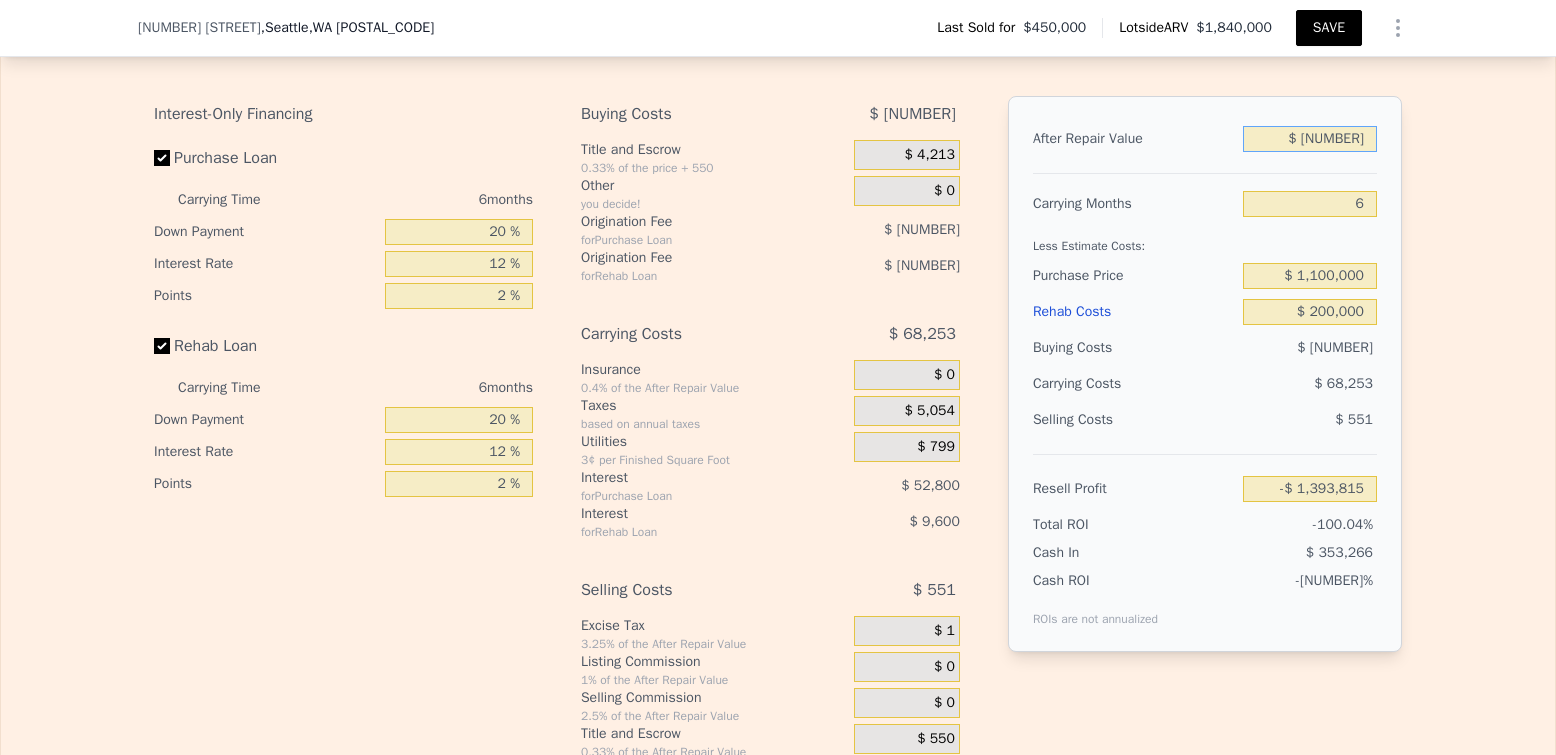 type on "-$ 1,393,800" 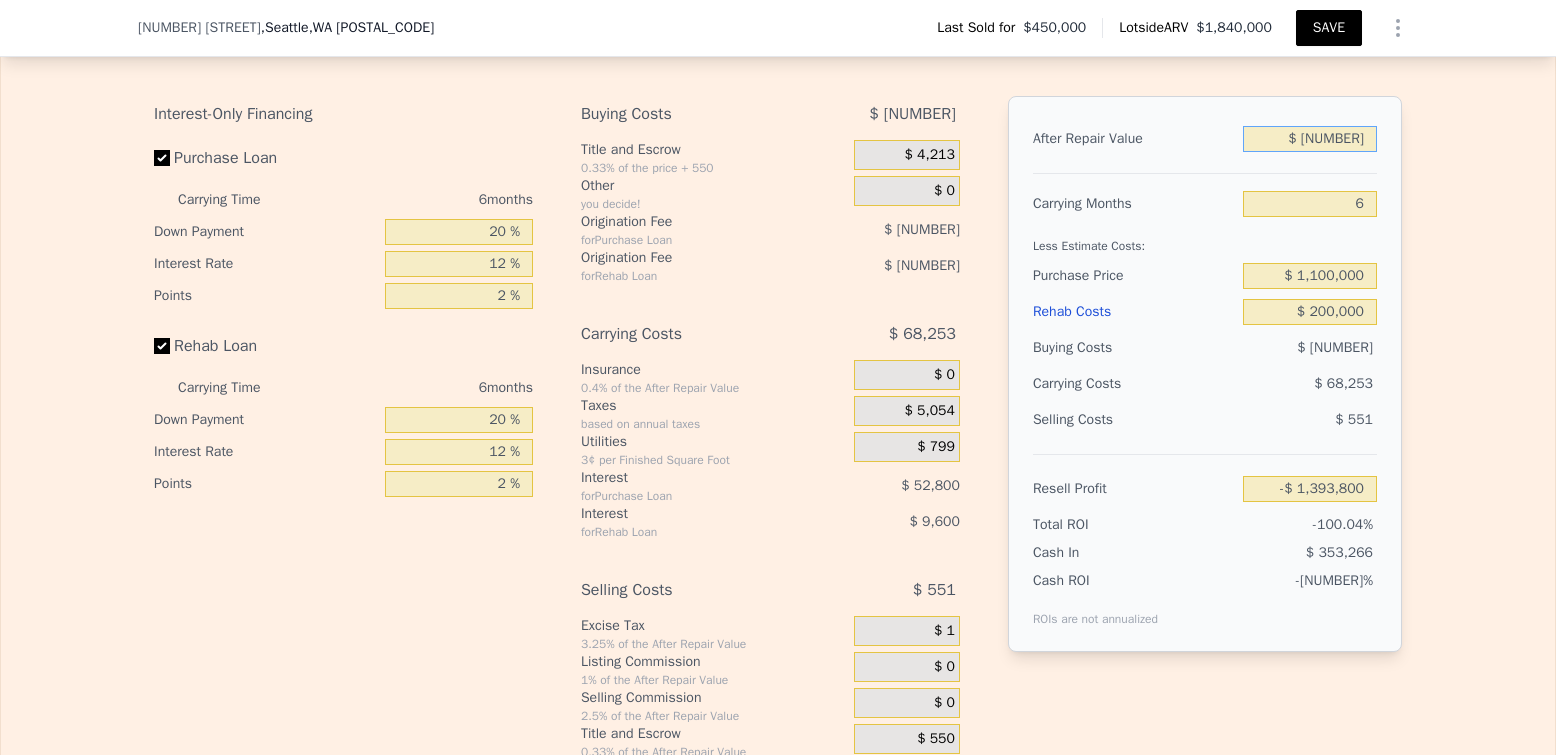 type on "$ 175" 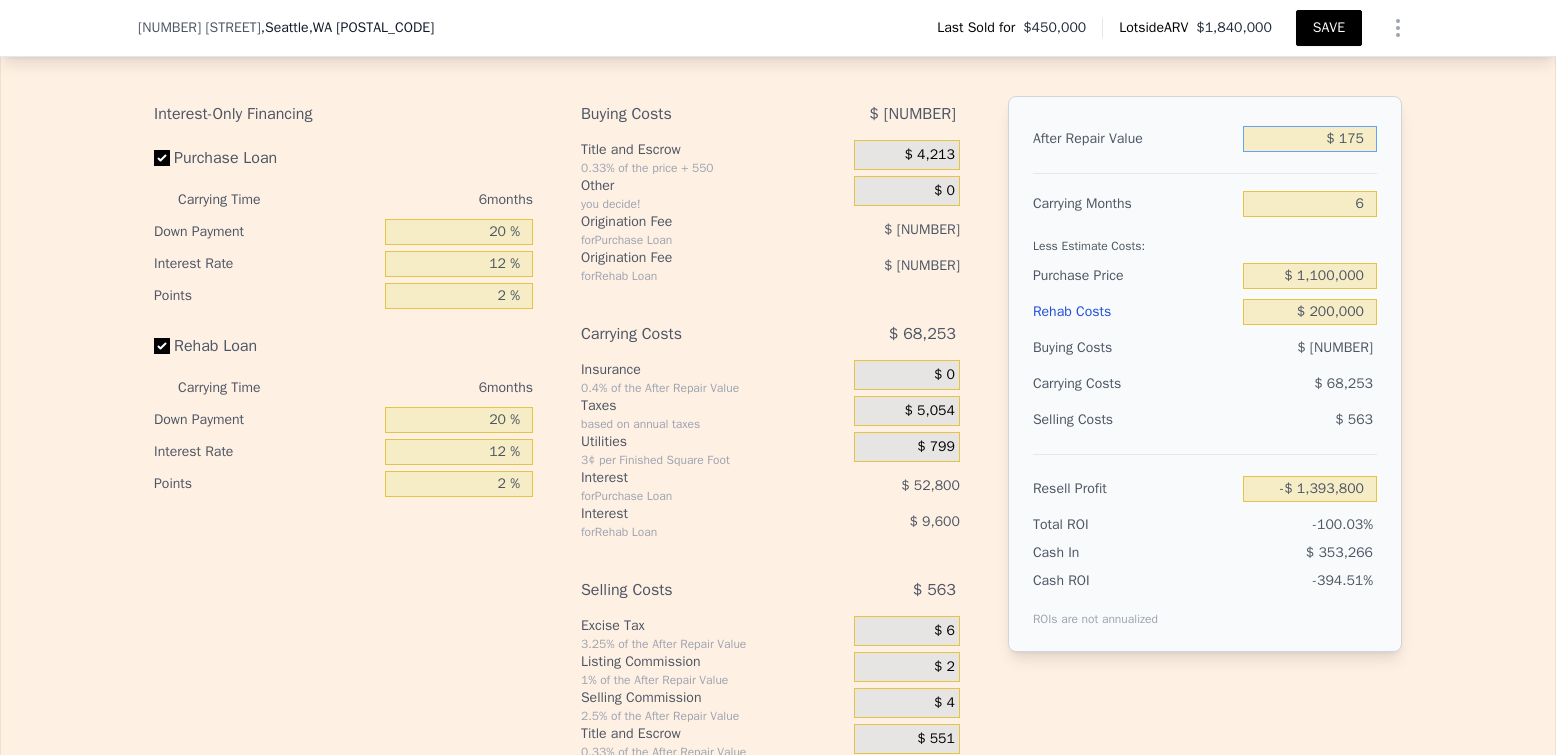 type on "-$ 1,393,654" 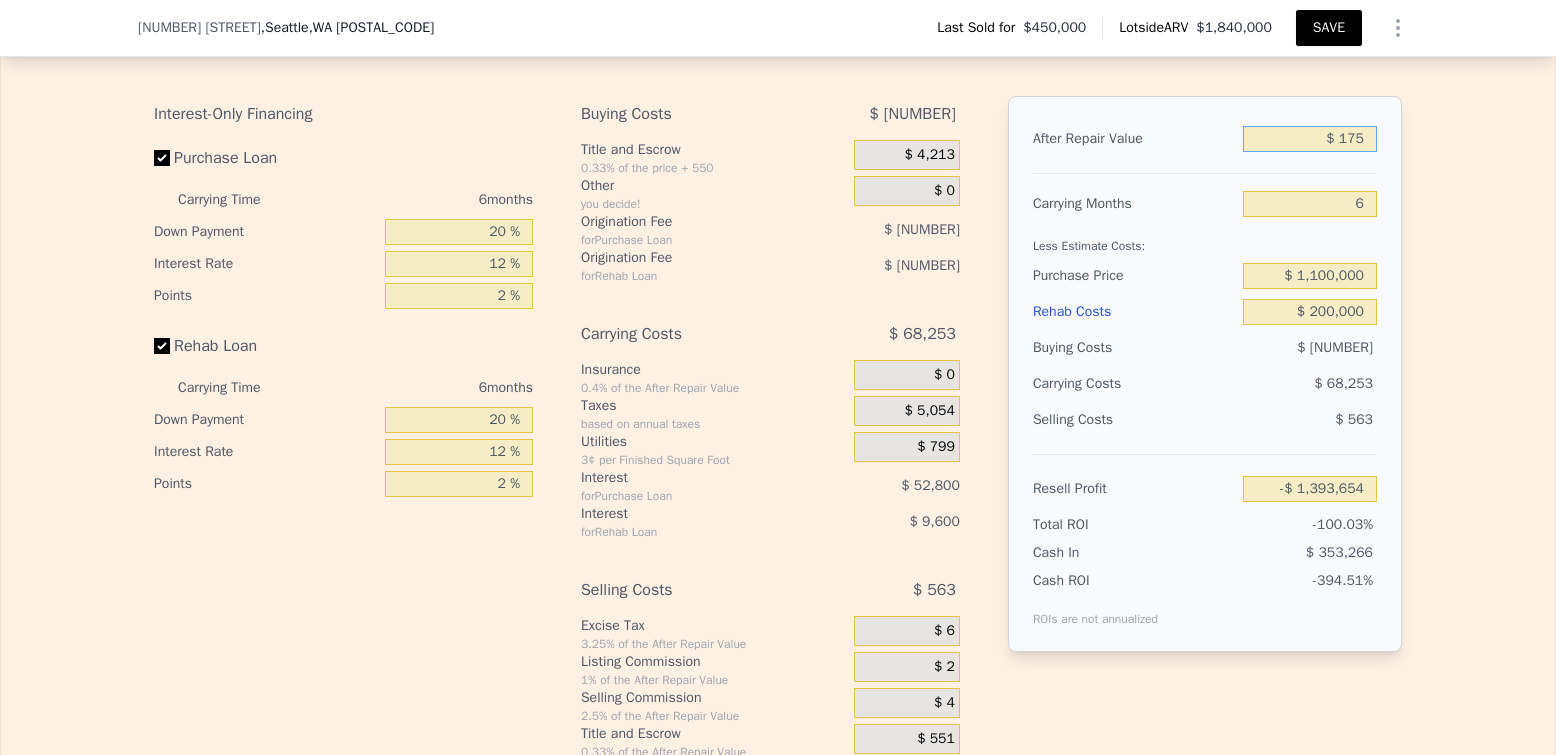 type on "$ 1,750" 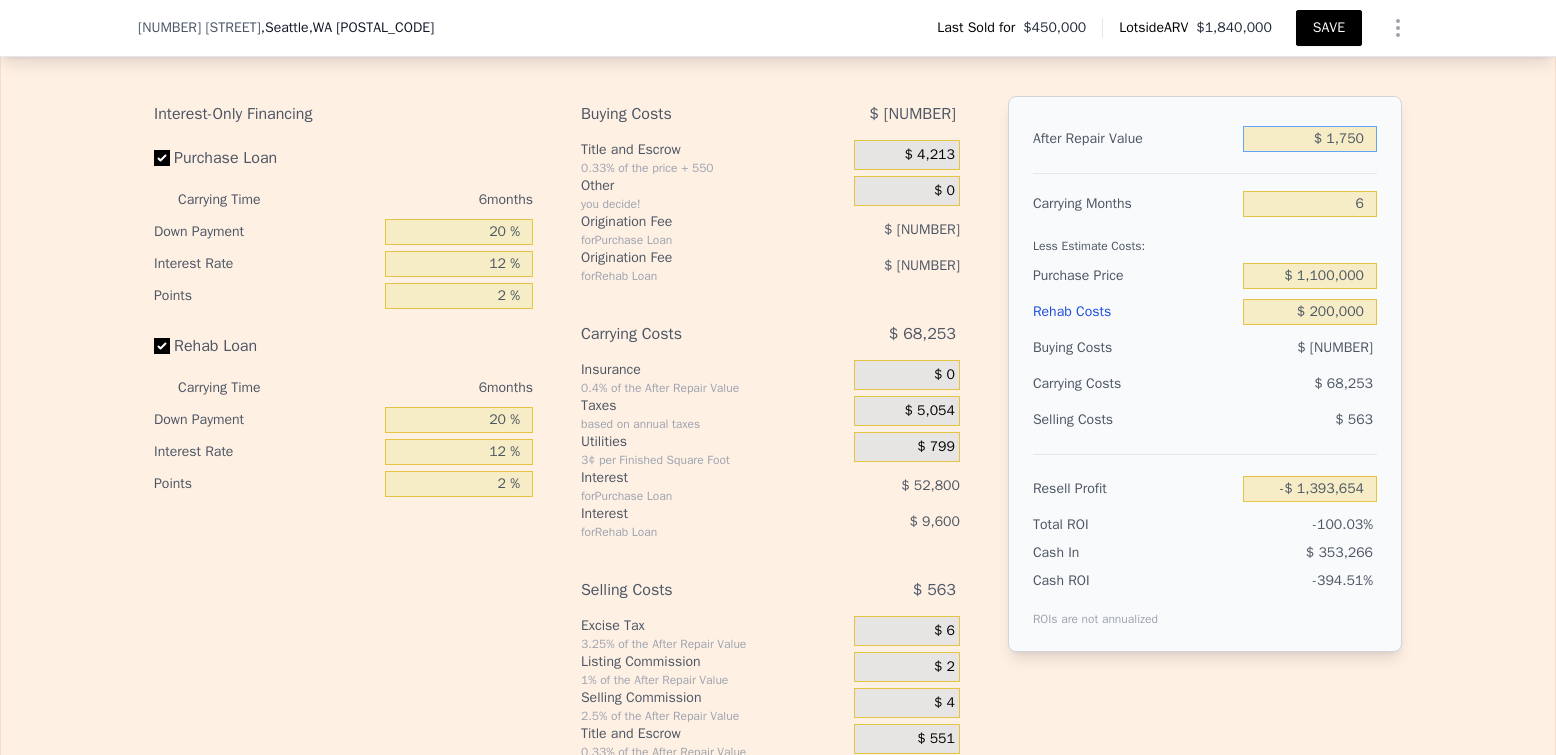 type on "-$ 1,392,195" 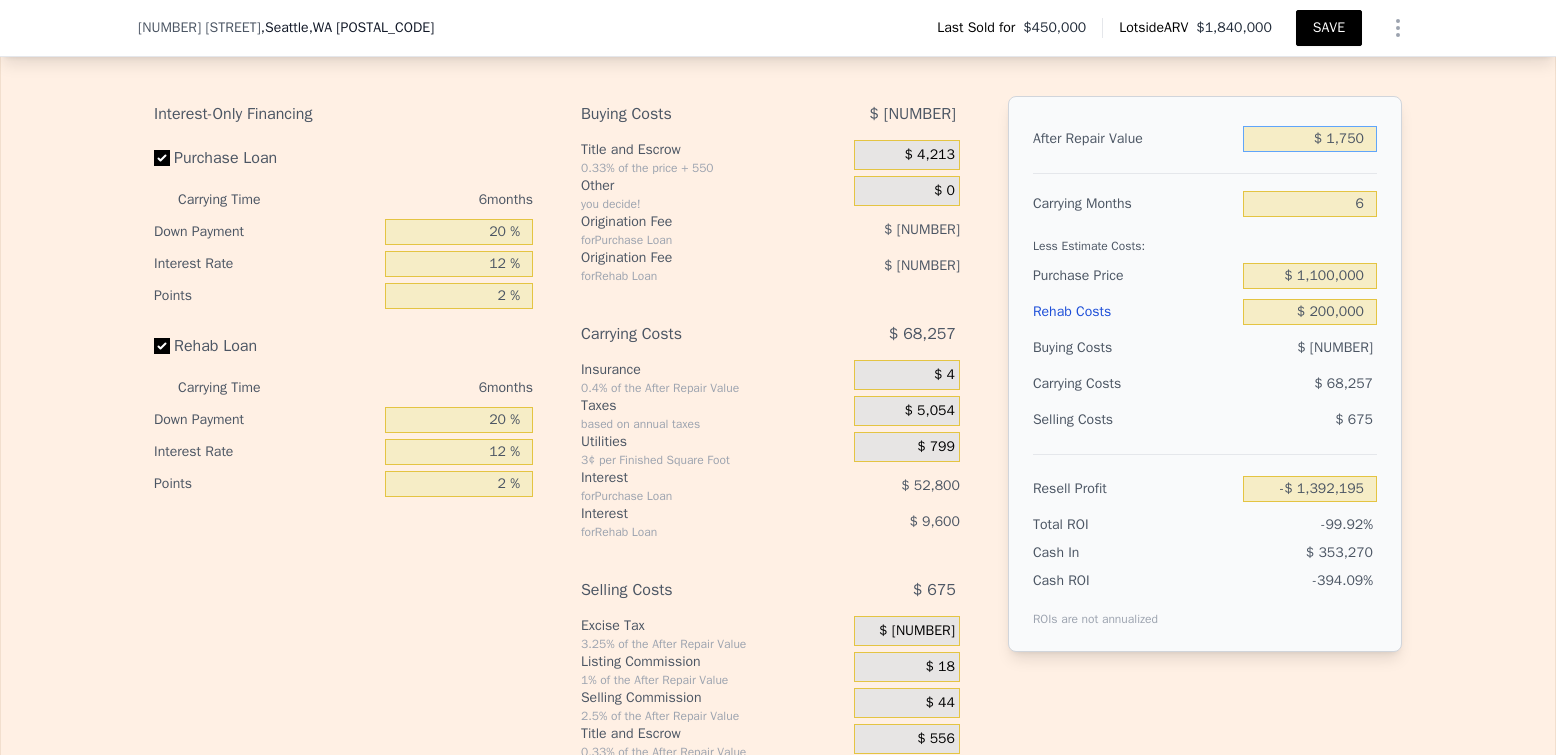 type on "$ 17,500" 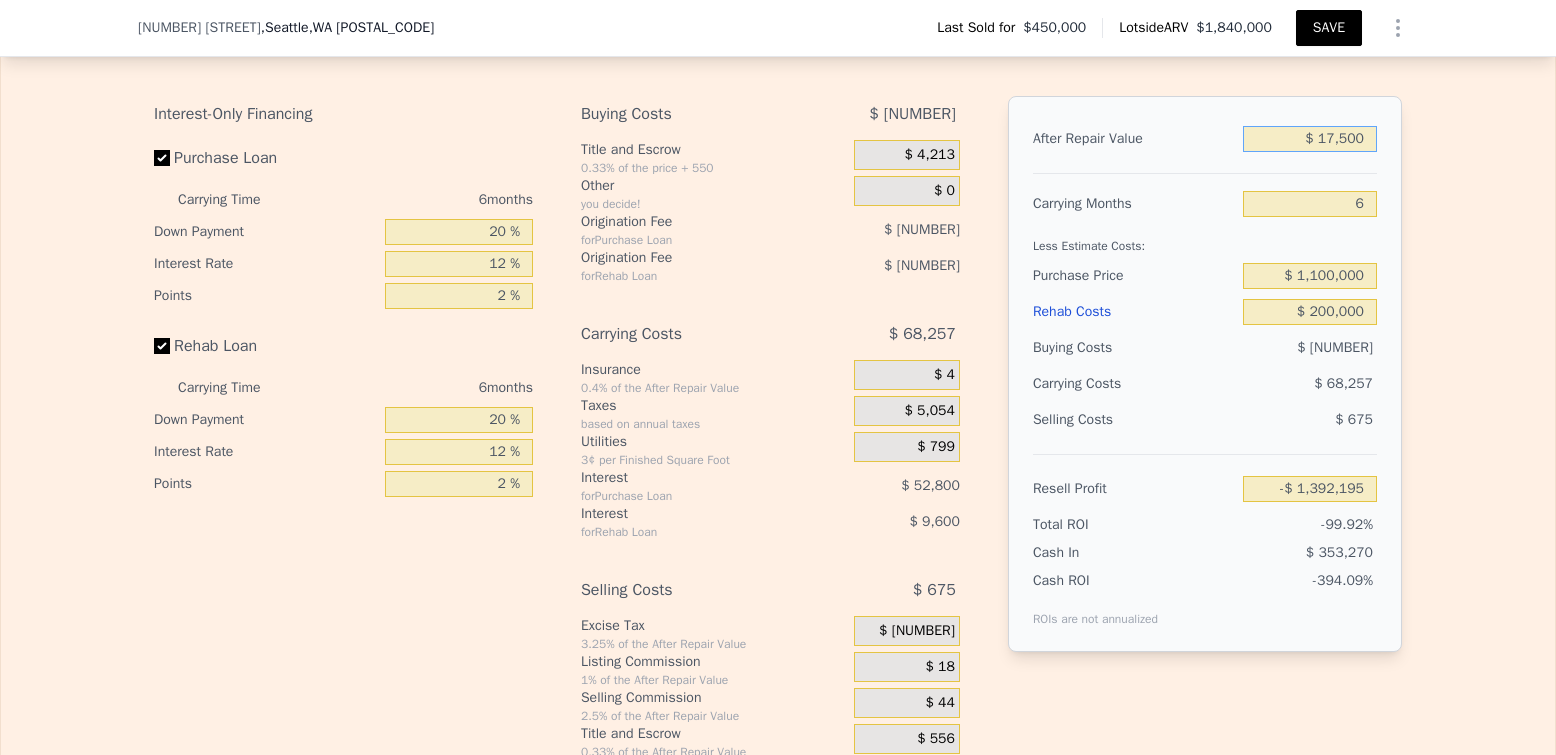 type on "-$ [NUMBER]" 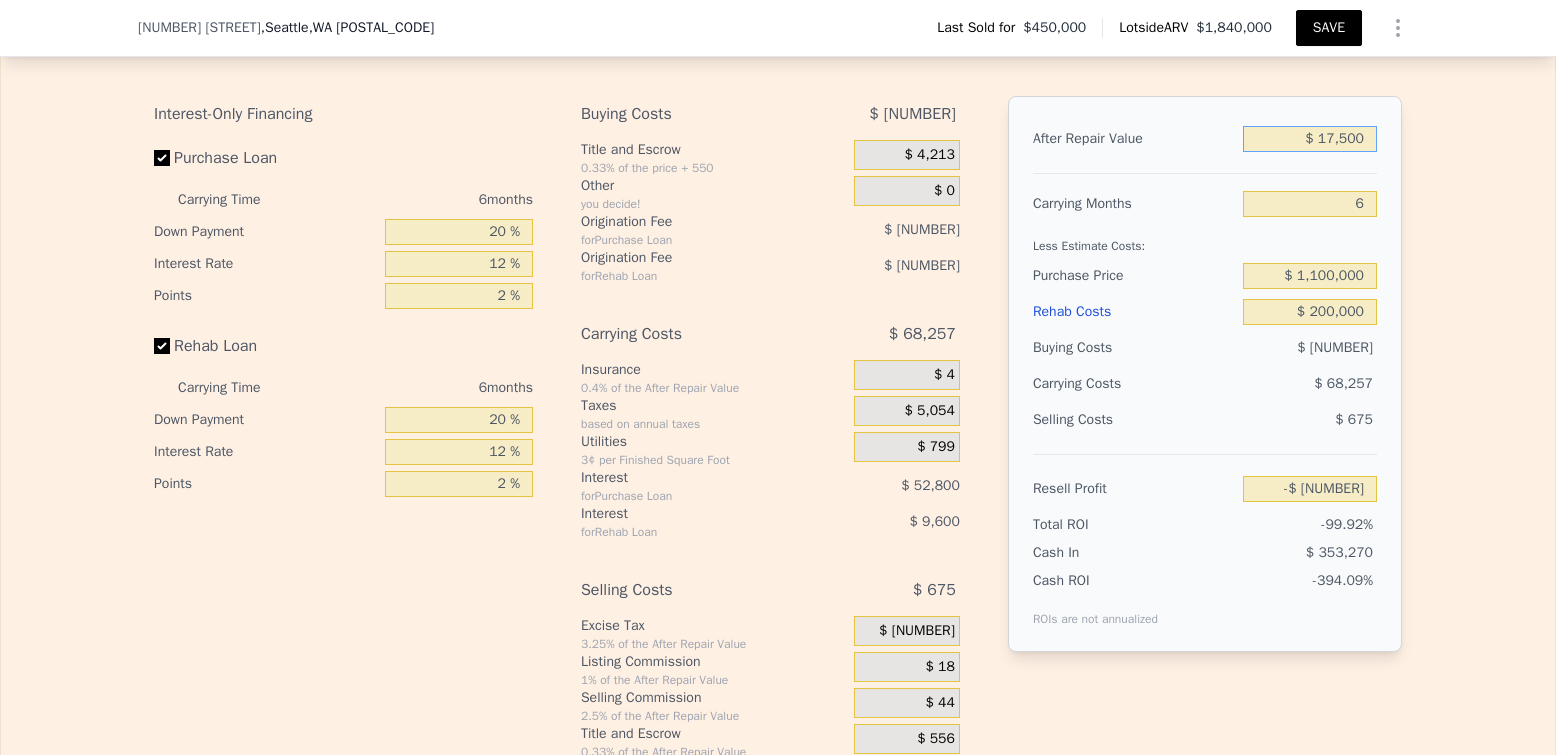 type on "$ 175,000" 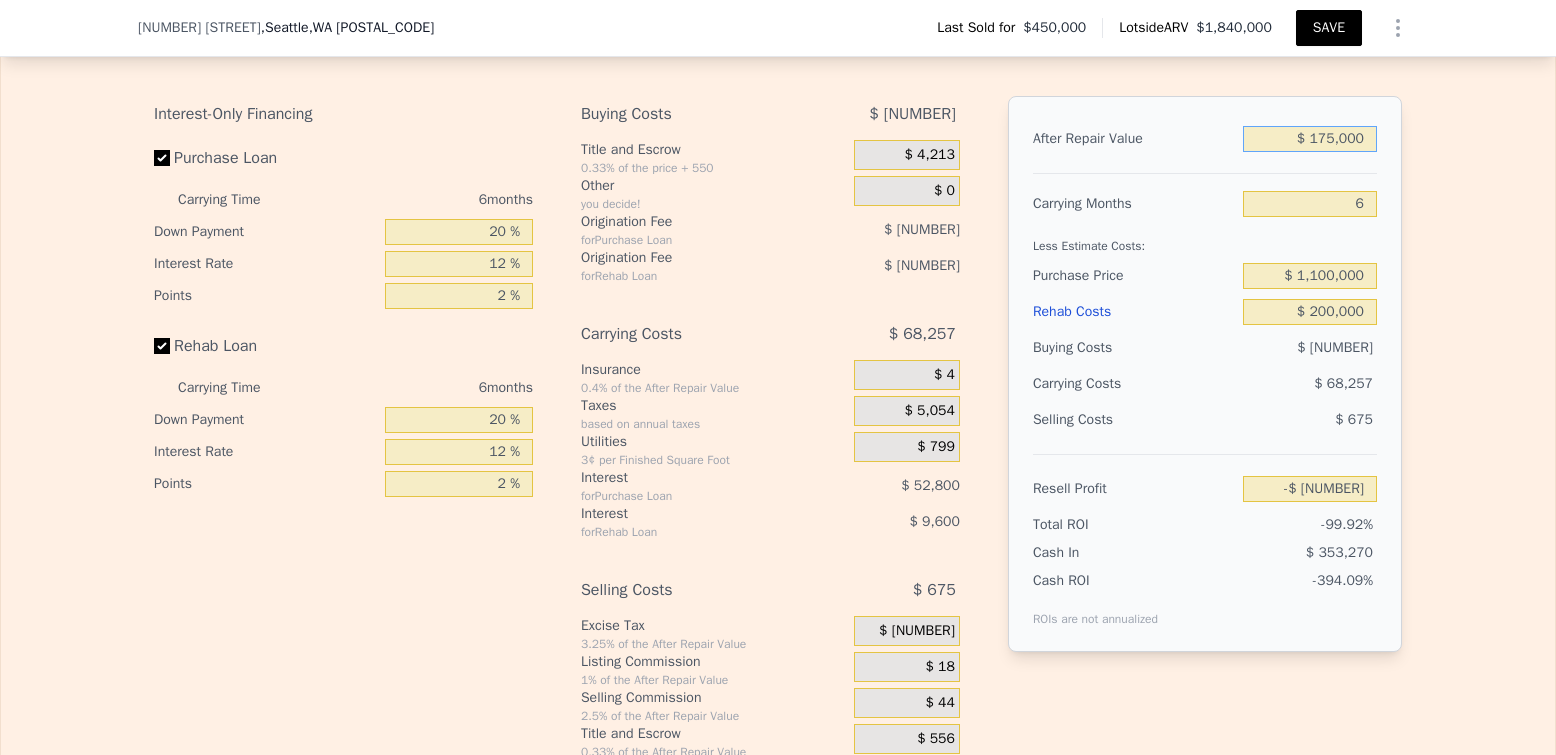 type on "-$ 1,231,562" 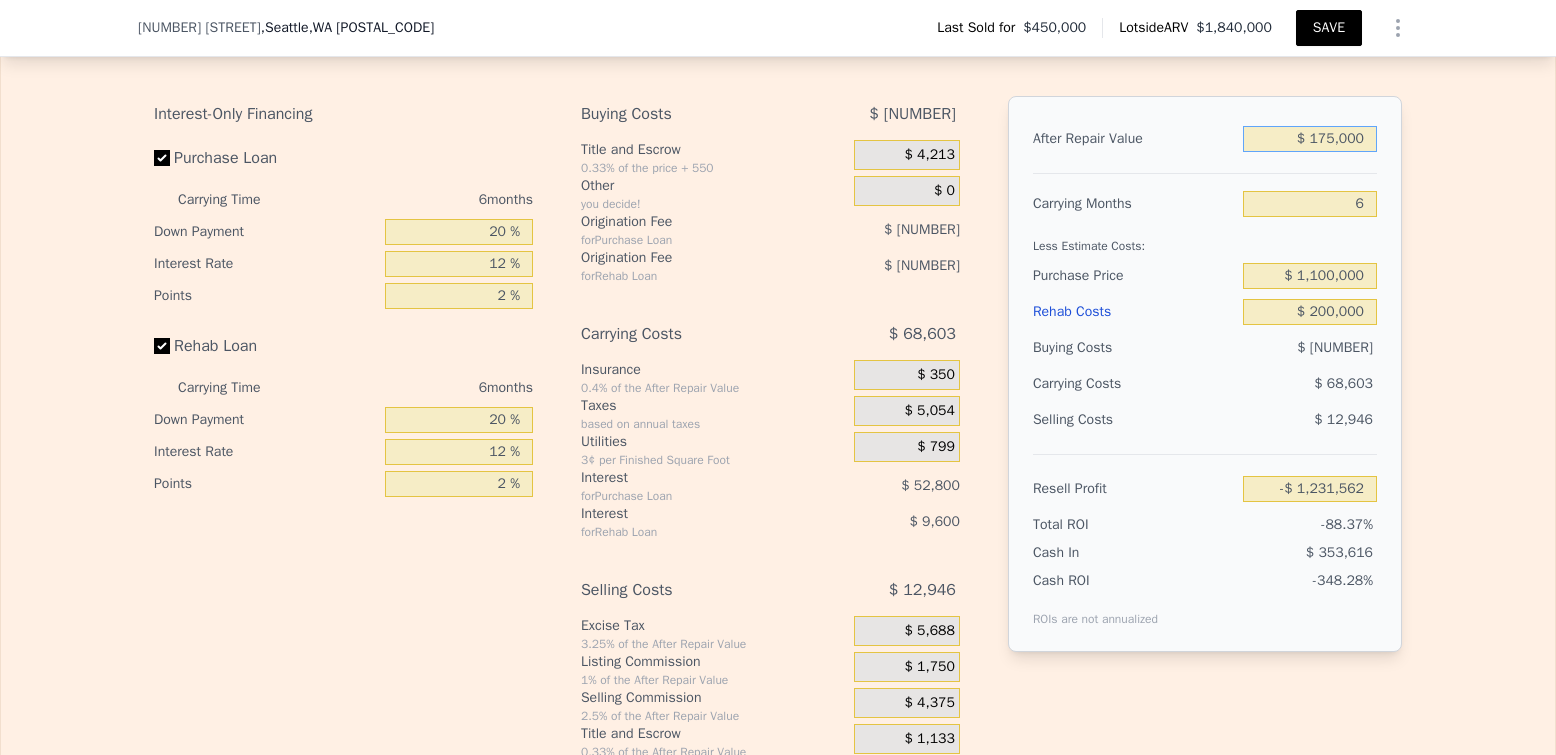 type on "$ 1,750,000" 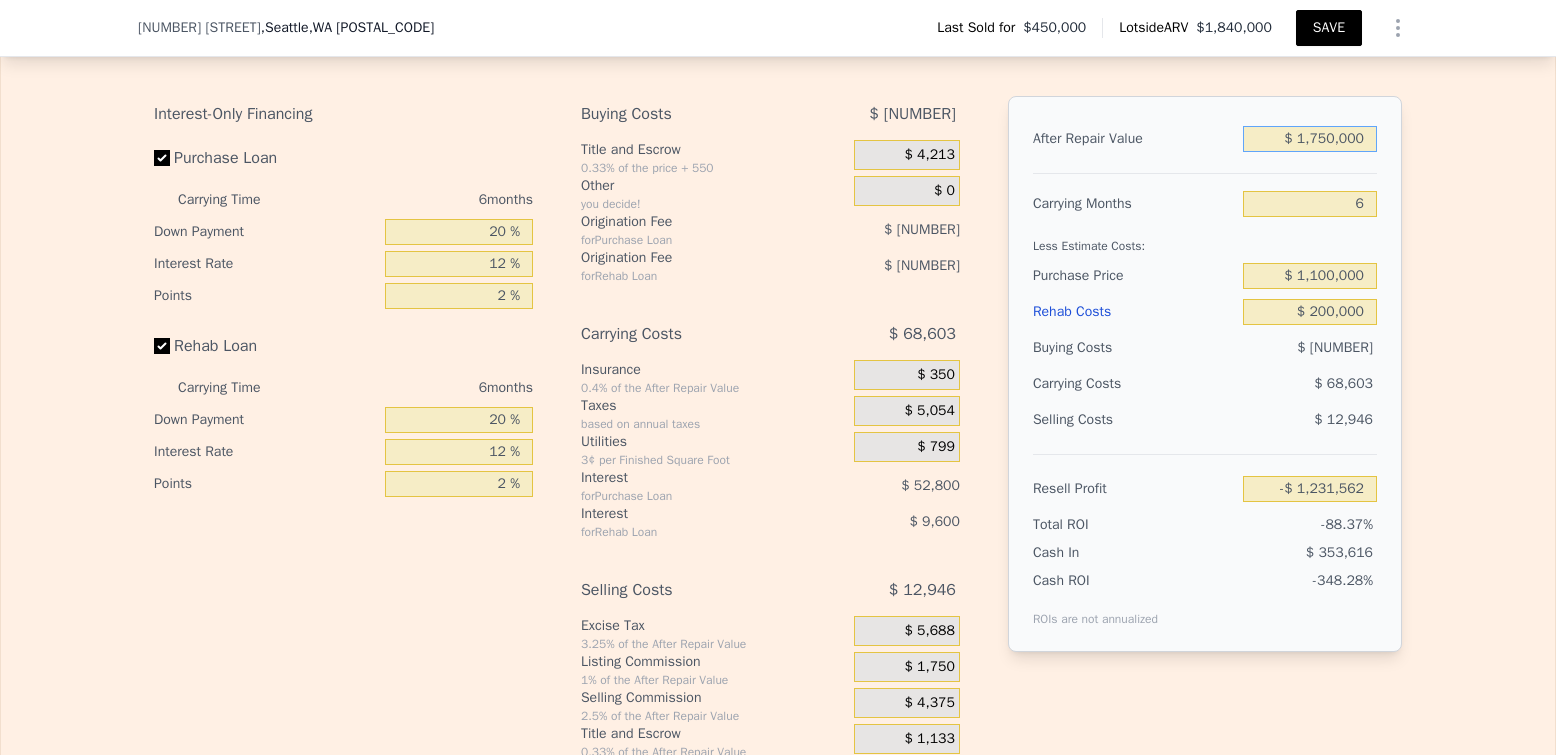 type on "$ [NUMBER]" 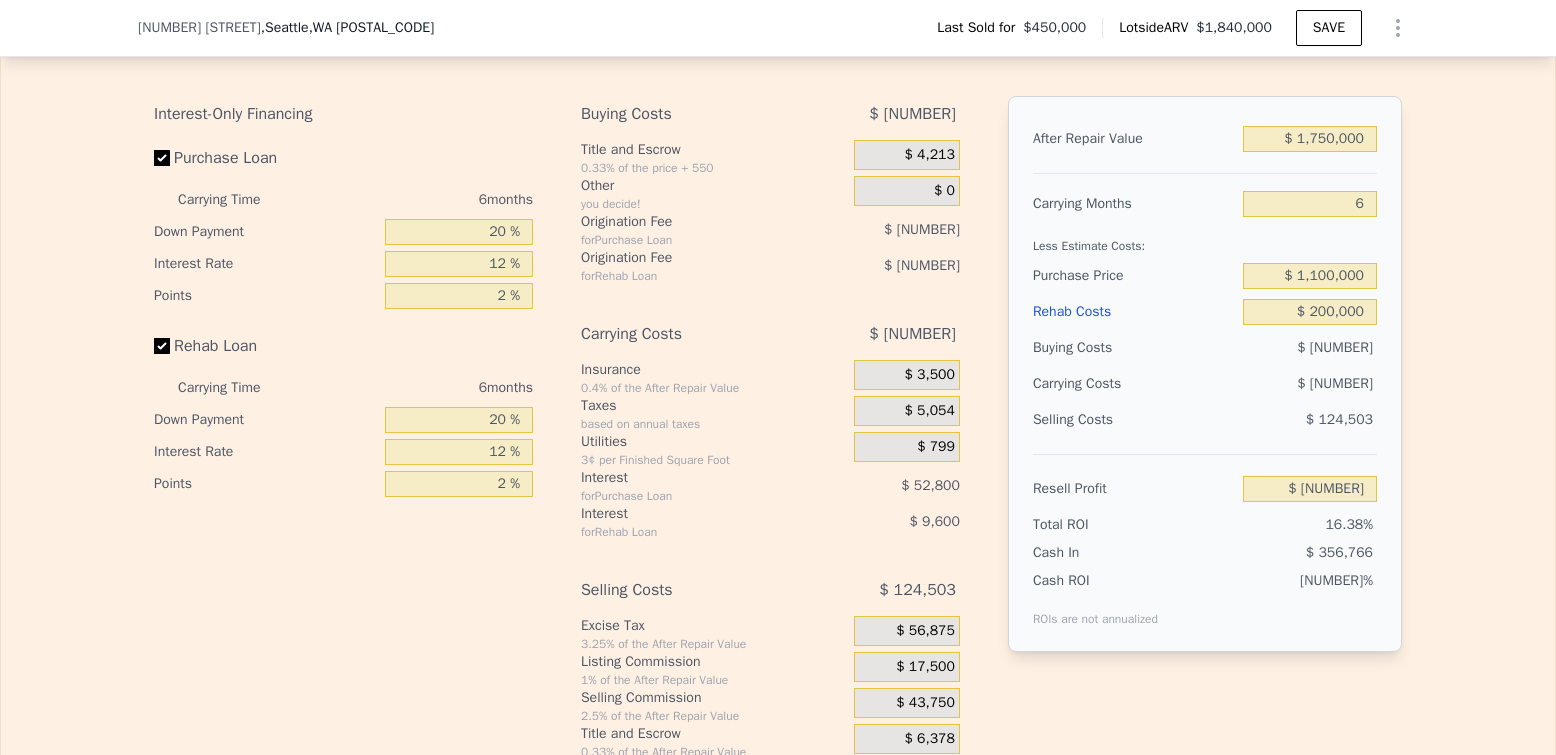 click on "After Repair Value $ 1,750,000 Carrying Months 6 Less Estimate Costs: Purchase Price $ 1,100,000 Rehab Costs $ 200,000 Buying Costs $ 25,013 Carrying Costs $ 71,753 Selling Costs $ 124,503 Resell Profit $ 228,731 Total ROI 16.38% Cash In $ 356,766 Cash ROI ROIs are not annualized 64.11%" at bounding box center (1205, 374) 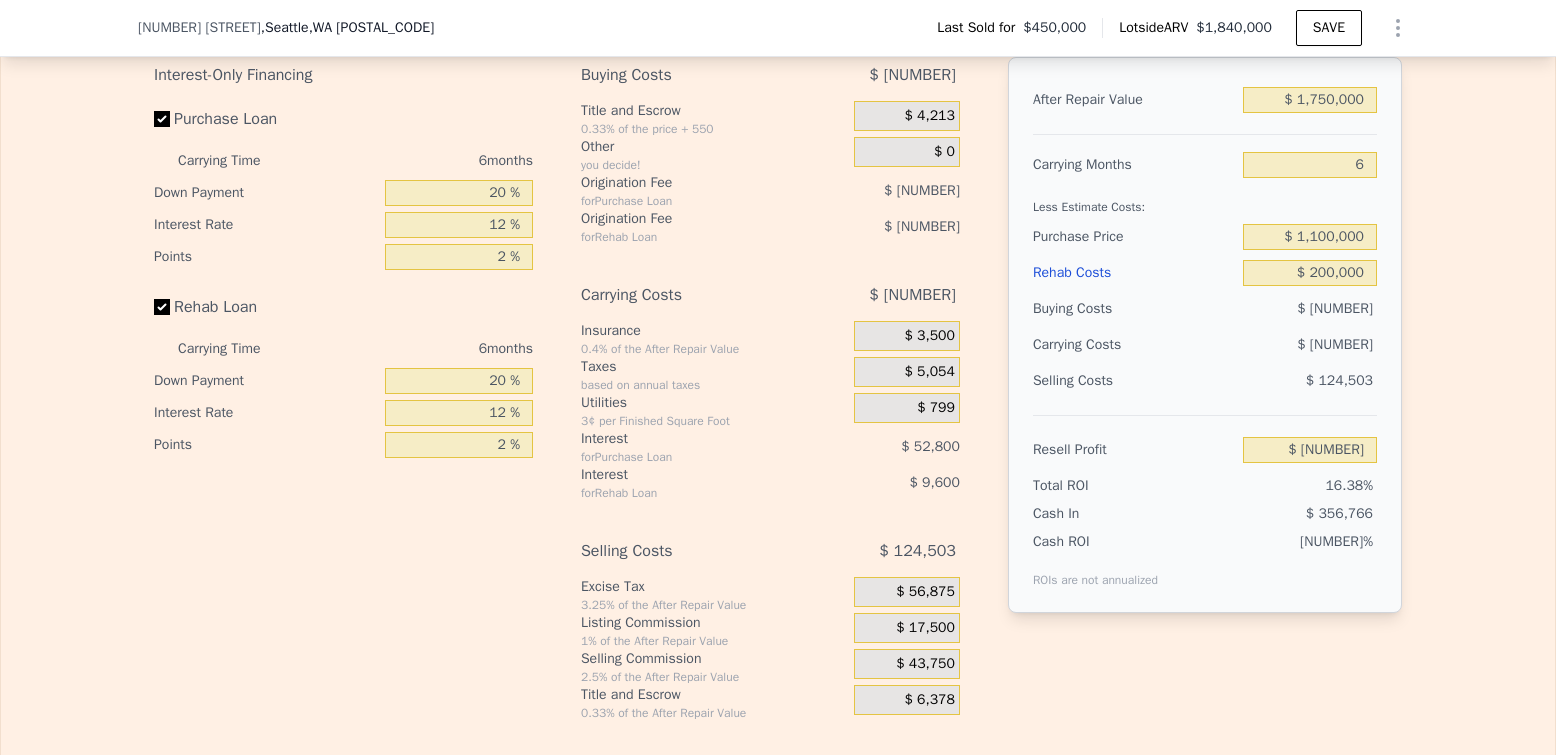scroll, scrollTop: 3111, scrollLeft: 0, axis: vertical 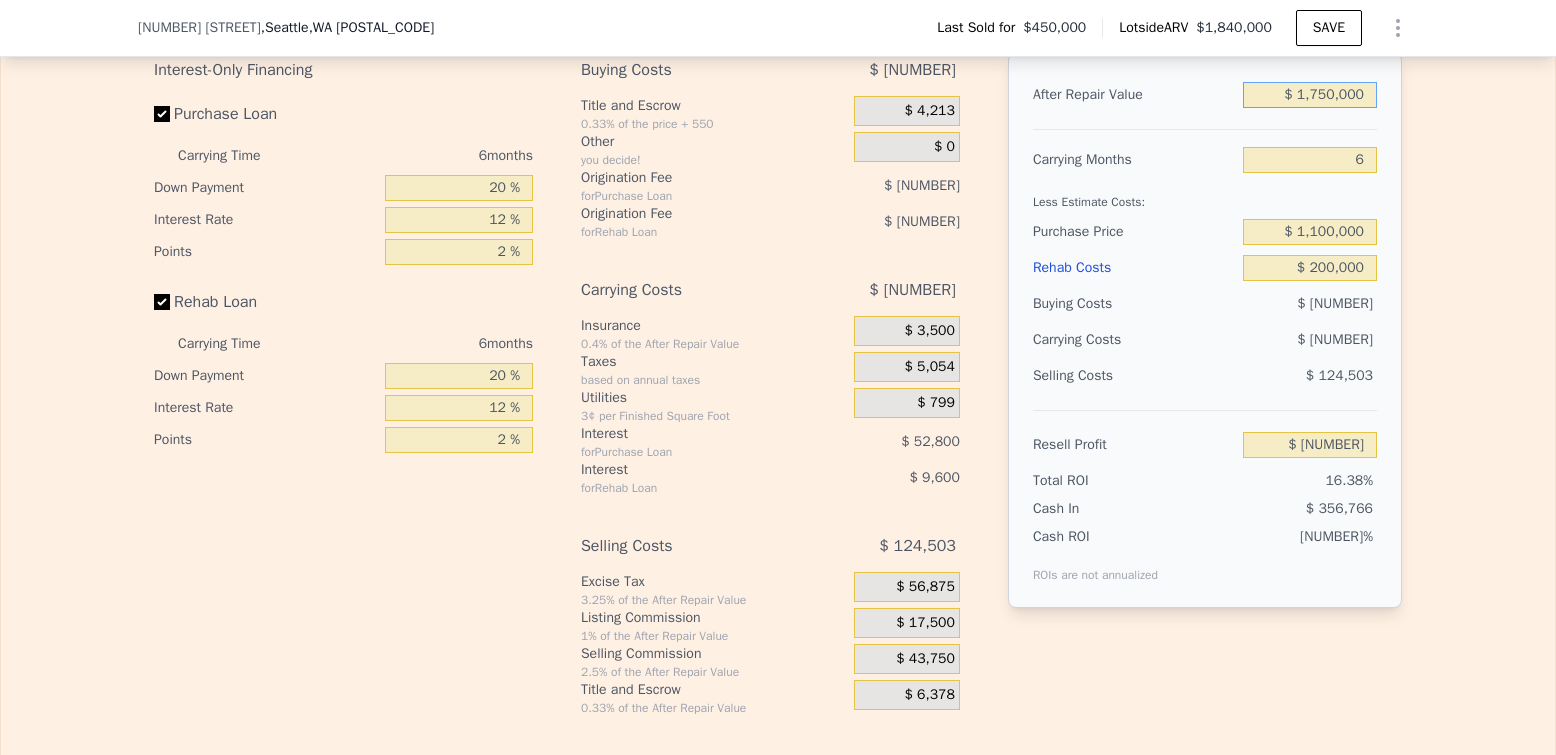 click on "$ 1,750,000" at bounding box center (1310, 95) 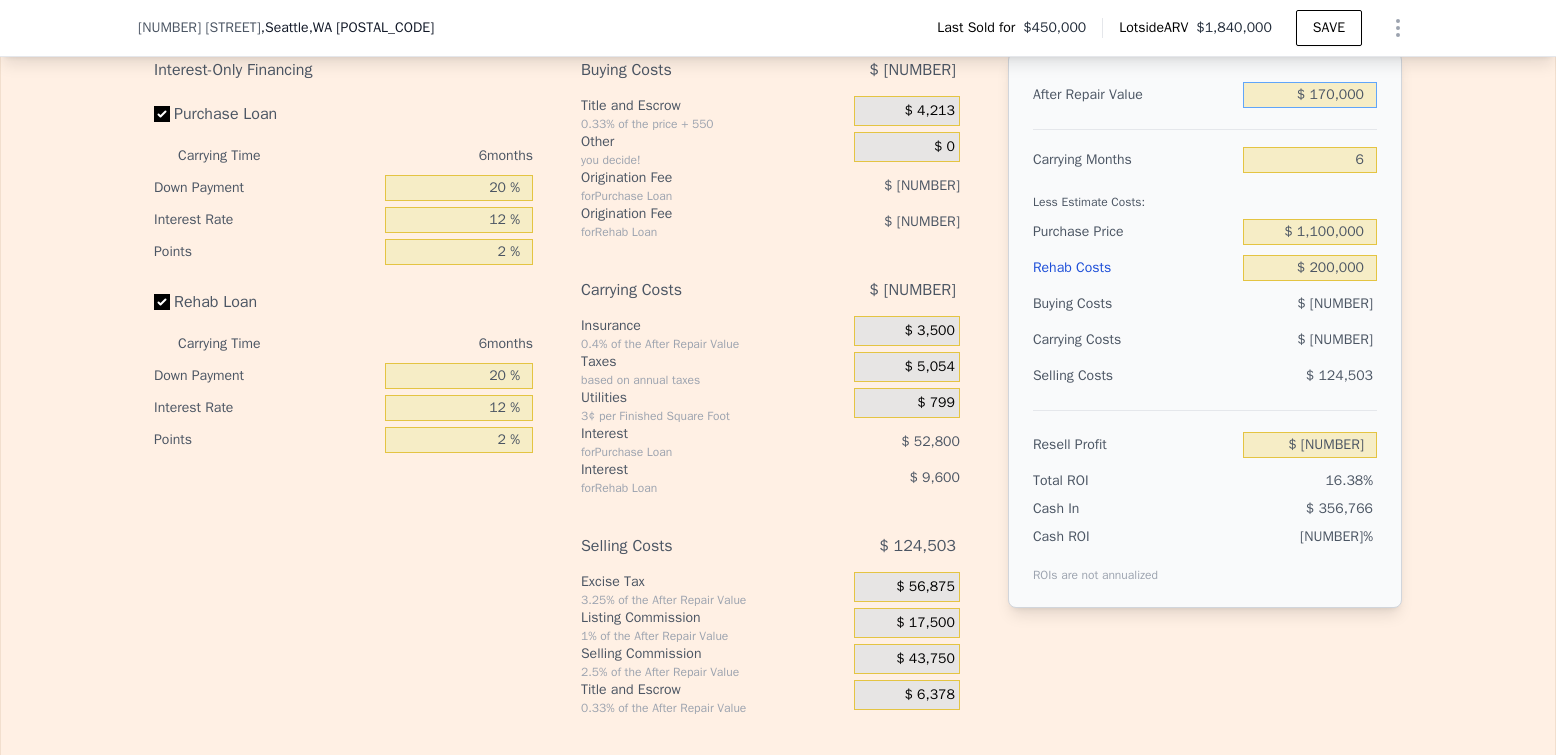 type on "$ 1,700,000" 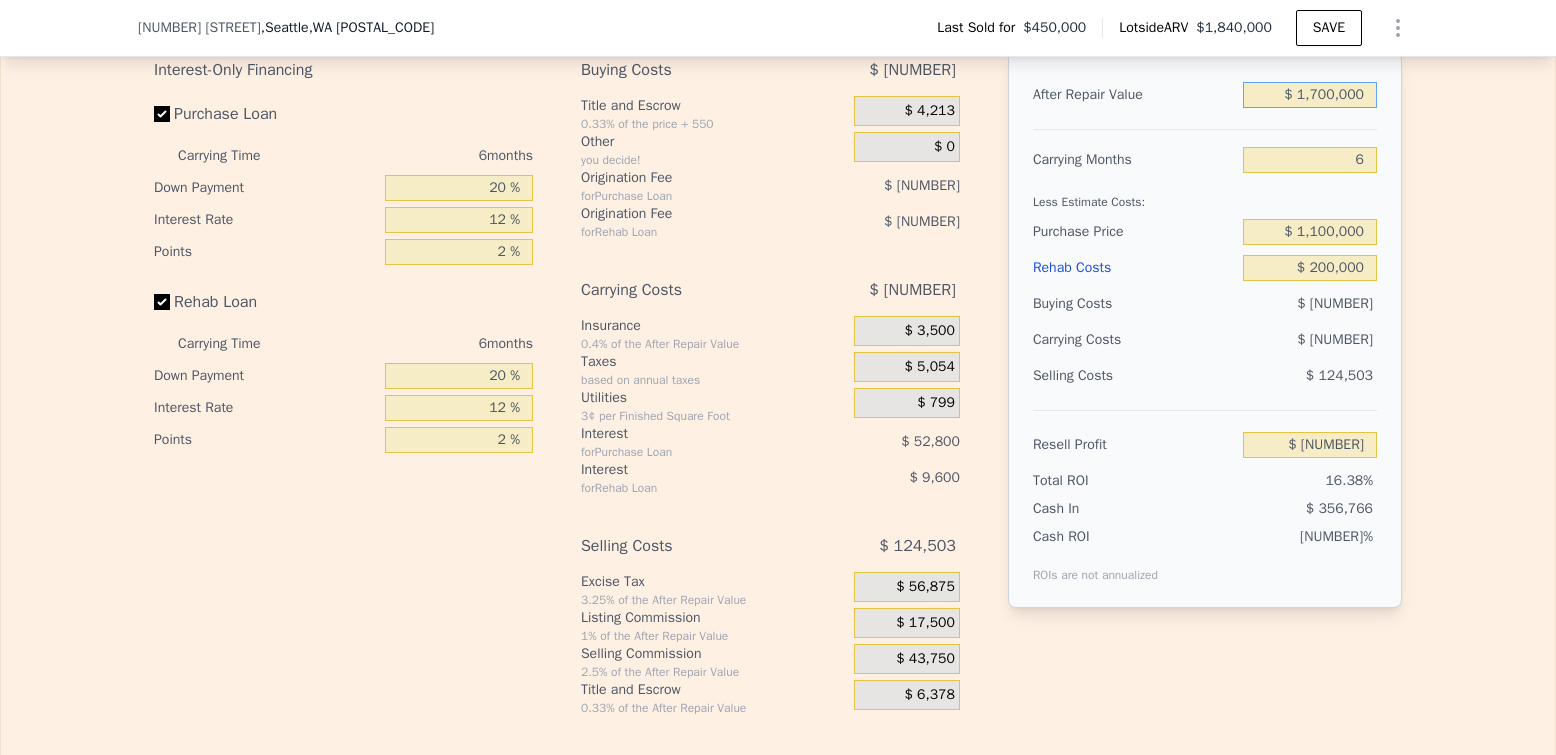 type on "Edit the assumptions in yellow boxes. Input profit to calculate an offer price. Pre-set assumptions are computer generated by Lotside . Interest-Only Financing Purchase Loan Carrying Time 6 months Down Payment 20 % Interest Rate 12 % Points 2 % Rehab Loan Carrying Time 6 months Down Payment 20 % Interest Rate 12 % Points 2 % Buying Costs $ [NUMBER] Title and Escrow 0.33% of the price + 550 $ [NUMBER] Other you decide! $ 0 Origination Fee for Purchase Loan $ [NUMBER] Origination Fee for Rehab Loan $ [NUMBER] Carrying Costs $ [NUMBER] Insurance 0.4% of the After Repair Value $ [NUMBER] Taxes based on annual taxes $ [NUMBER] Utilities 3¢ per Finished Square Foot $ [NUMBER] Interest for Purchase Loan $ [NUMBER] Interest for Rehab Loan $ [NUMBER] Selling Costs $ [NUMBER] Excise Tax 3.25% of the After Repair Value $ [NUMBER] Listing Commission 2.5% of the After Repair Value $ [NUMBER] Selling Commission 2.5% of the After Repair Value $ [NUMBER] Title and Escrow 0.33% of the After Repair Value $ [NUMBER] After Repair Value $ [NUMBER] Carrying Months 6" 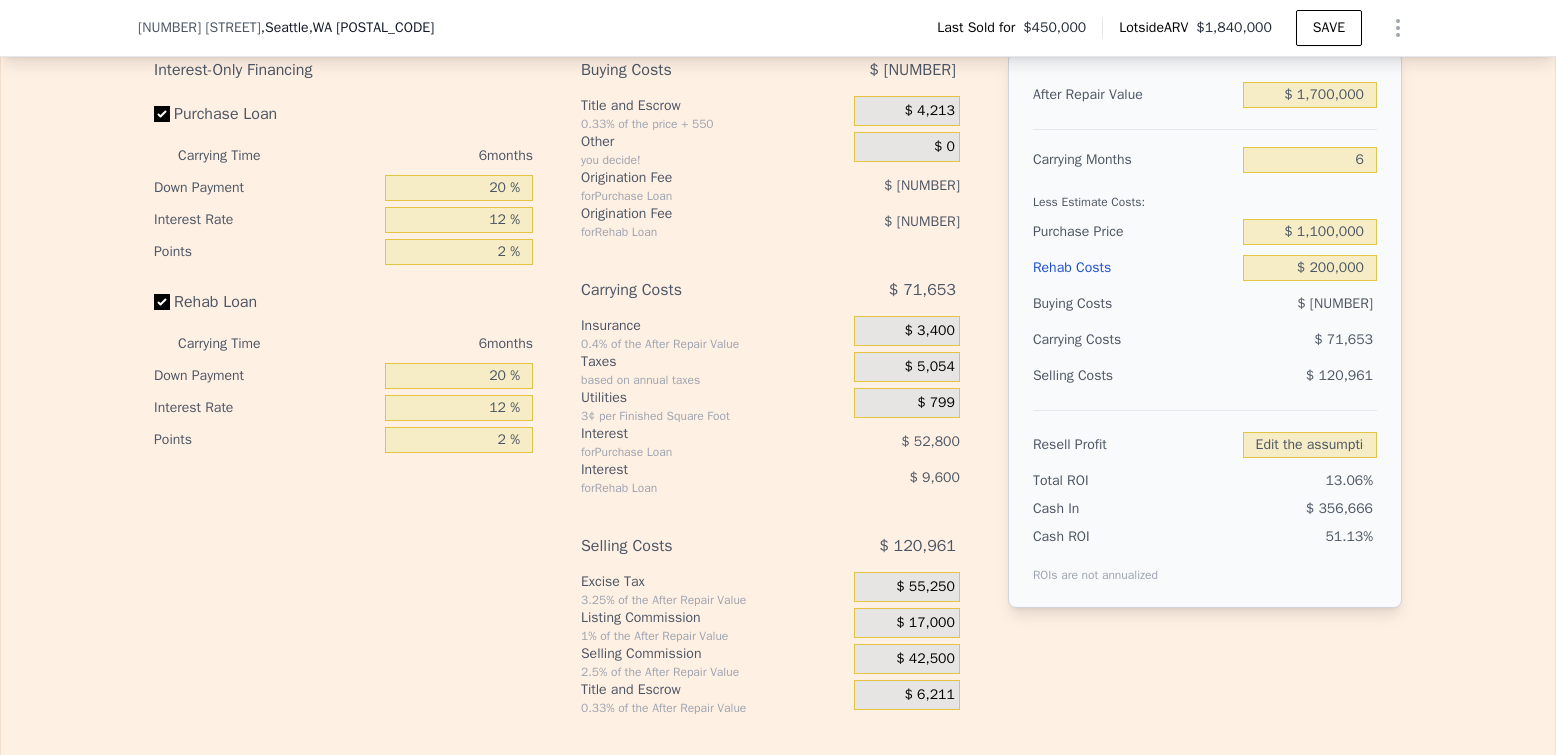 click on "Edit the assumptions in yellow boxes. Input profit to calculate an offer price. Pre-set assumptions are computer generated by Lotside . Interest-Only Financing Purchase Loan Carrying Time 6 months Down Payment 20 % Interest Rate 12 % Points 2 % Rehab Loan Carrying Time 6 months Down Payment 20 % Interest Rate 12 % Points 2 % Buying Costs $ [NUMBER] Title and Escrow 0.33% of the price + 550 $ [NUMBER] Other you decide! $ 0 Origination Fee for Purchase Loan $ [NUMBER] Origination Fee for Rehab Loan $ [NUMBER] Carrying Costs $ [NUMBER] Insurance 0.4% of the After Repair Value $ [NUMBER] Taxes based on annual taxes $ [NUMBER] Utilities 3¢ per Finished Square Foot $ [NUMBER] Interest for Purchase Loan $ [NUMBER] Interest for Rehab Loan $ [NUMBER] Selling Costs $ [NUMBER] Excise Tax 3.25% of the After Repair Value $ [NUMBER] Listing Commission 1% of the After Repair Value $ [NUMBER] Selling Commission 2.5% of the After Repair Value $ [NUMBER] Title and Escrow 0.33% of the After Repair Value $ [NUMBER] After Repair Value $ [NUMBER] 6 $ [NUMBER]" at bounding box center [778, 344] 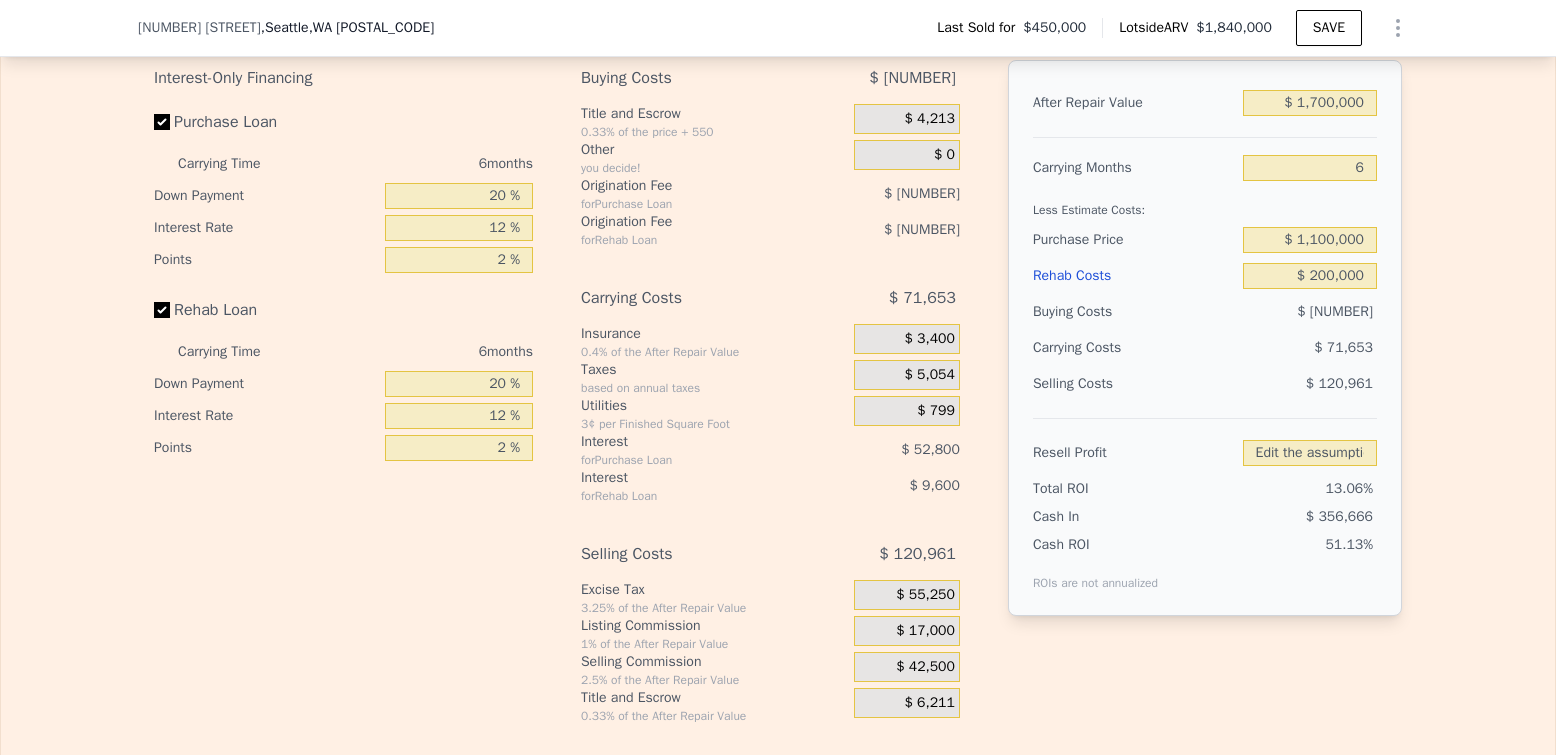 scroll, scrollTop: 3100, scrollLeft: 0, axis: vertical 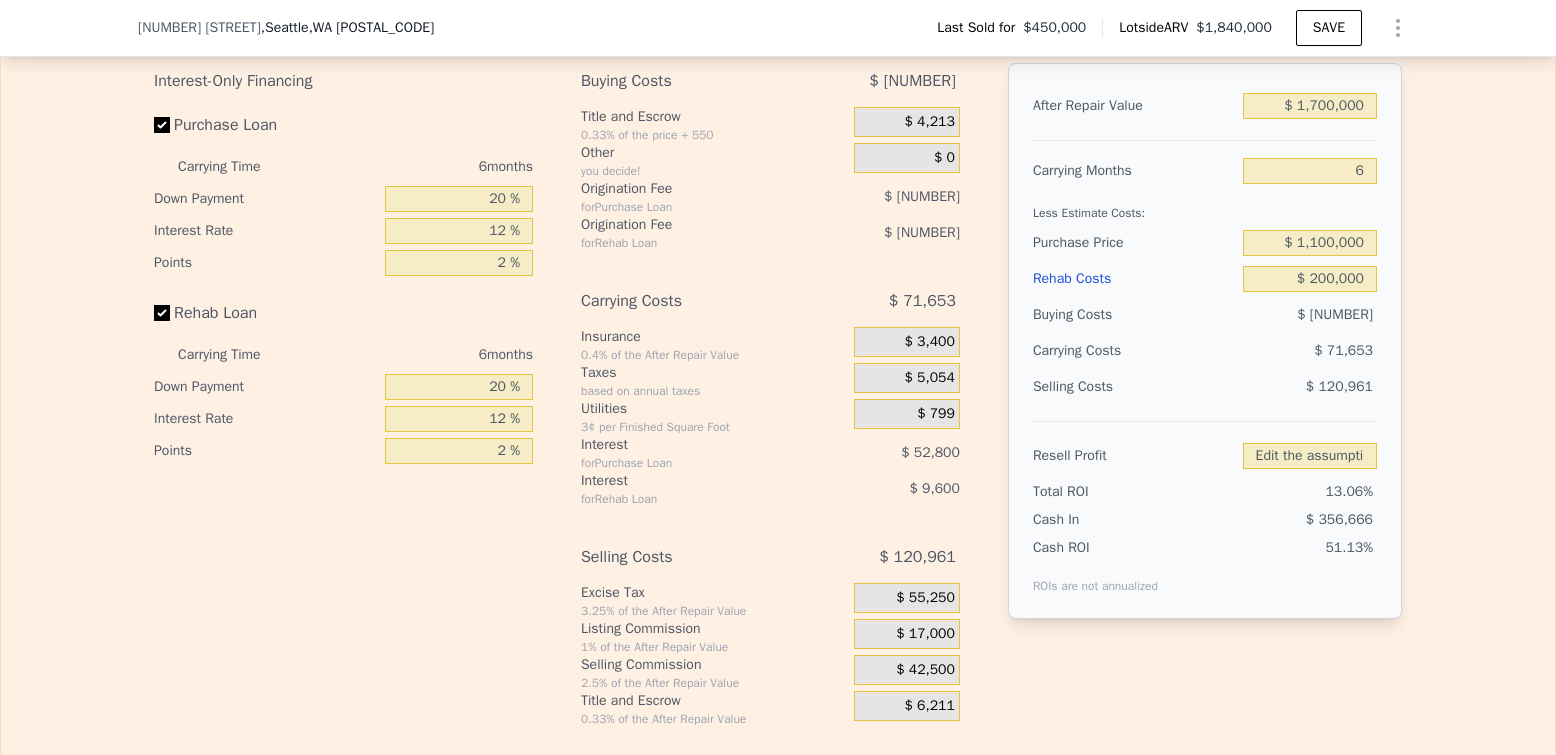 type on "$ 1,840,000" 